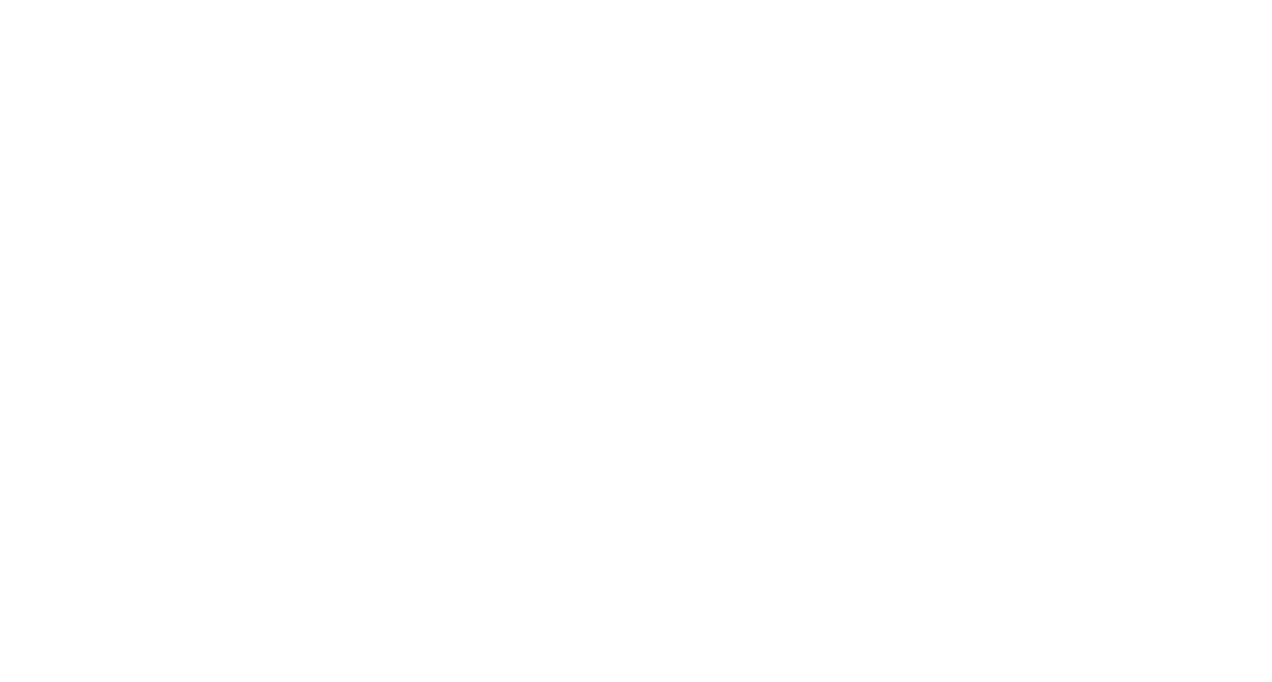 scroll, scrollTop: 0, scrollLeft: 0, axis: both 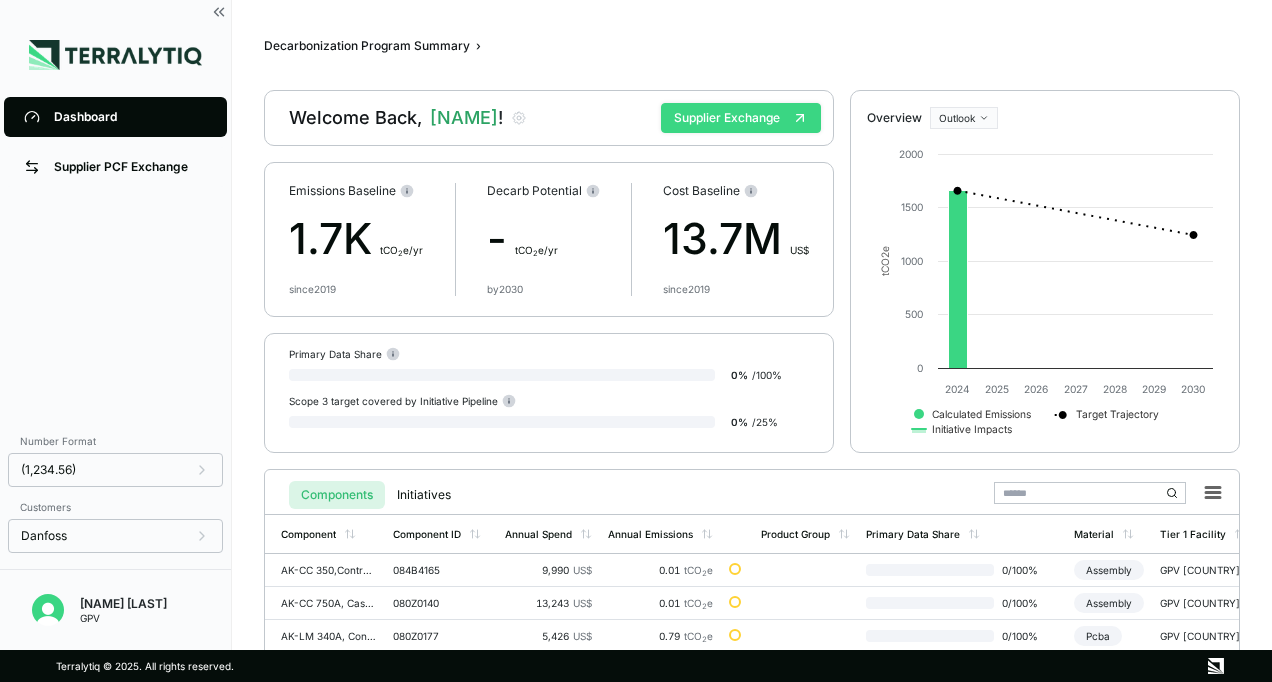 click on "Supplier Exchange" at bounding box center (741, 118) 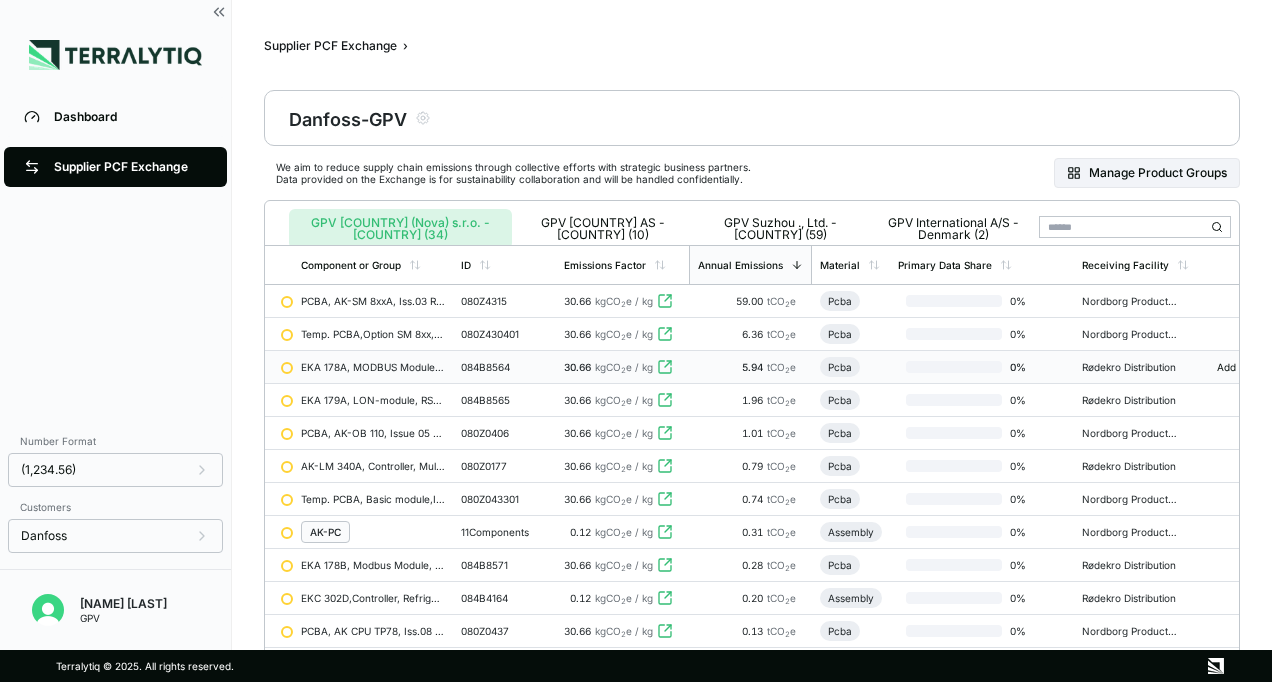 scroll, scrollTop: 0, scrollLeft: 0, axis: both 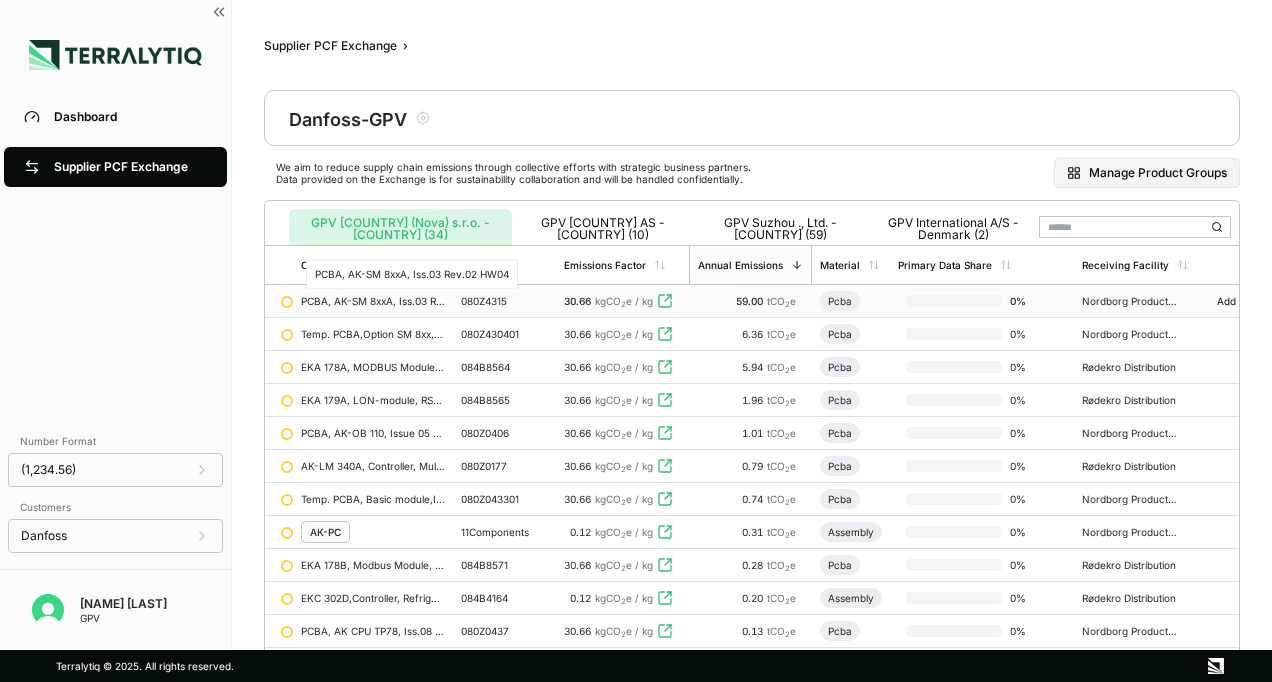 click on "PCBA, AK-SM 8xxA, Iss.03 Rev.02 HW04" at bounding box center [373, 301] 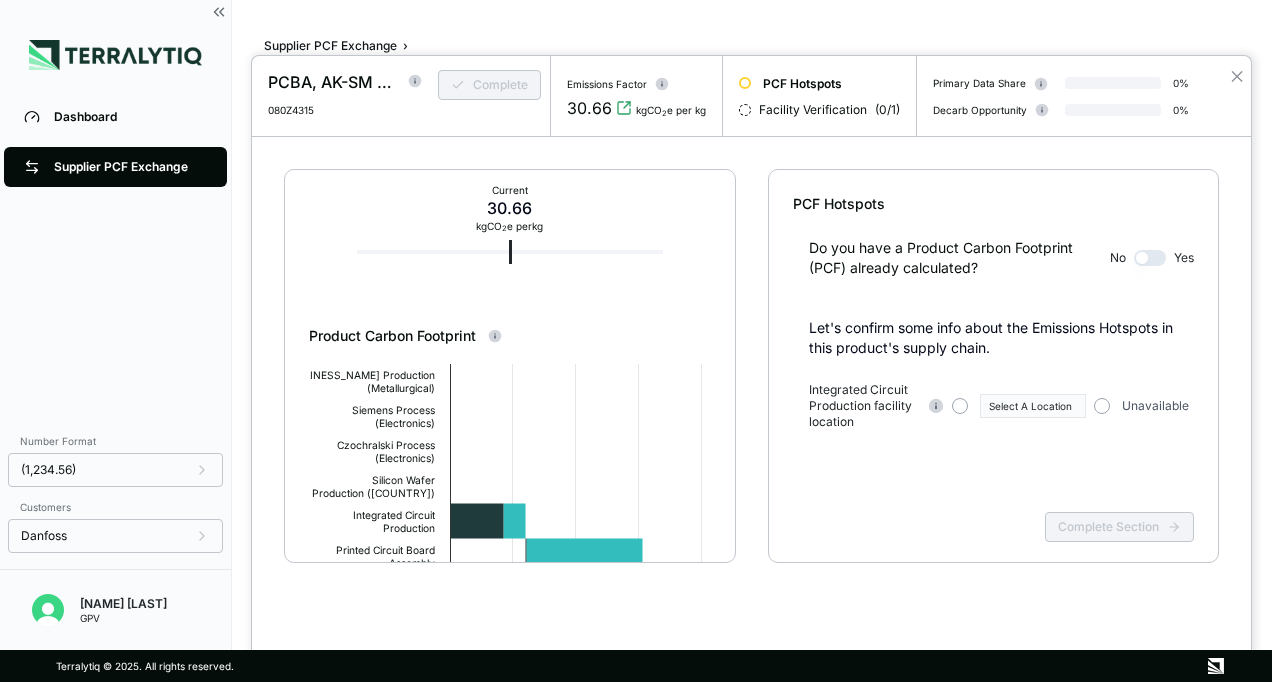 scroll, scrollTop: 0, scrollLeft: 0, axis: both 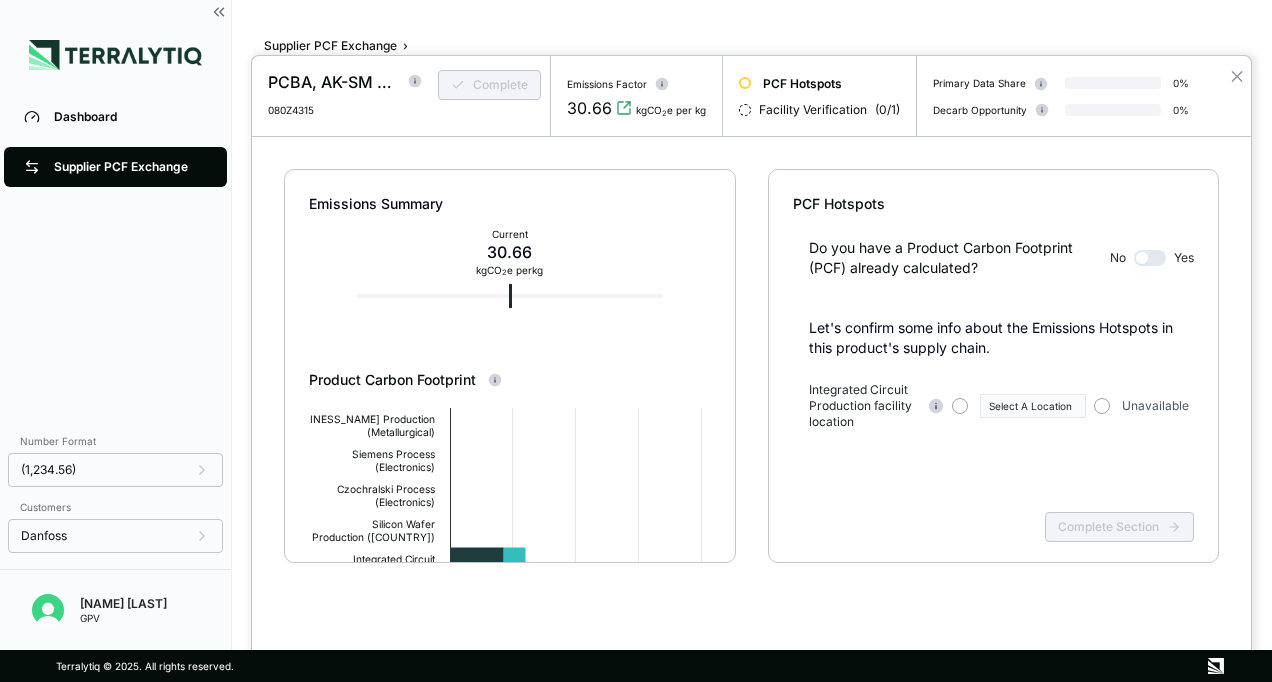 click at bounding box center (1150, 258) 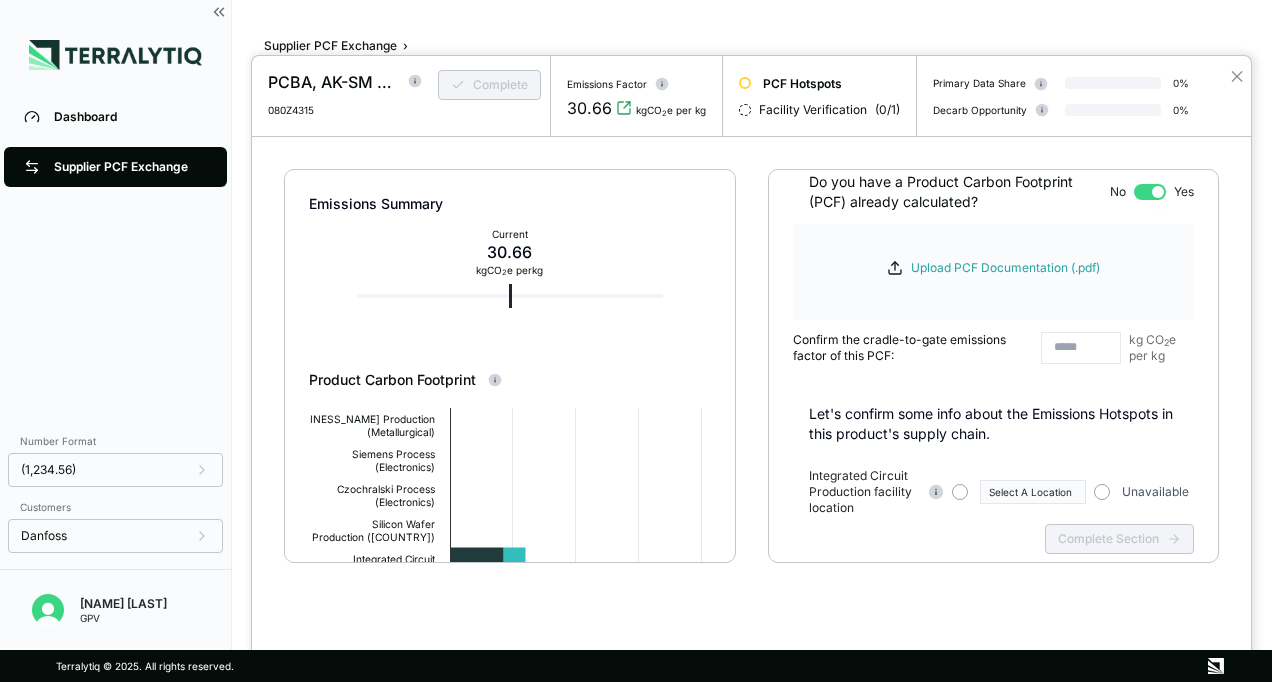 scroll, scrollTop: 96, scrollLeft: 0, axis: vertical 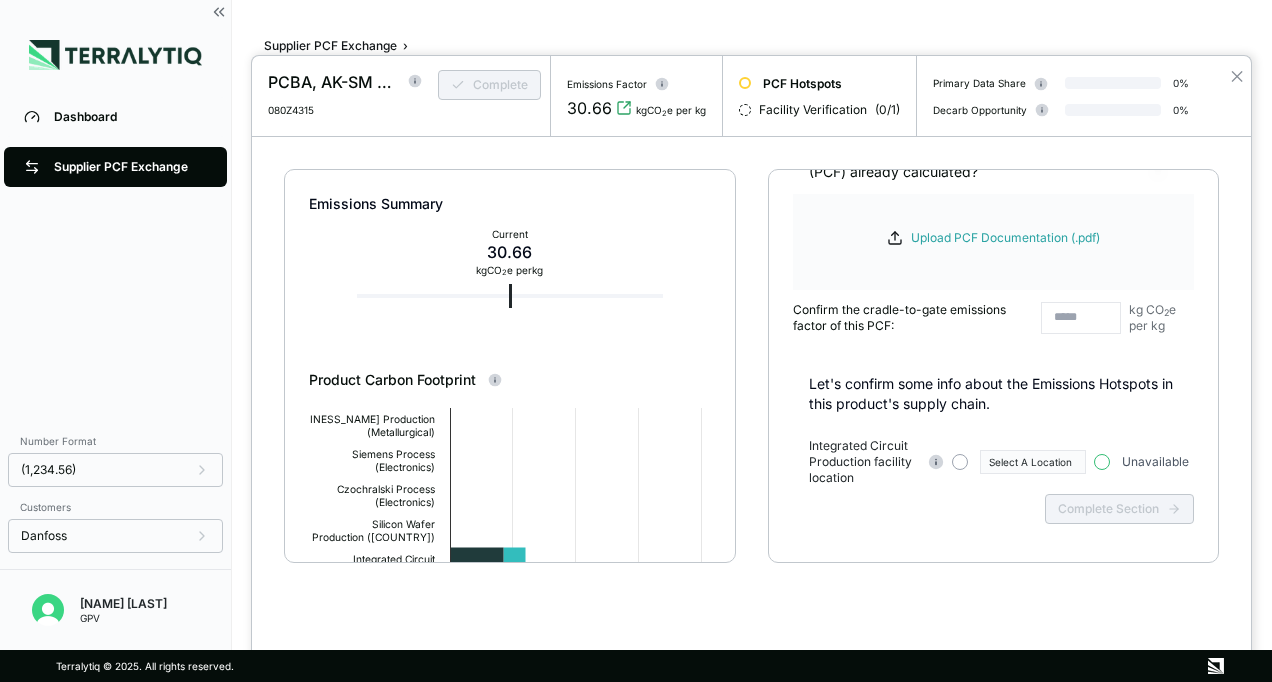 click at bounding box center (1102, 462) 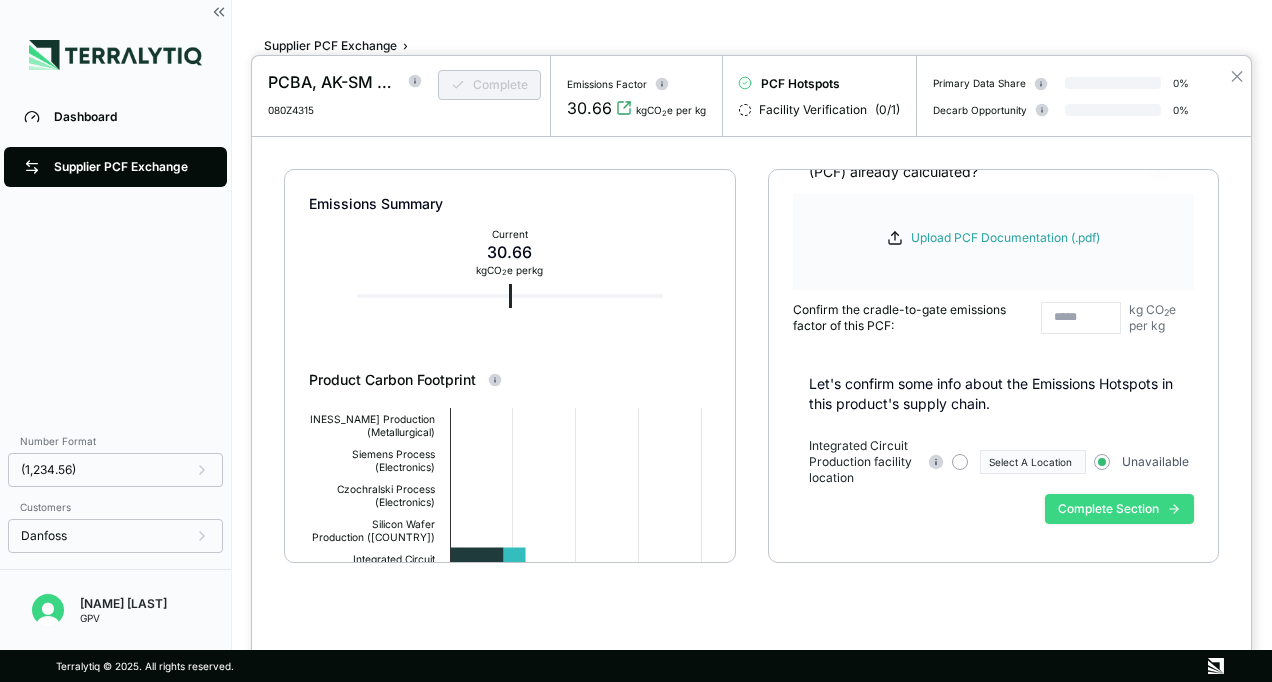 click on "Complete Section" at bounding box center [1119, 509] 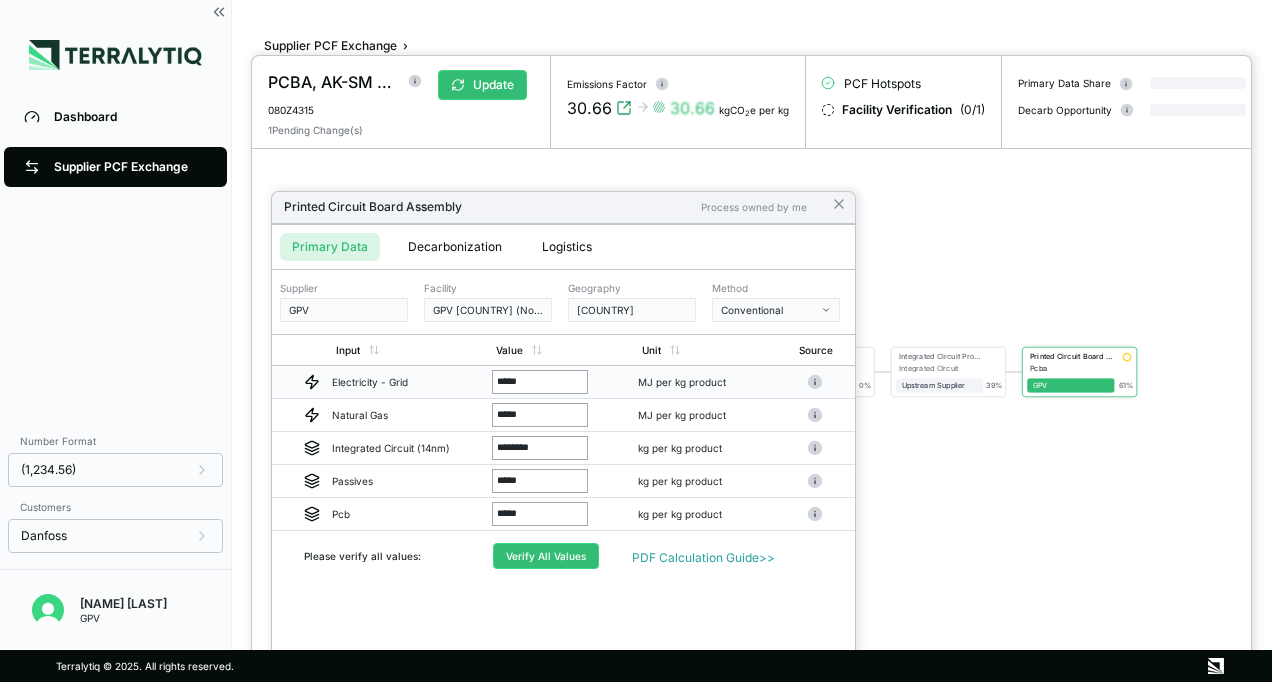 click on "Electricity - Grid" at bounding box center [404, 382] 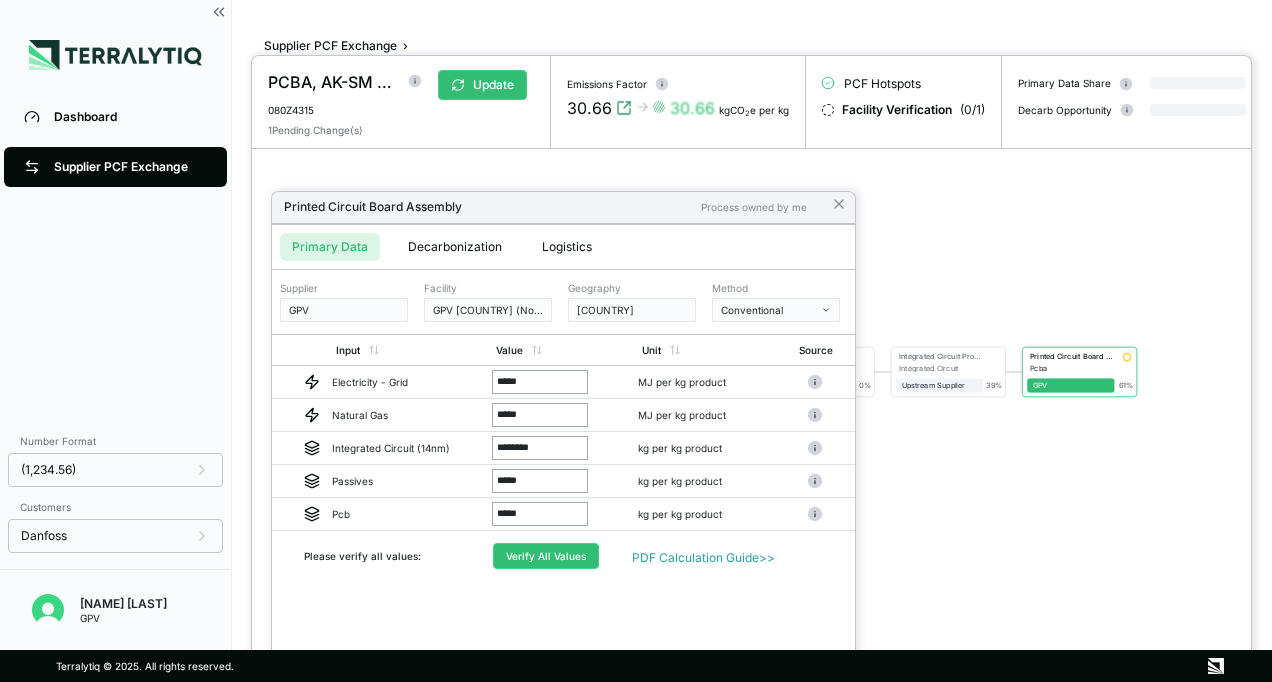 drag, startPoint x: 369, startPoint y: 384, endPoint x: 932, endPoint y: 484, distance: 571.812 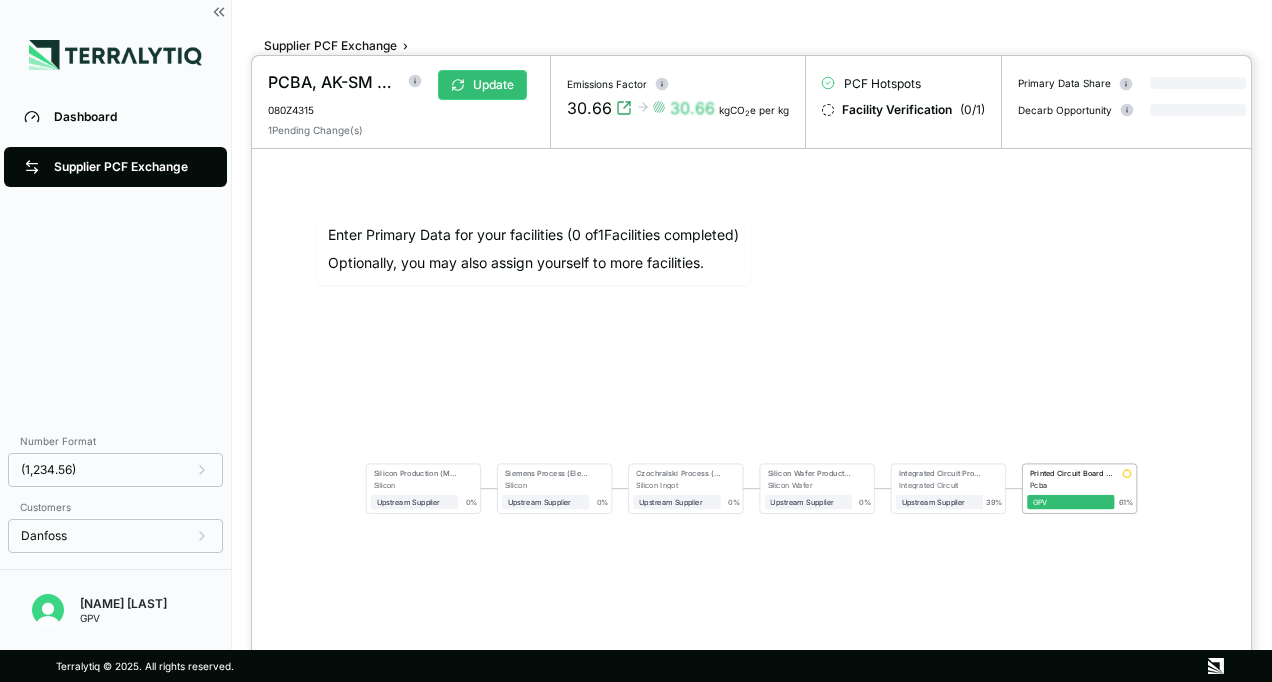 click at bounding box center [636, 341] 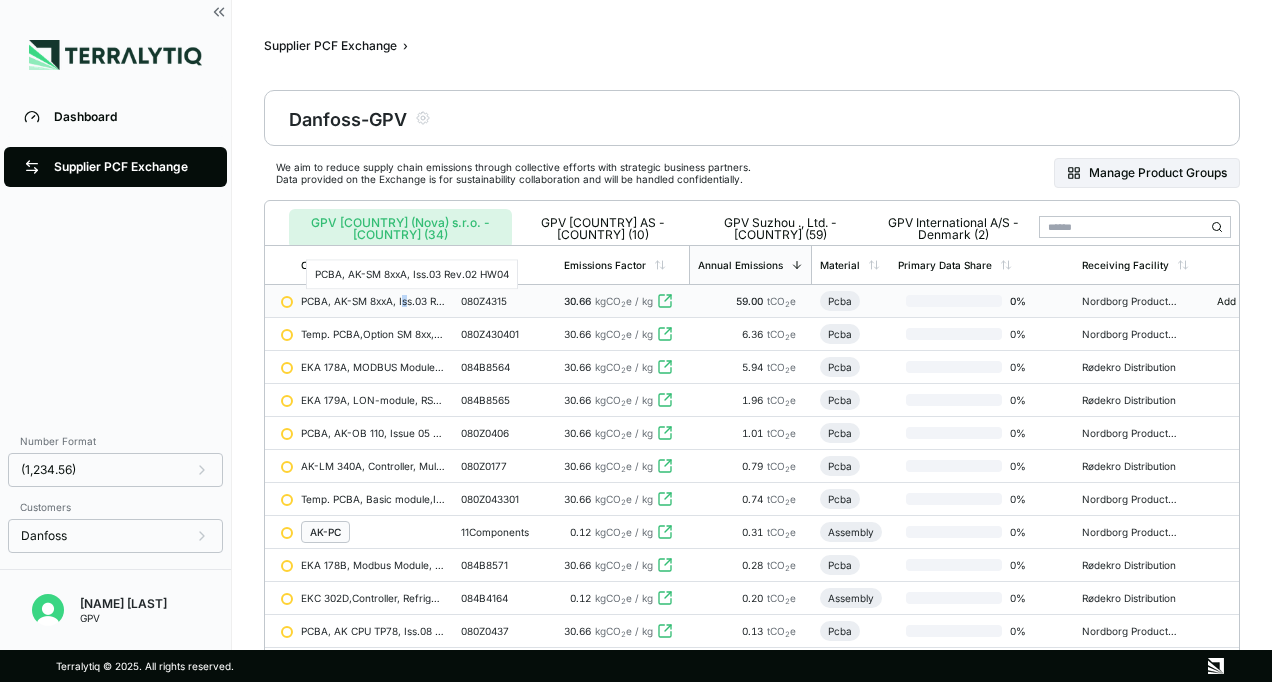 click on "PCBA, AK-SM 8xxA, Iss.03 Rev.02 HW04" at bounding box center (373, 301) 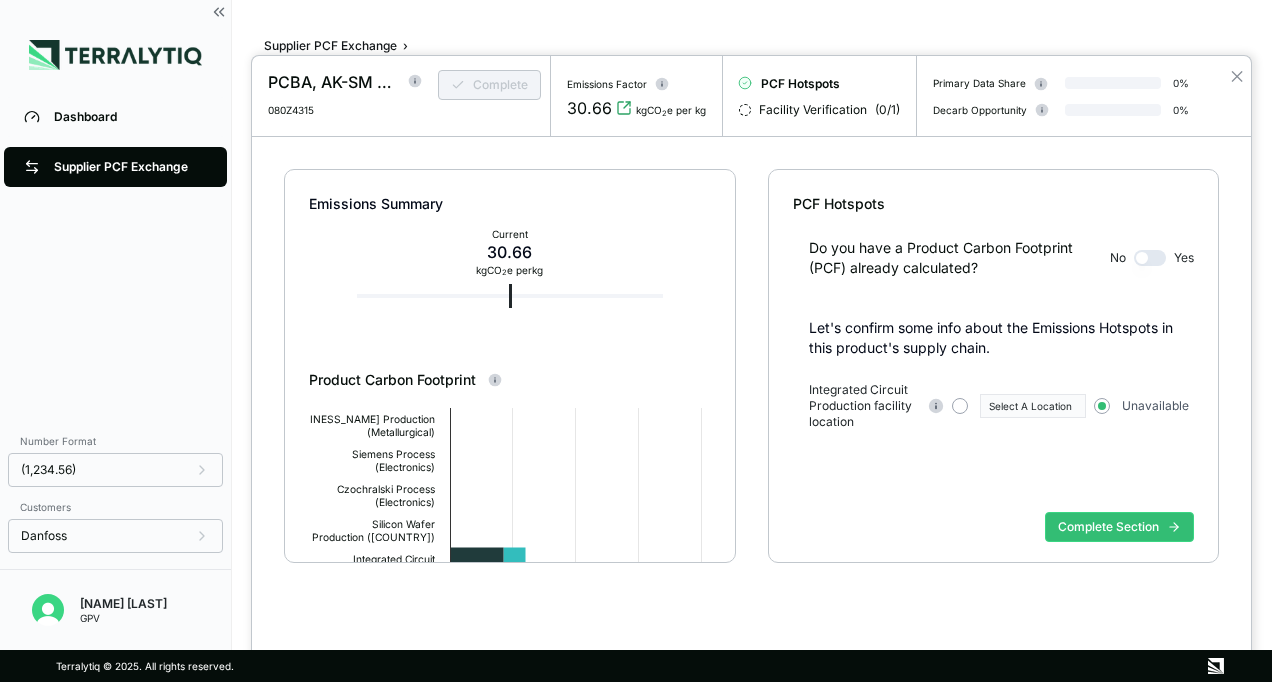 click at bounding box center [1150, 258] 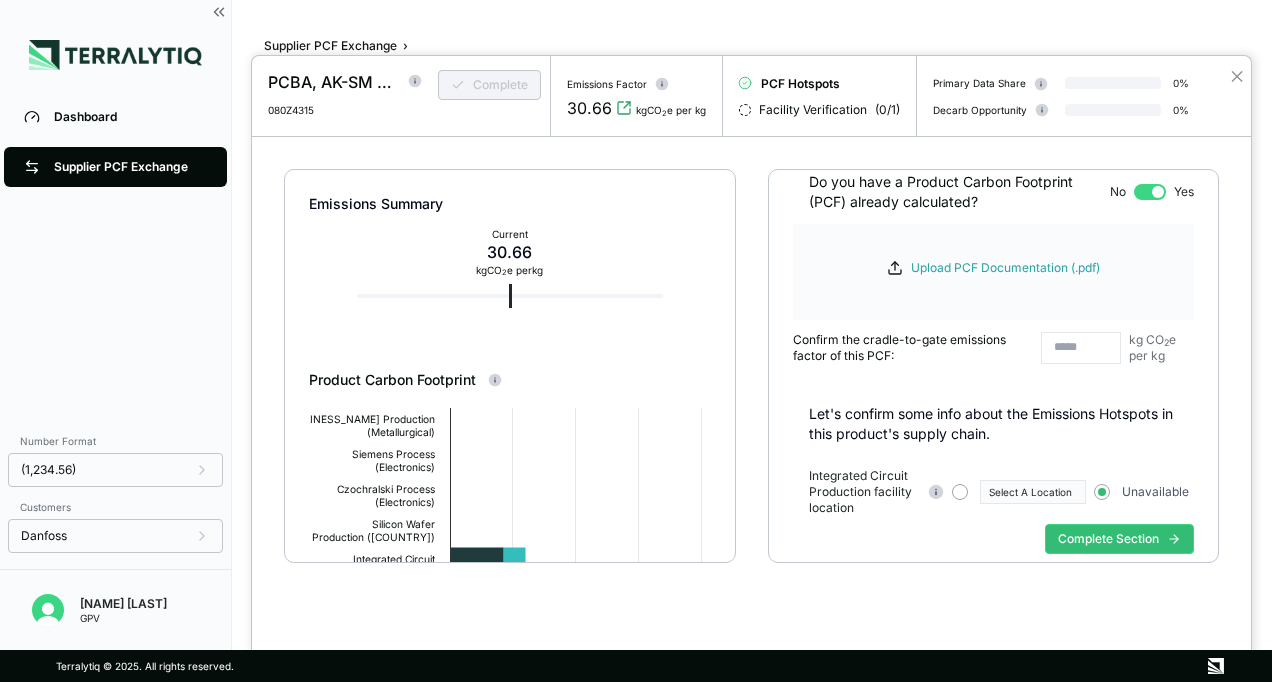 scroll, scrollTop: 96, scrollLeft: 0, axis: vertical 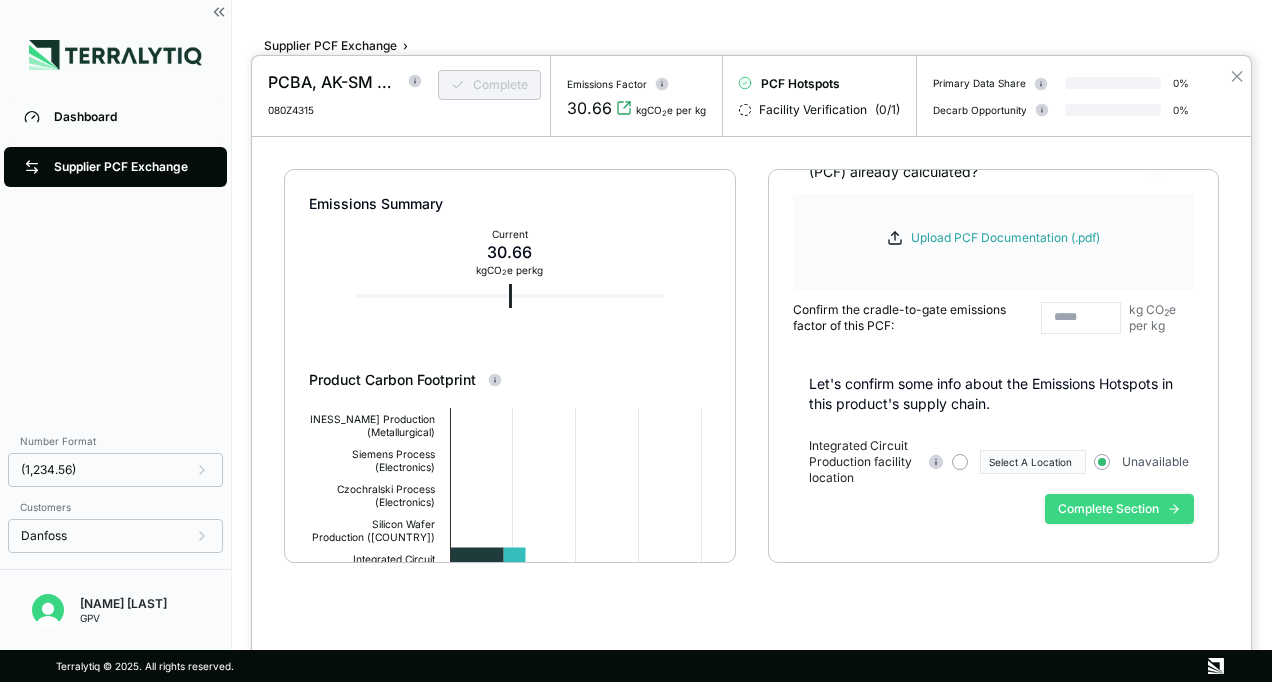 click on "Complete Section" at bounding box center [1119, 509] 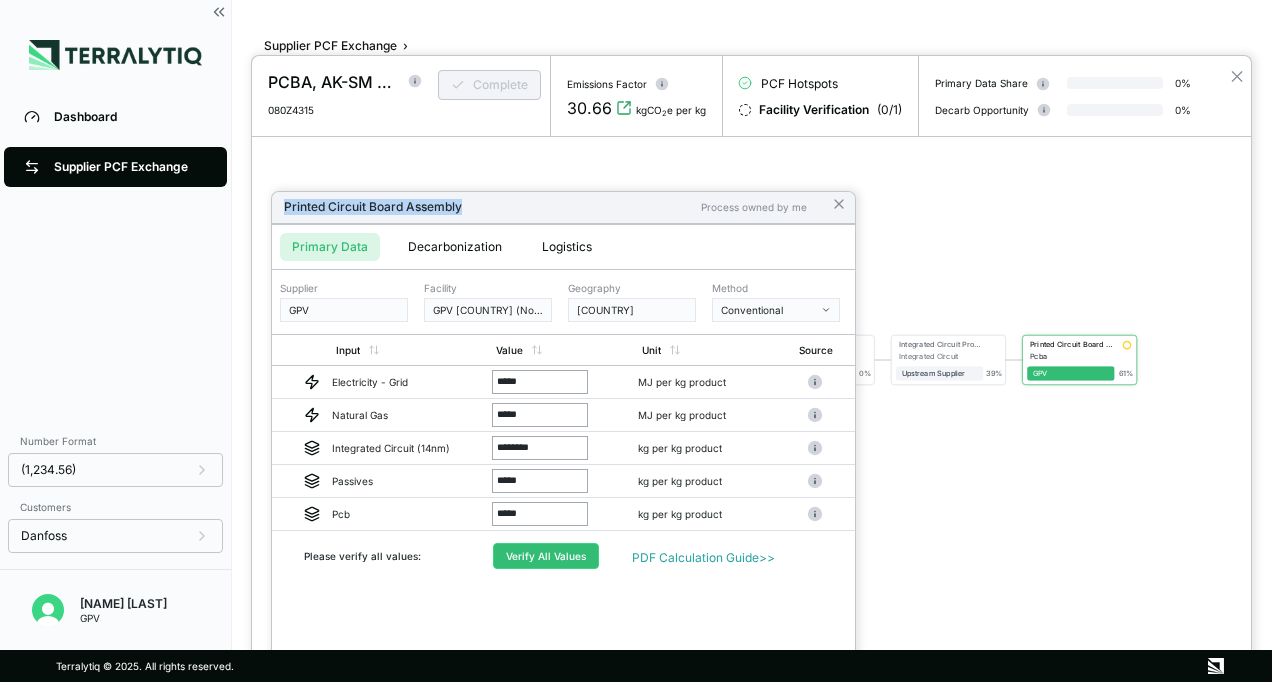 drag, startPoint x: 614, startPoint y: 208, endPoint x: 638, endPoint y: 108, distance: 102.83968 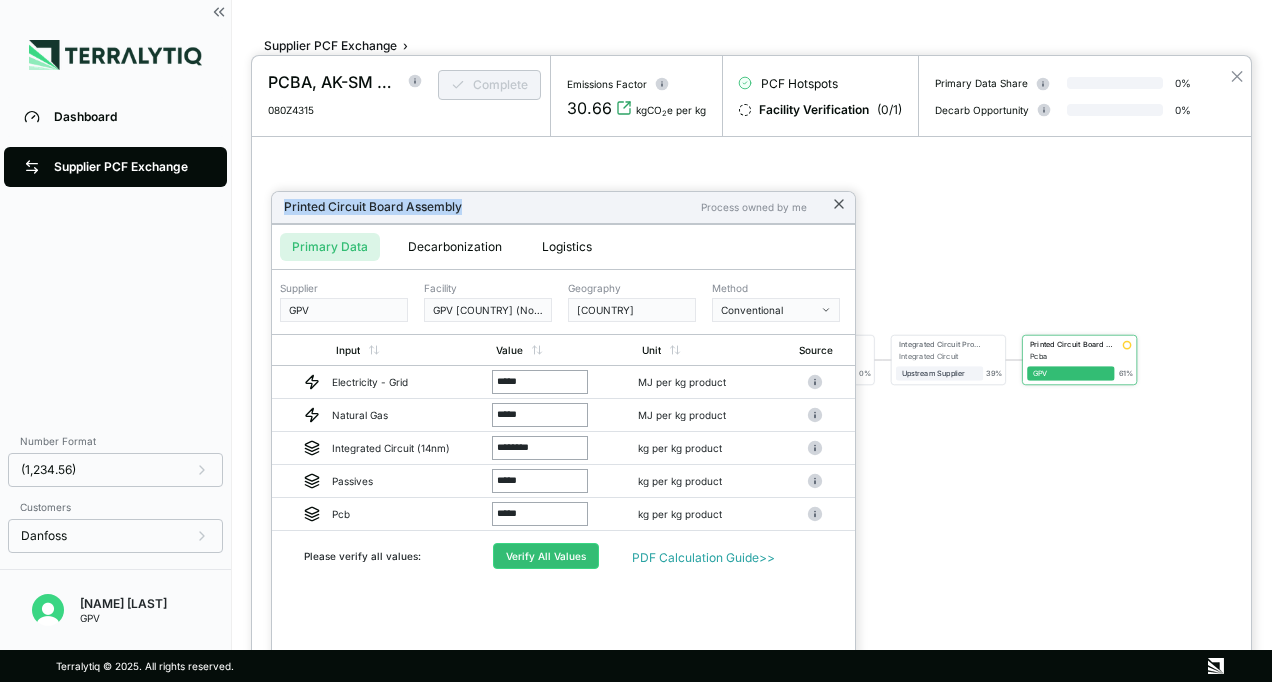 click 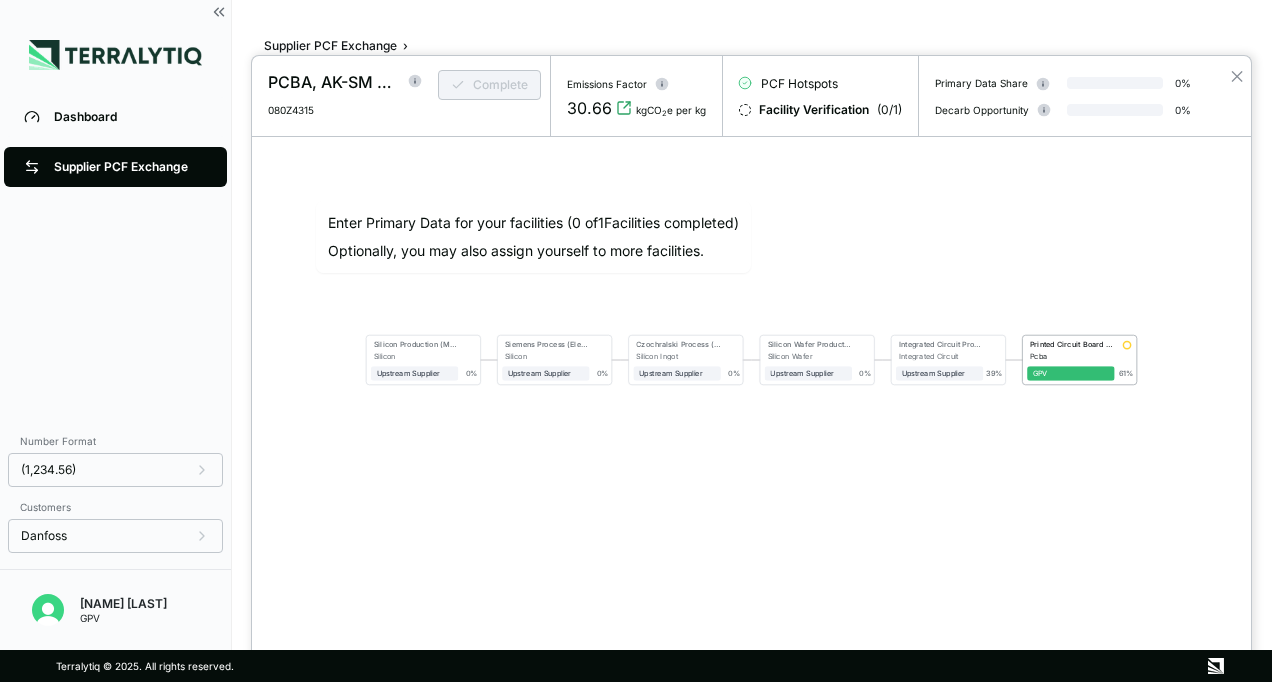 click at bounding box center (636, 341) 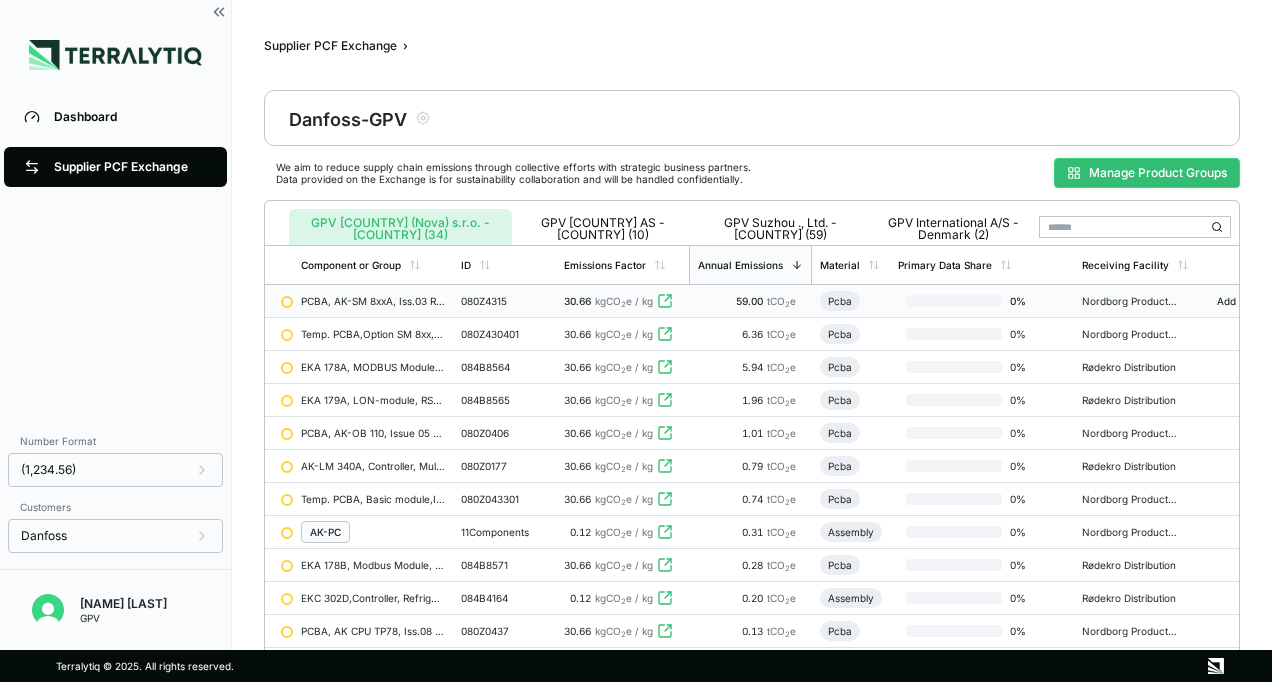 click on "Manage Product Groups" at bounding box center [1147, 173] 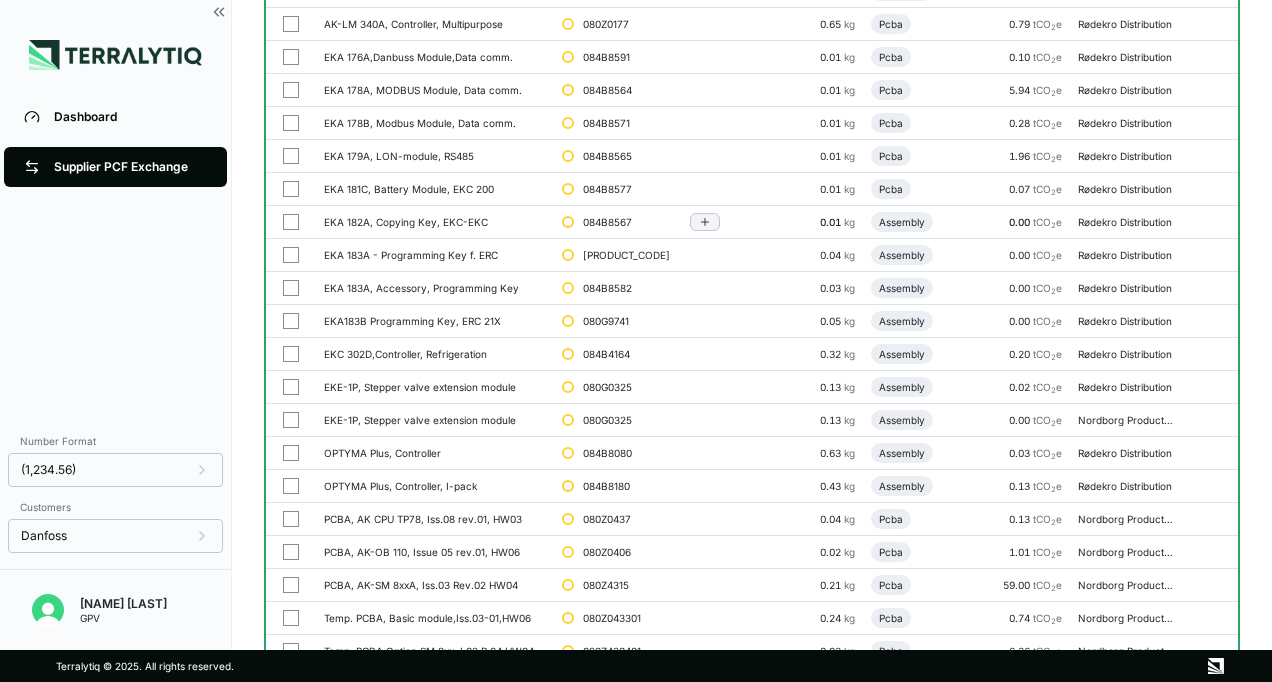 scroll, scrollTop: 0, scrollLeft: 0, axis: both 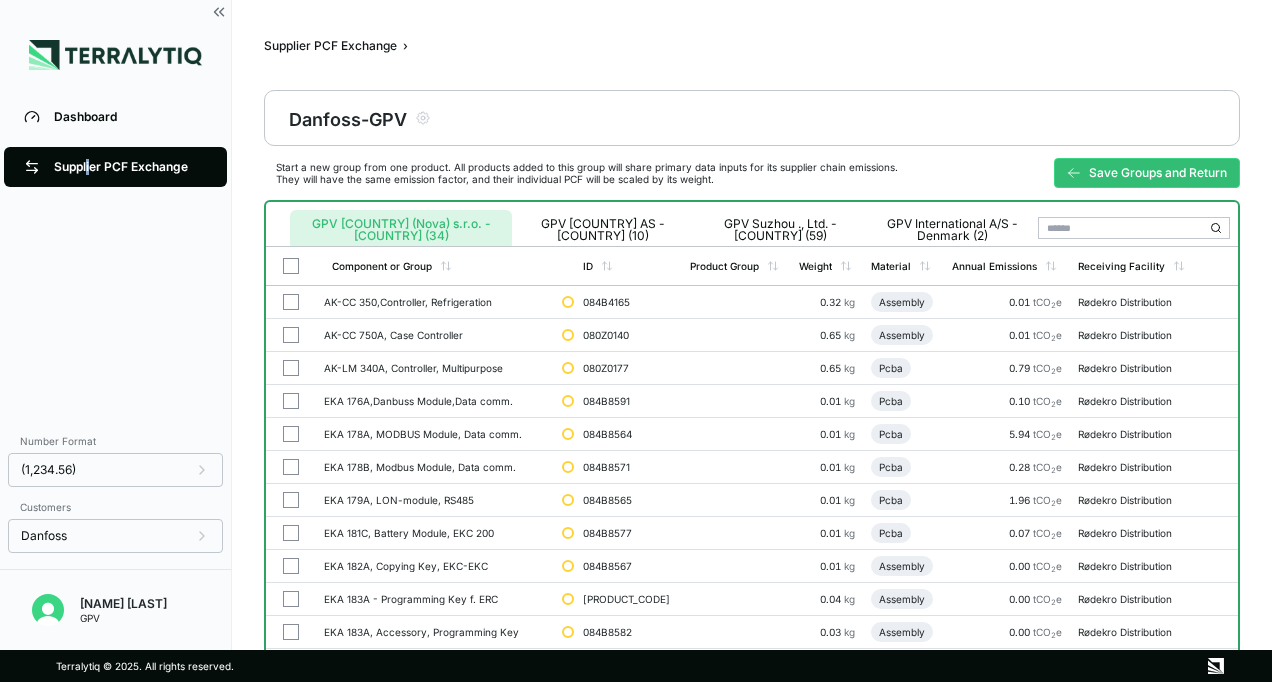 click on "Supplier PCF Exchange" at bounding box center [115, 167] 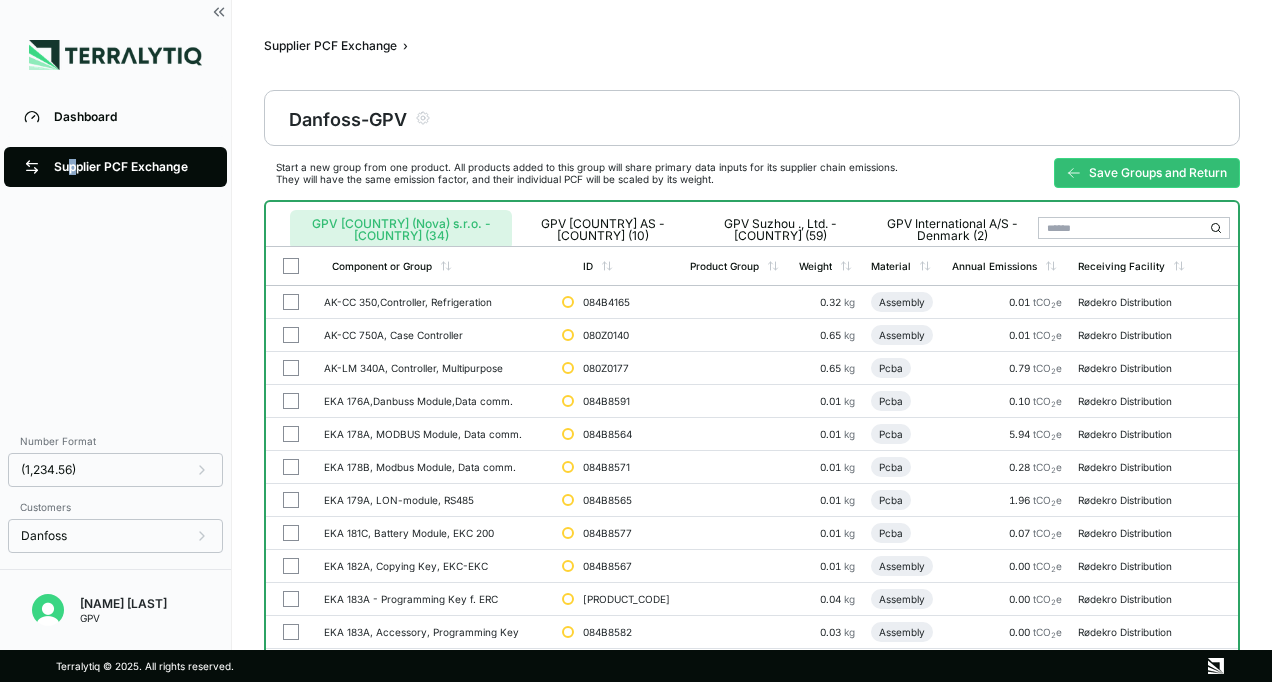 drag, startPoint x: 89, startPoint y: 158, endPoint x: 74, endPoint y: 164, distance: 16.155495 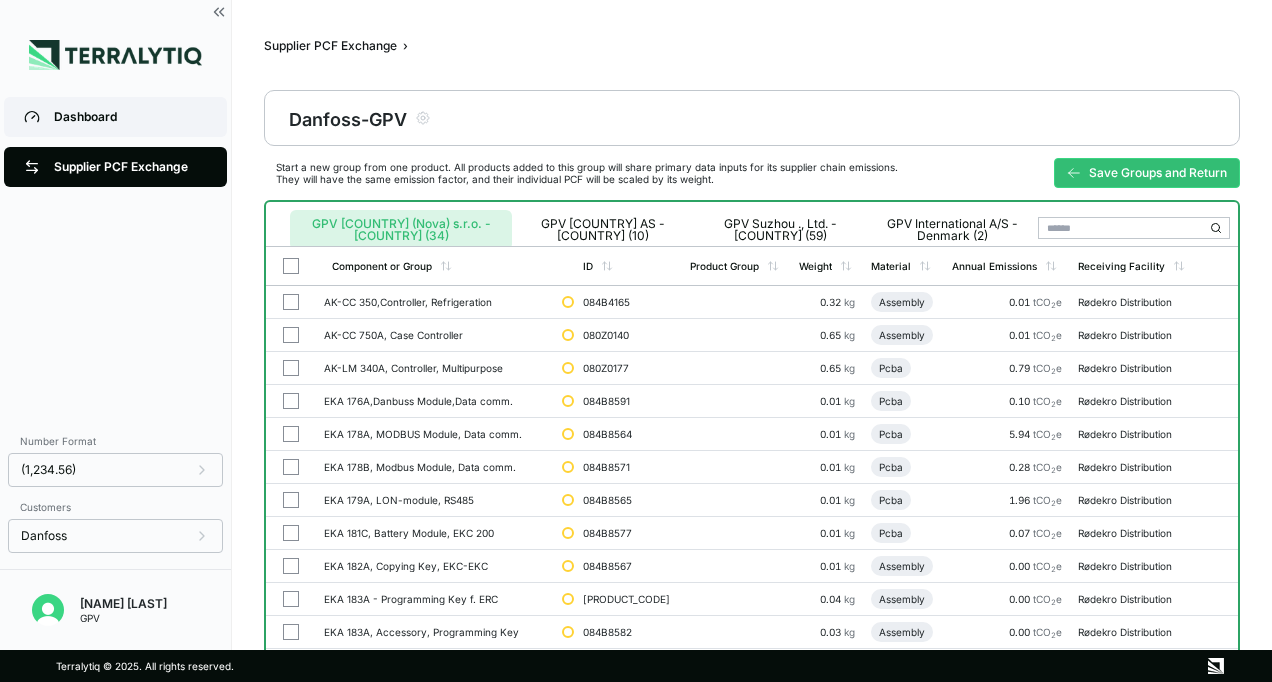 drag, startPoint x: 74, startPoint y: 164, endPoint x: 74, endPoint y: 121, distance: 43 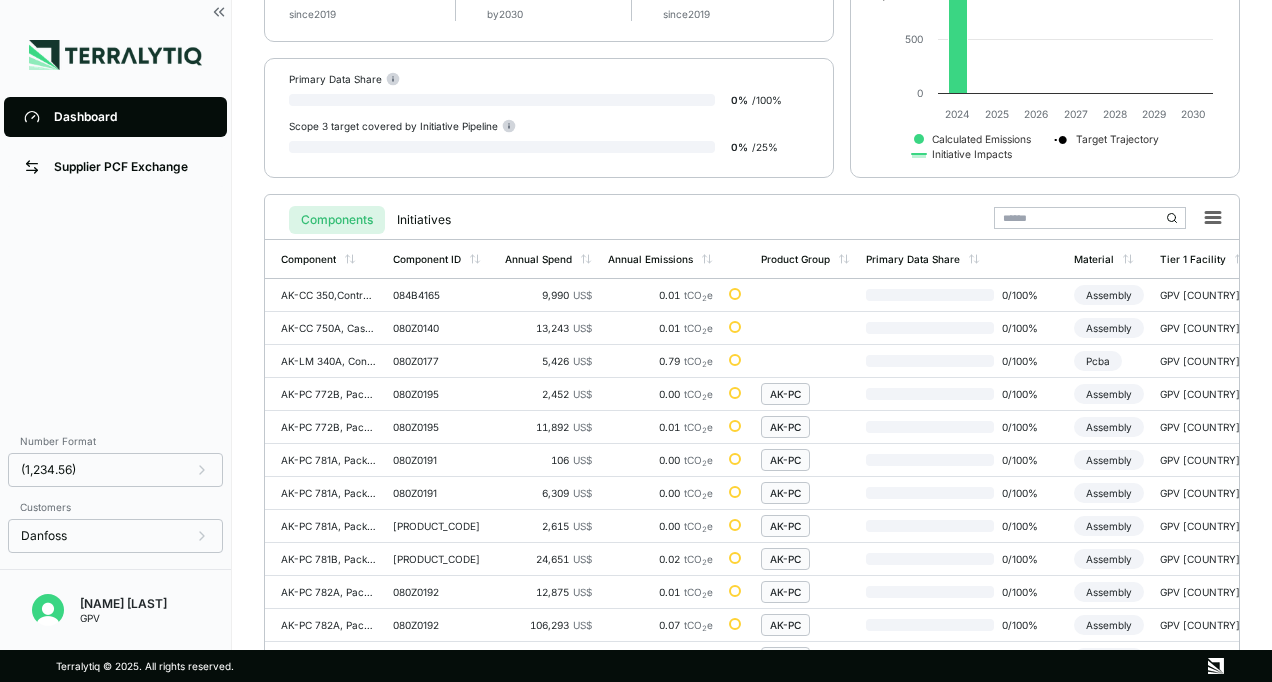 scroll, scrollTop: 272, scrollLeft: 0, axis: vertical 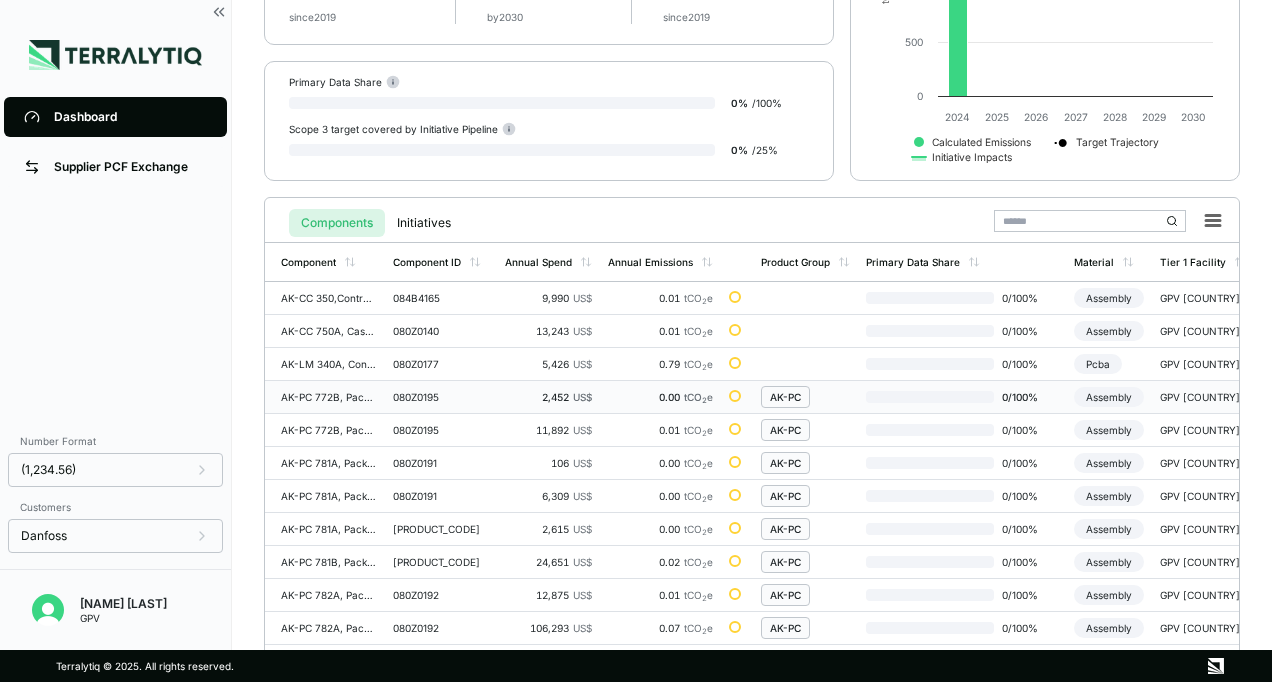 click on "AK-PC" at bounding box center [785, 397] 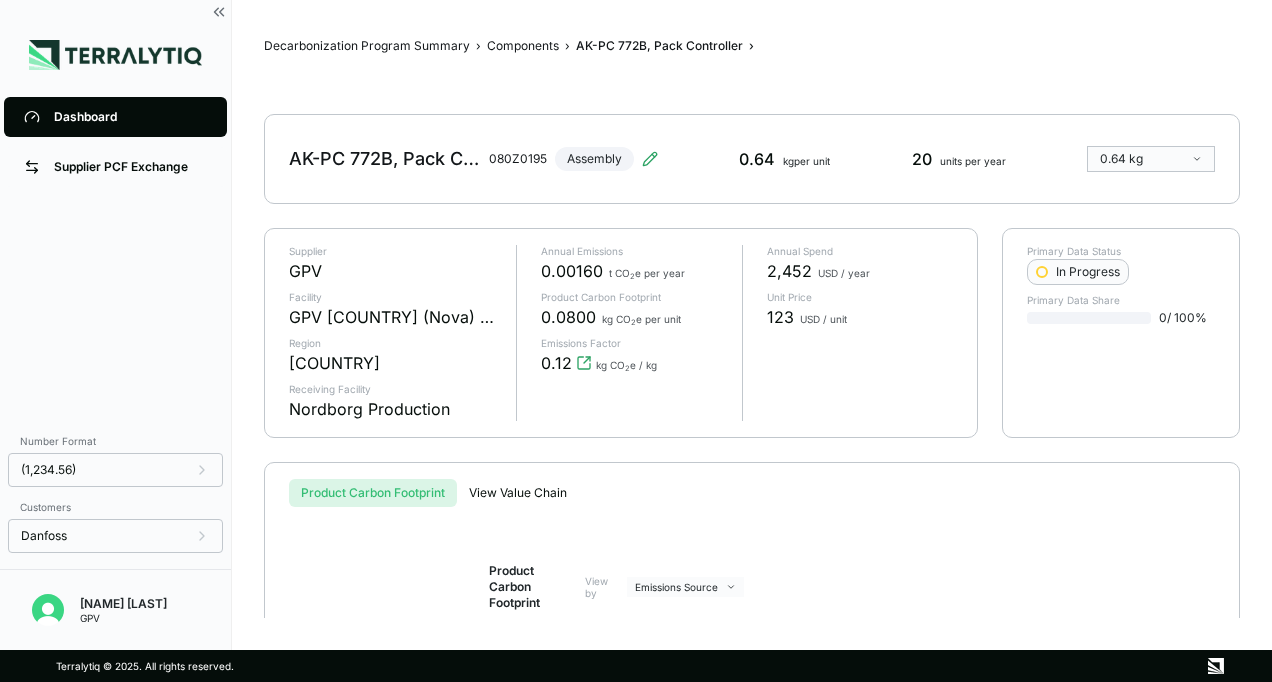 scroll, scrollTop: 0, scrollLeft: 0, axis: both 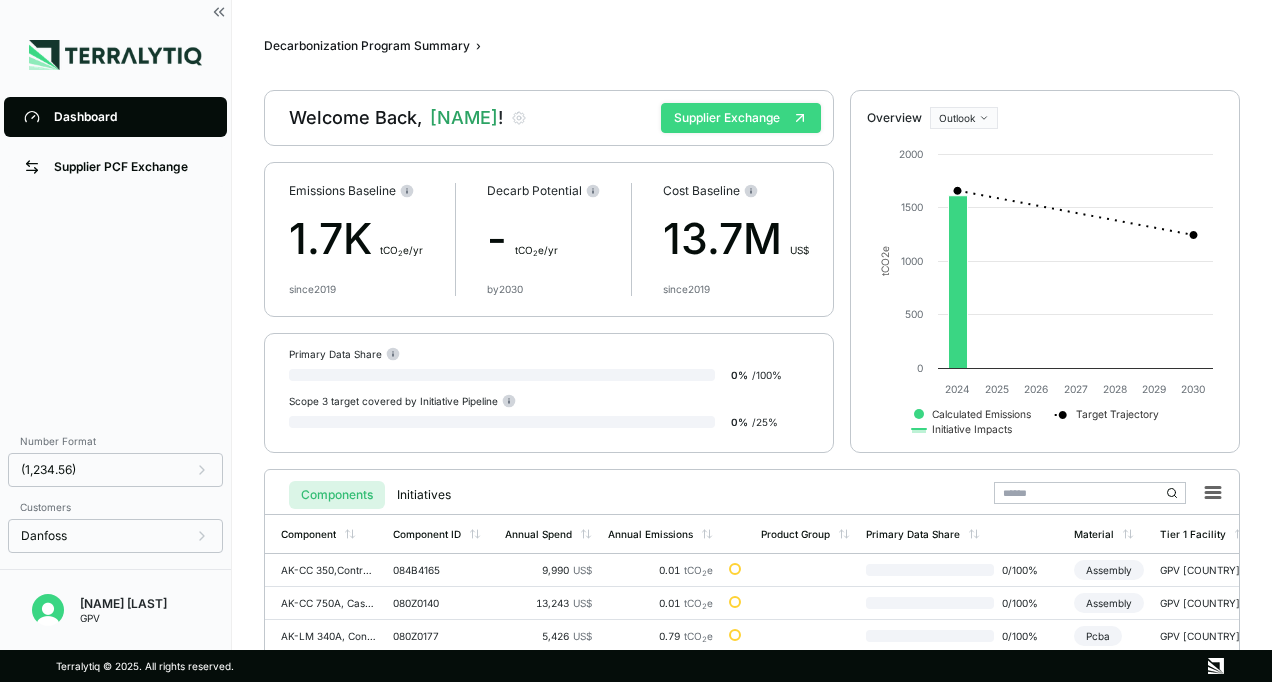 click on "Supplier Exchange" at bounding box center (741, 118) 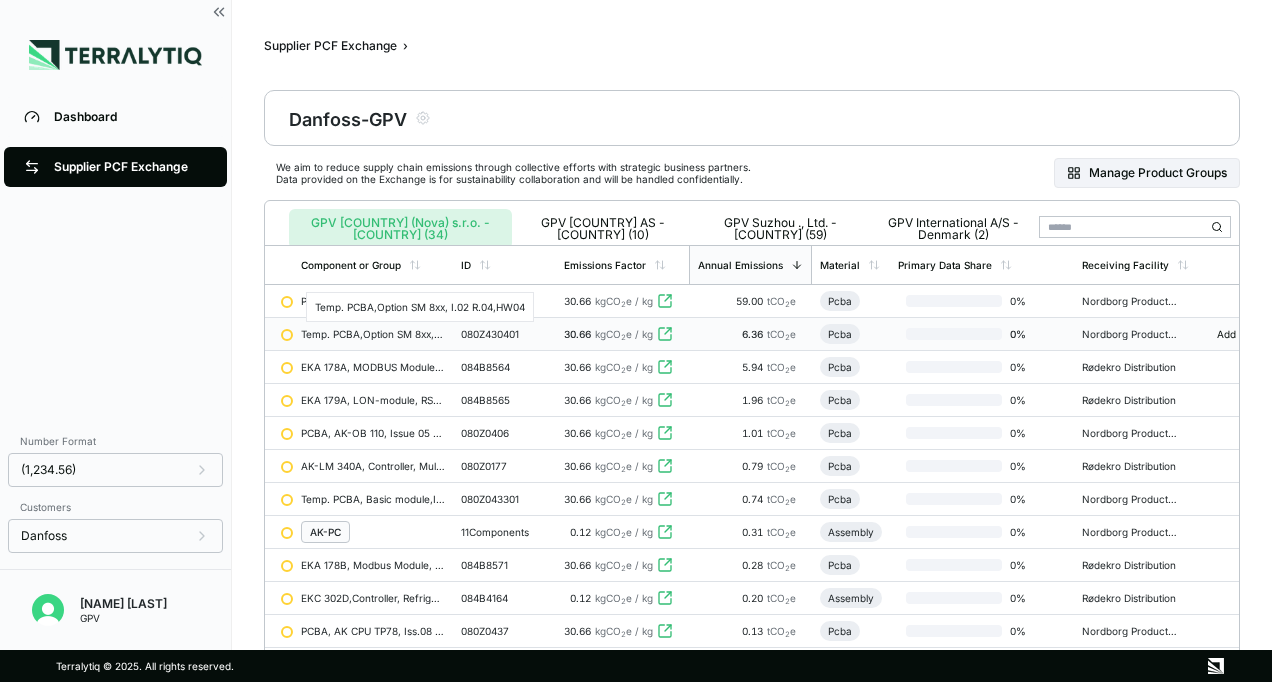 scroll, scrollTop: 0, scrollLeft: 0, axis: both 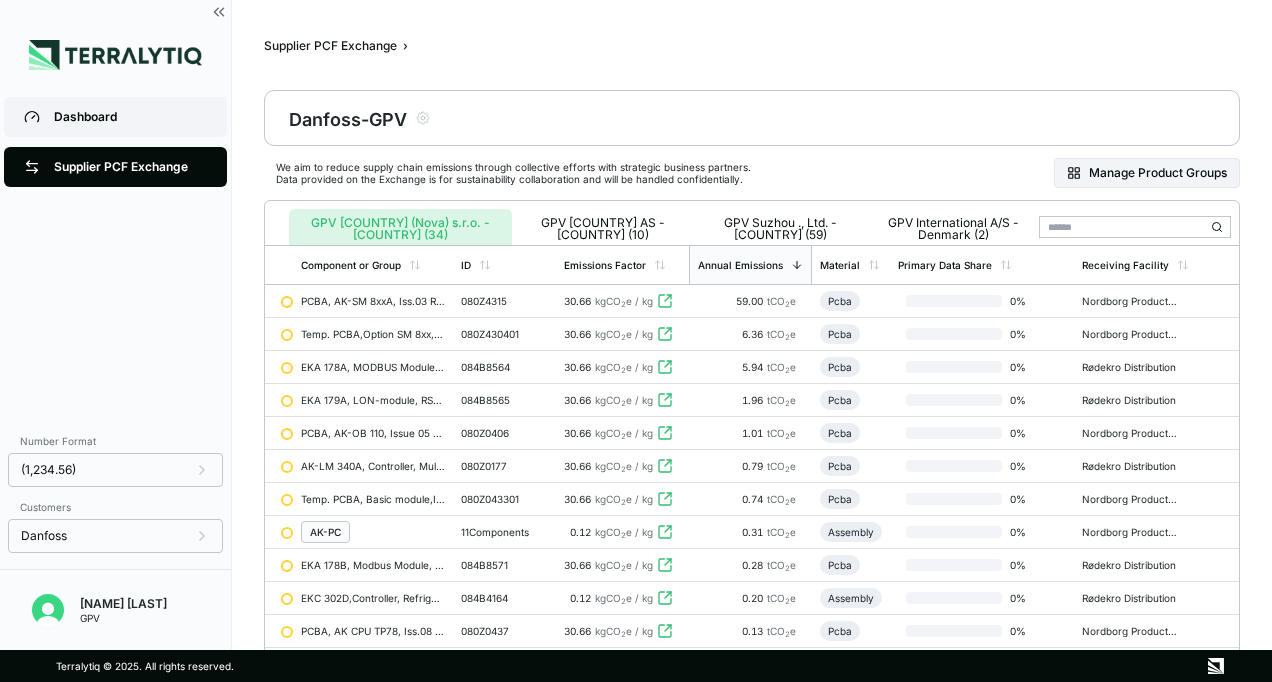 click on "Dashboard" at bounding box center (115, 117) 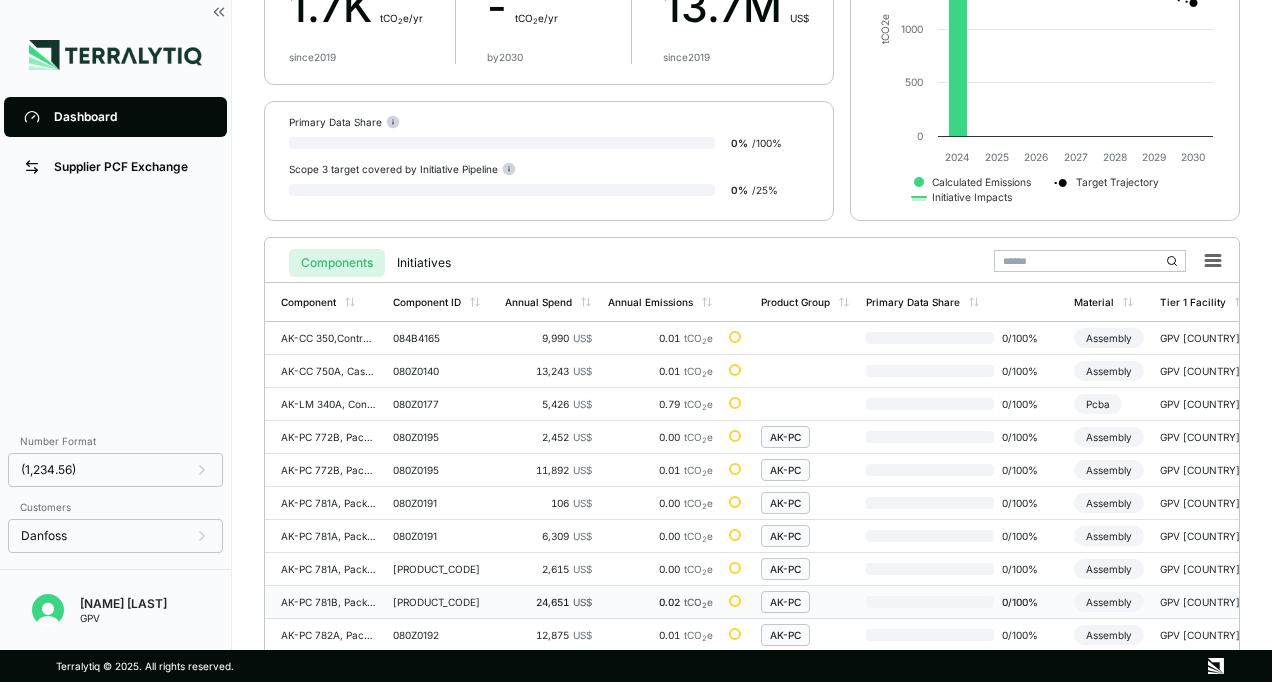 scroll, scrollTop: 233, scrollLeft: 0, axis: vertical 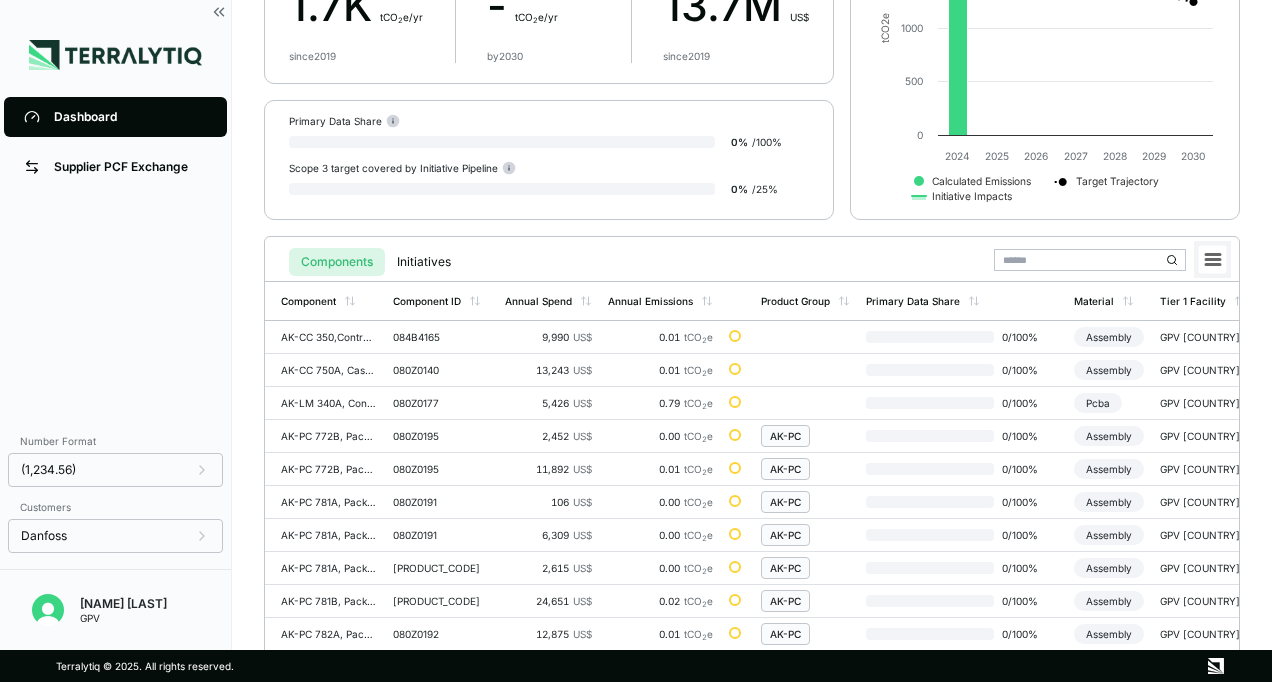 click 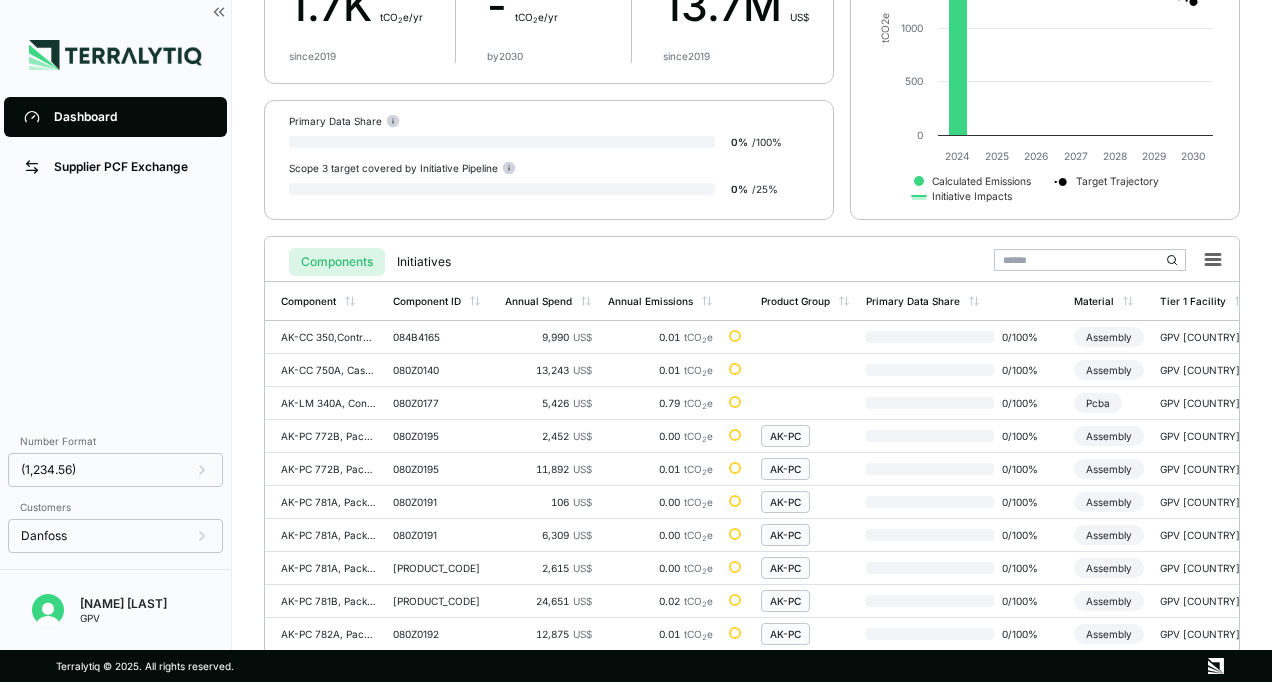 click on "Overview Outlook Created with Highcharts 11.4.8 tCO 2 e Calculated Emissions Target Trajectory Initiative Impacts 2024 2025 2026 2027 2028 2029 2030 0 500 1000 1500 2000 Highcharts.com" at bounding box center (1045, 38) 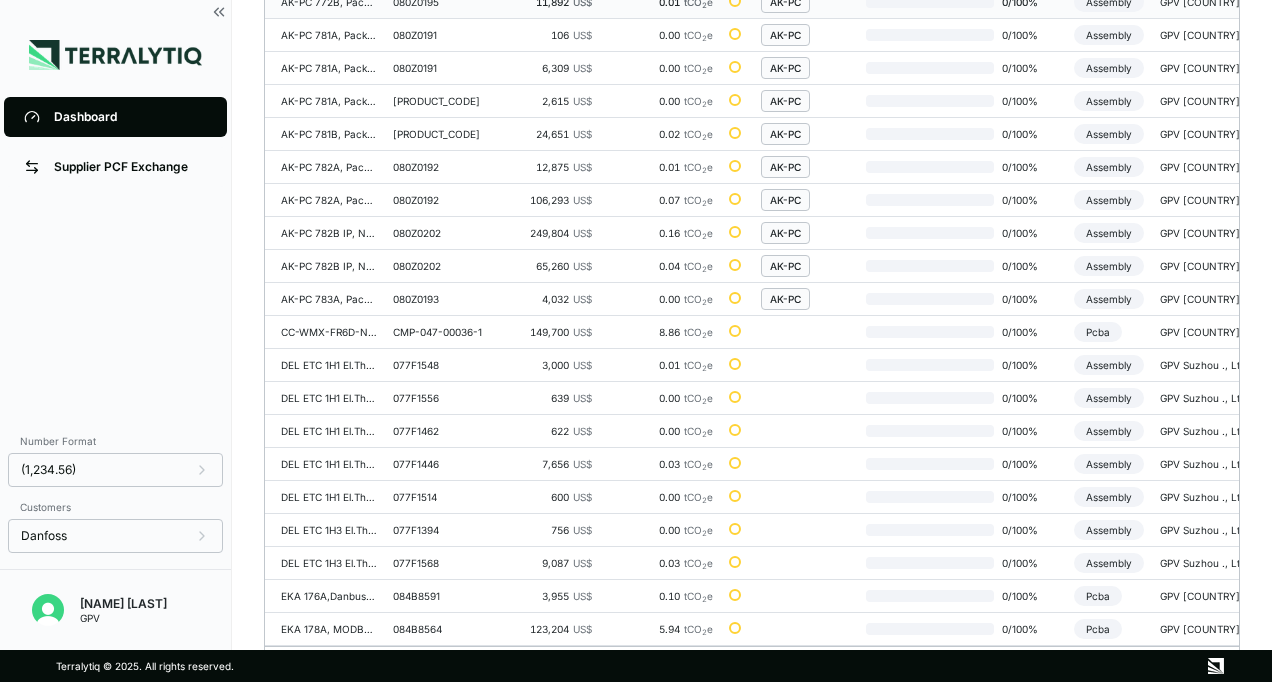 scroll, scrollTop: 738, scrollLeft: 0, axis: vertical 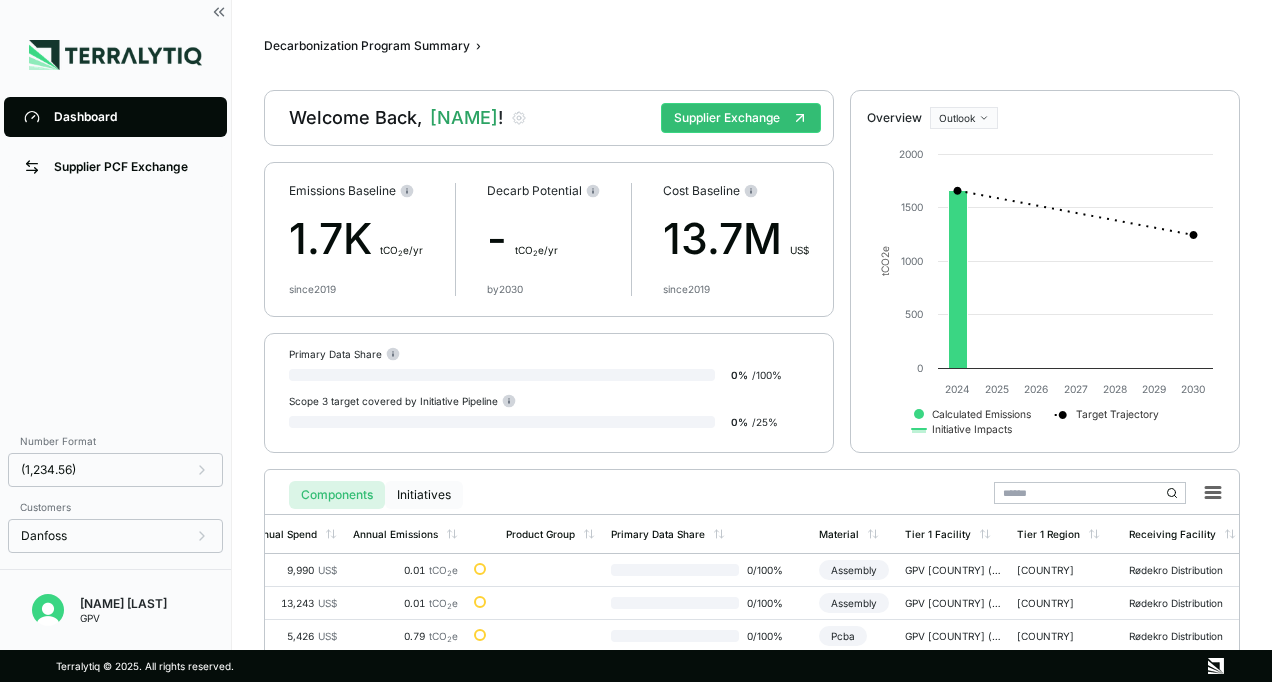 click on "Initiatives" at bounding box center (424, 495) 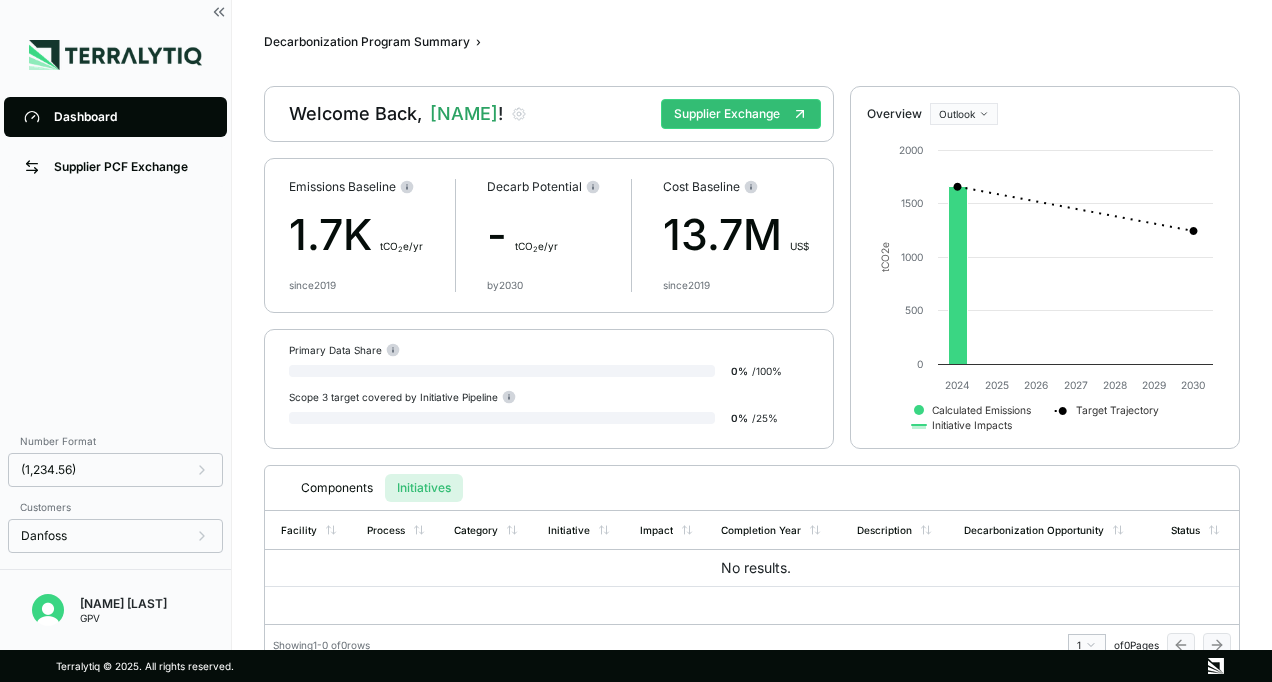 scroll, scrollTop: 0, scrollLeft: 0, axis: both 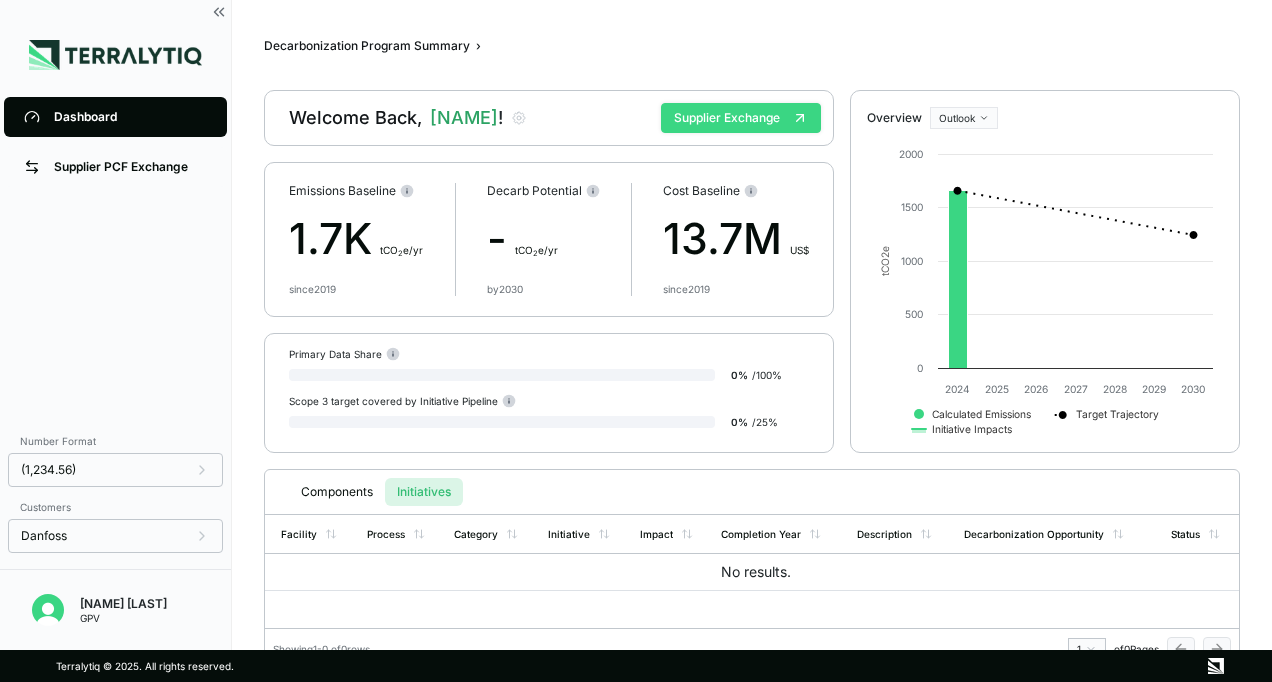 click on "Supplier Exchange" at bounding box center (741, 118) 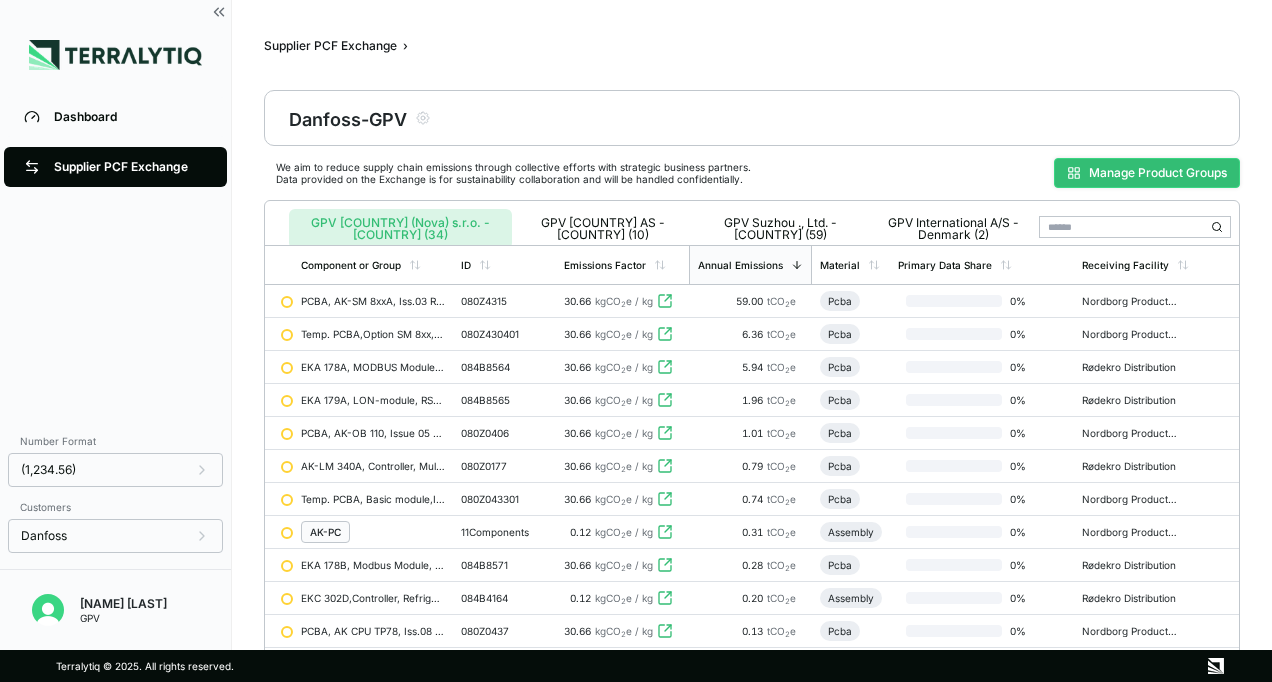 click on "Manage Product Groups" at bounding box center (1147, 173) 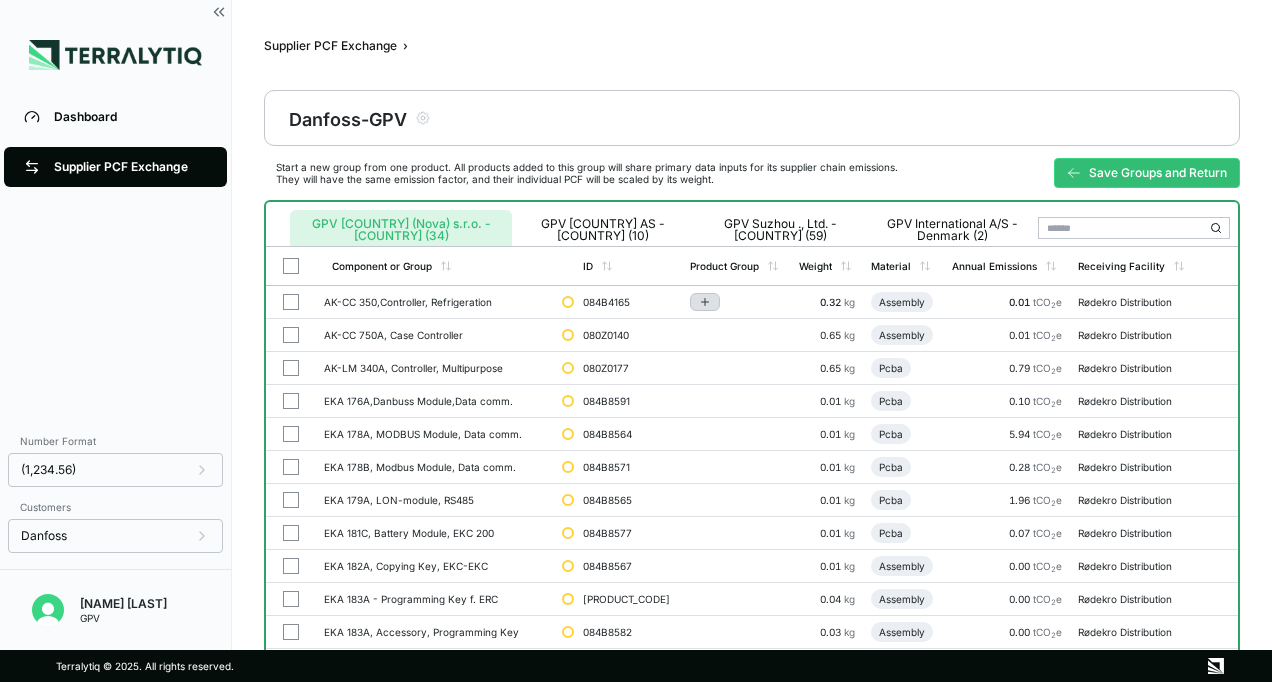 click 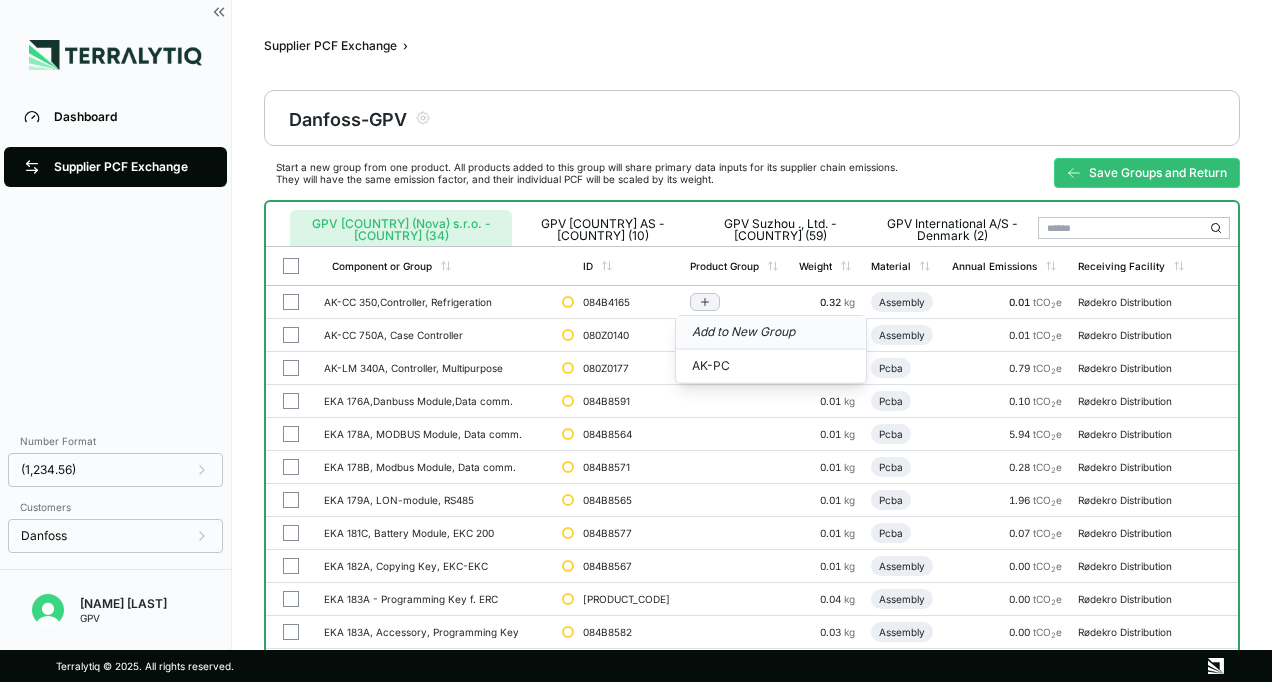 click on "Add to New Group" at bounding box center [771, 333] 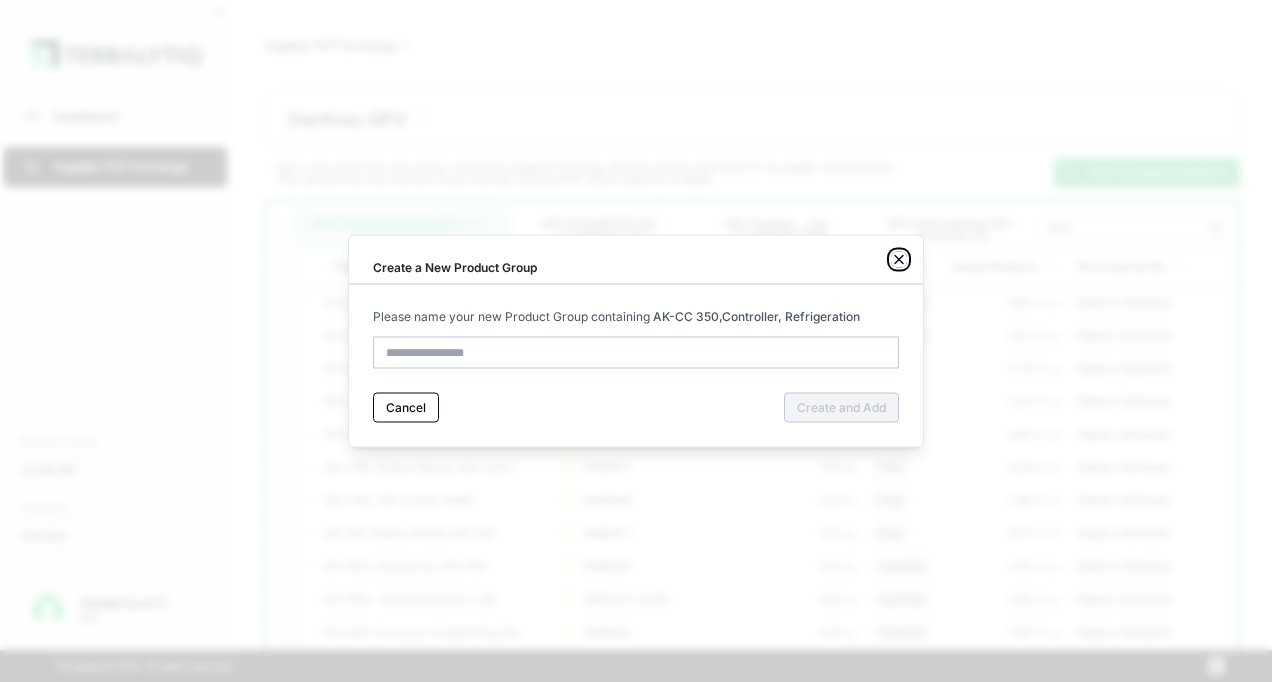 click 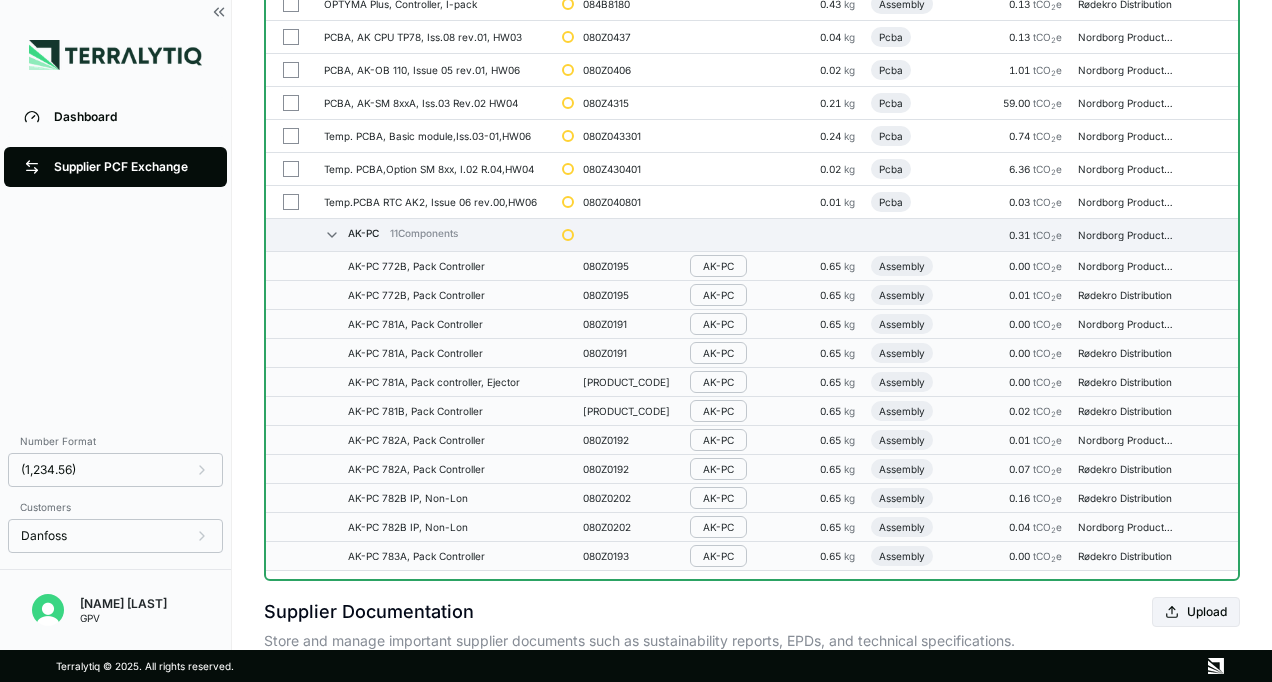 scroll, scrollTop: 933, scrollLeft: 0, axis: vertical 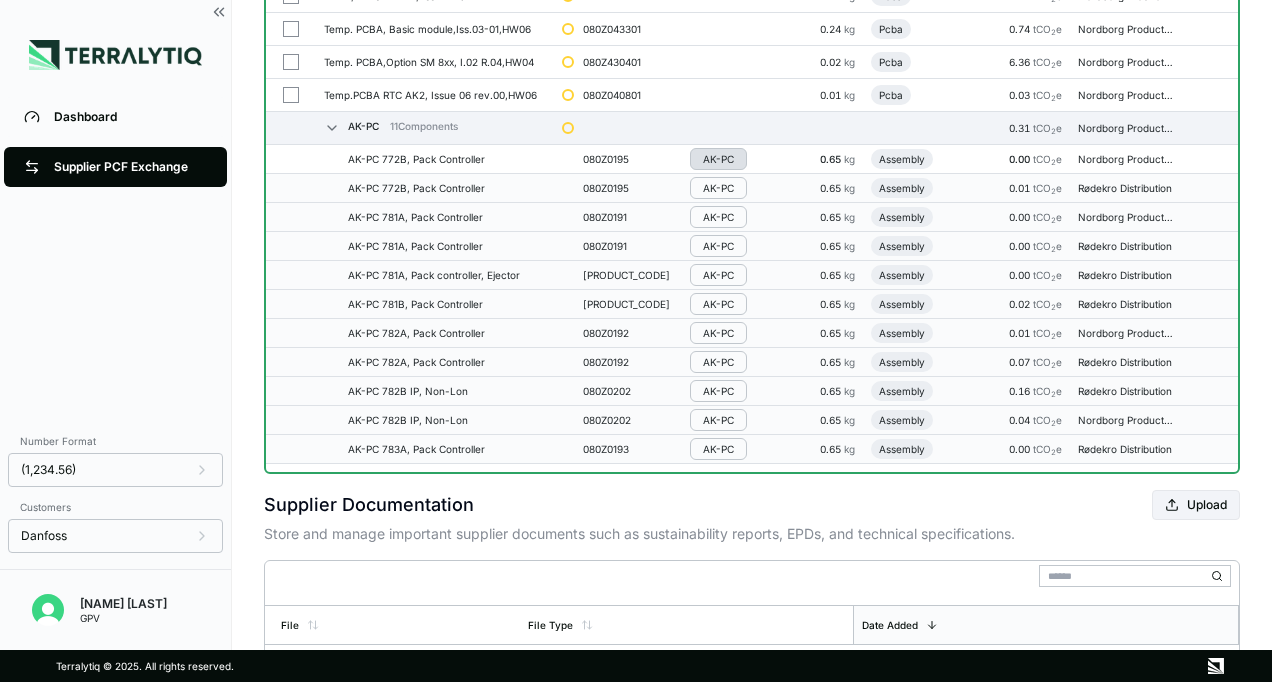 click on "AK-PC" at bounding box center (718, 159) 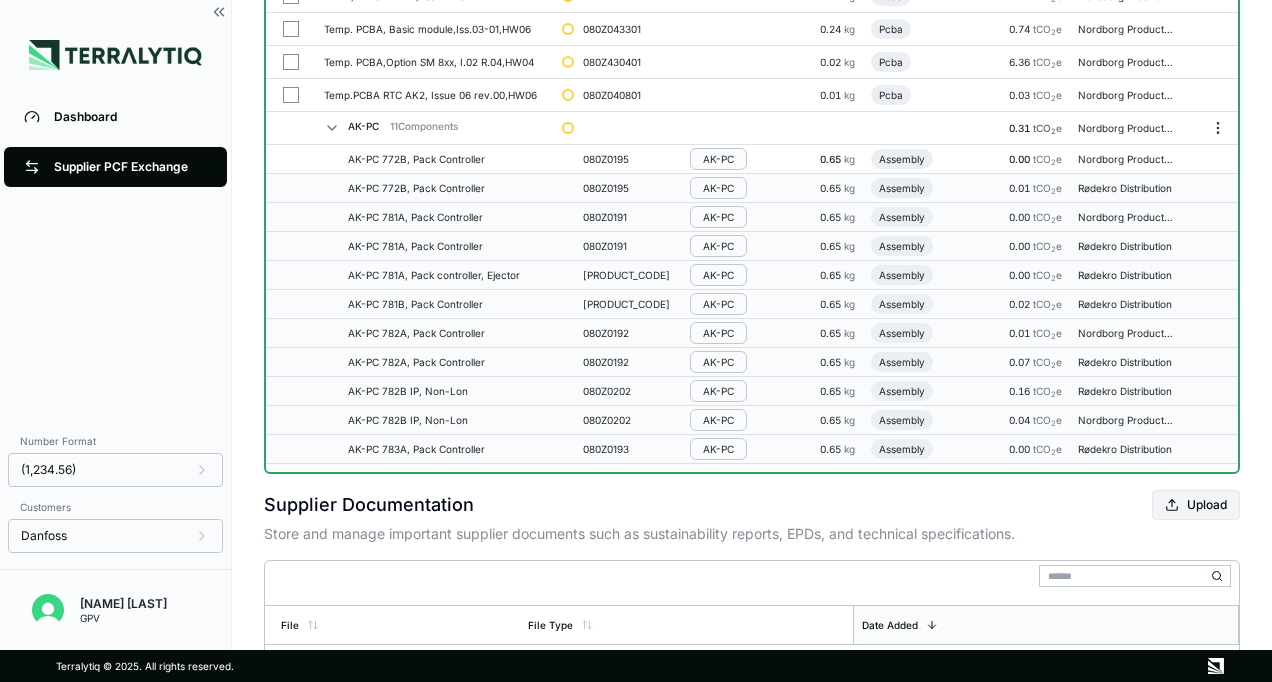click 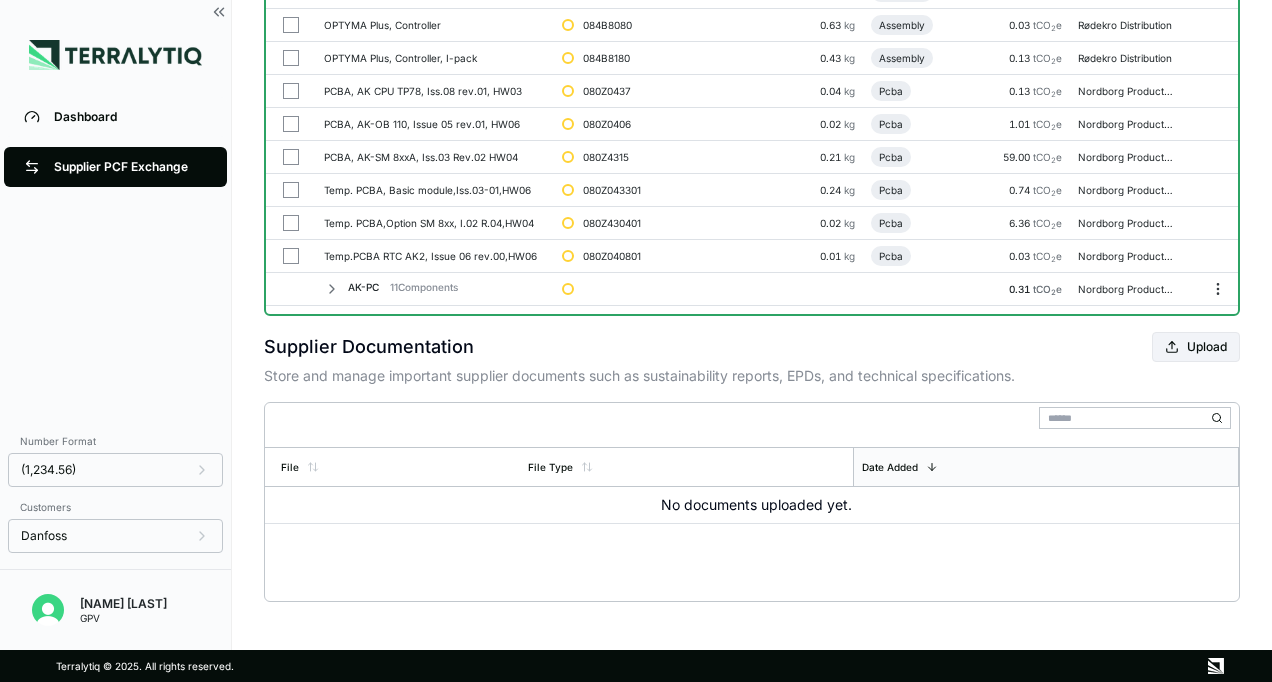scroll, scrollTop: 762, scrollLeft: 0, axis: vertical 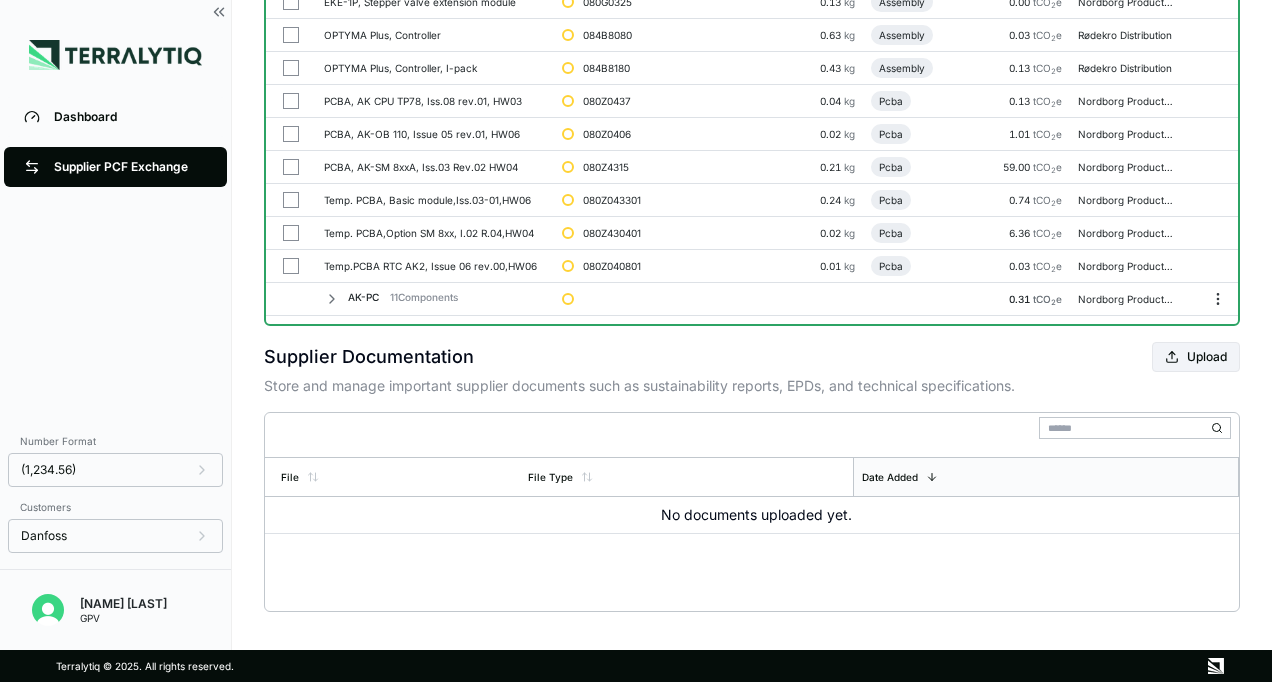 click 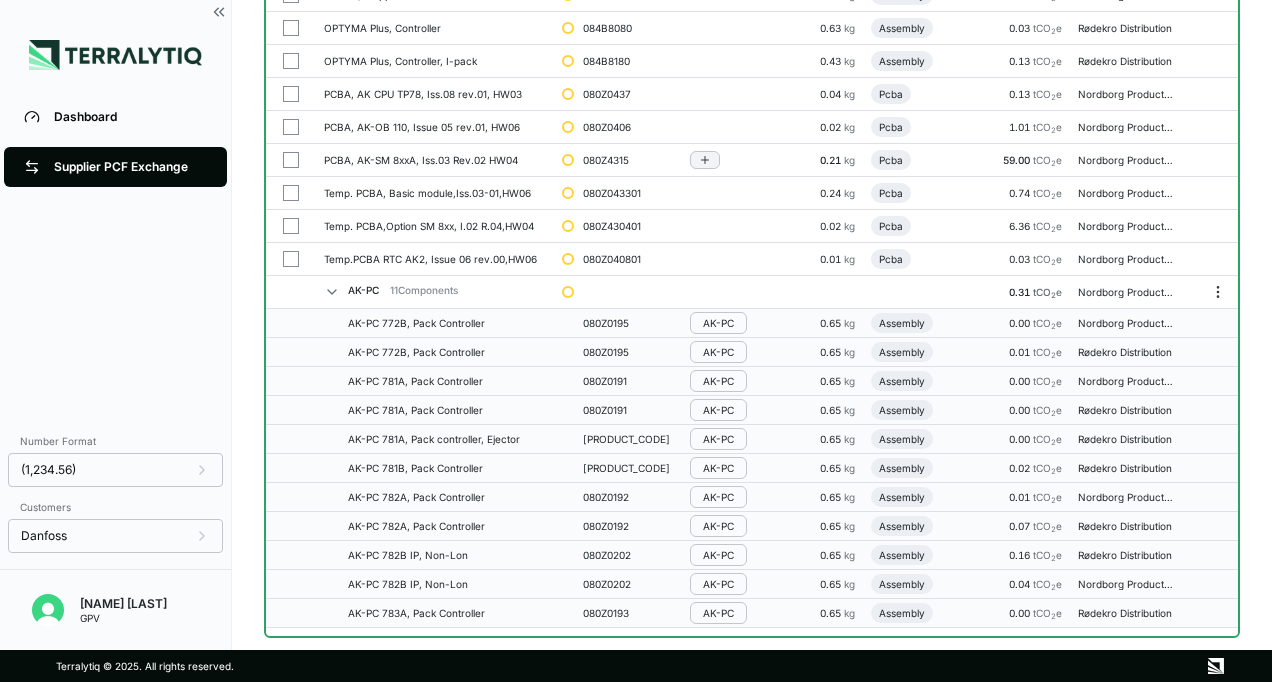 scroll, scrollTop: 762, scrollLeft: 0, axis: vertical 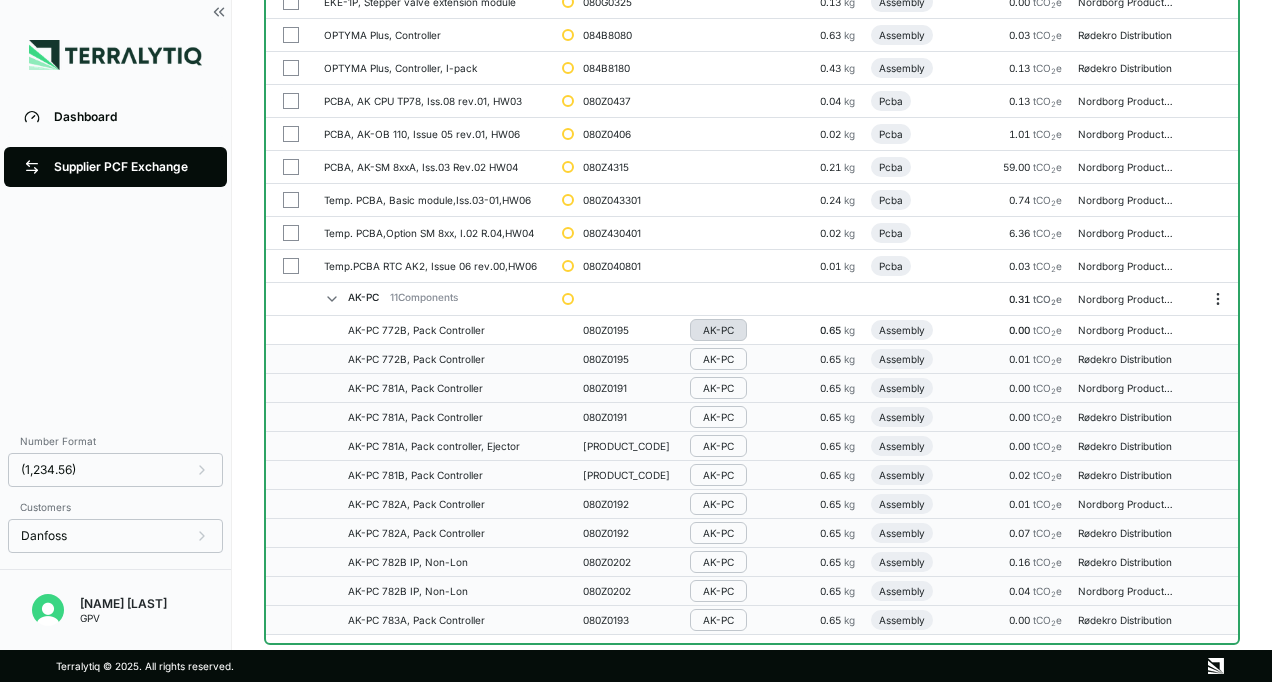 click on "AK-PC" at bounding box center [718, 330] 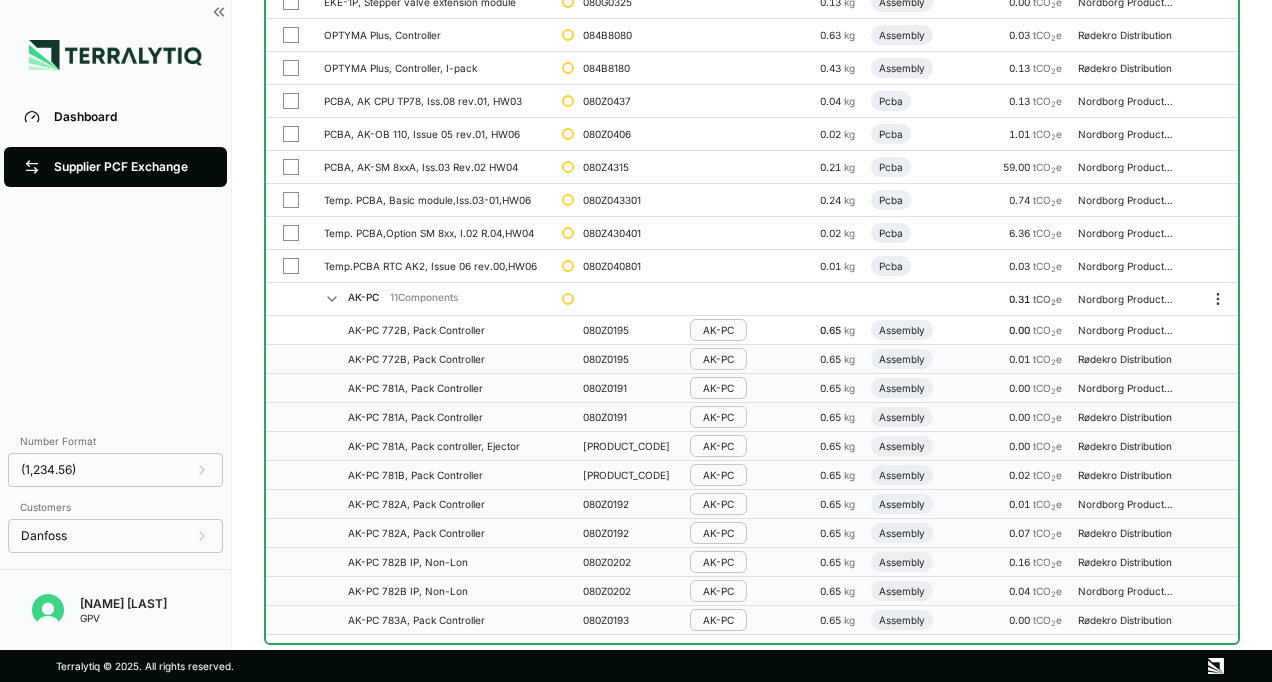 click on "AK-PC" at bounding box center [718, 330] 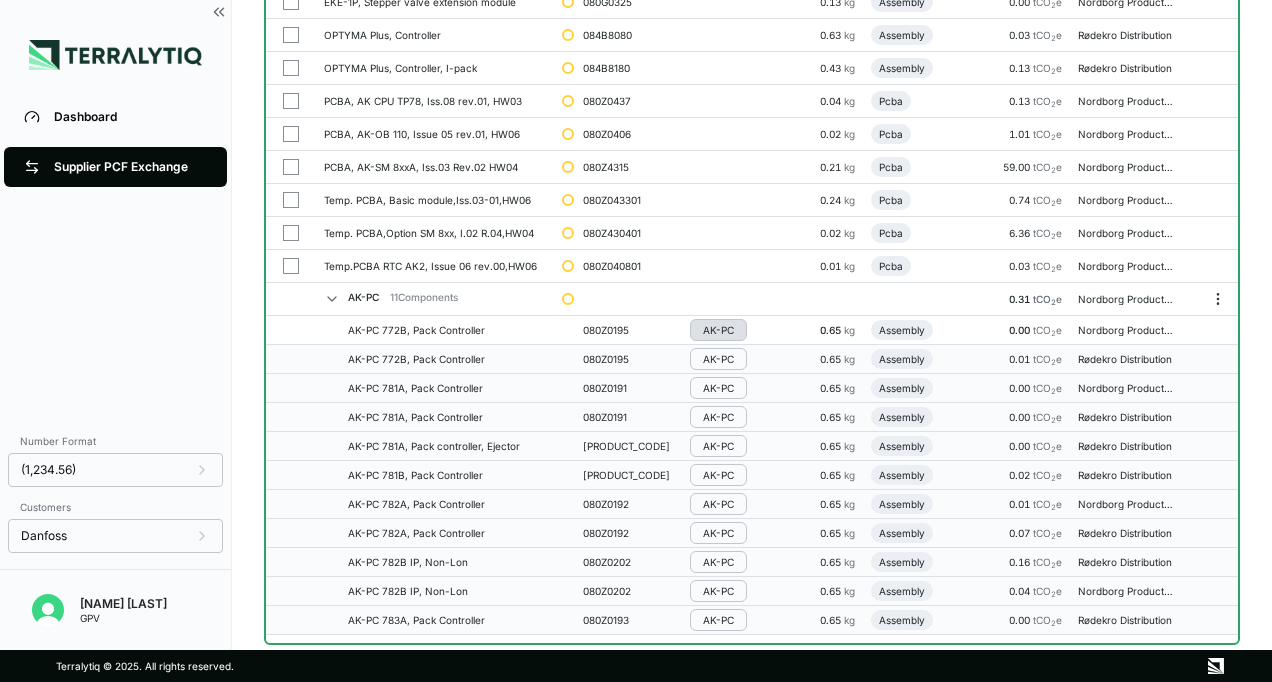 click on "AK-PC" at bounding box center [718, 330] 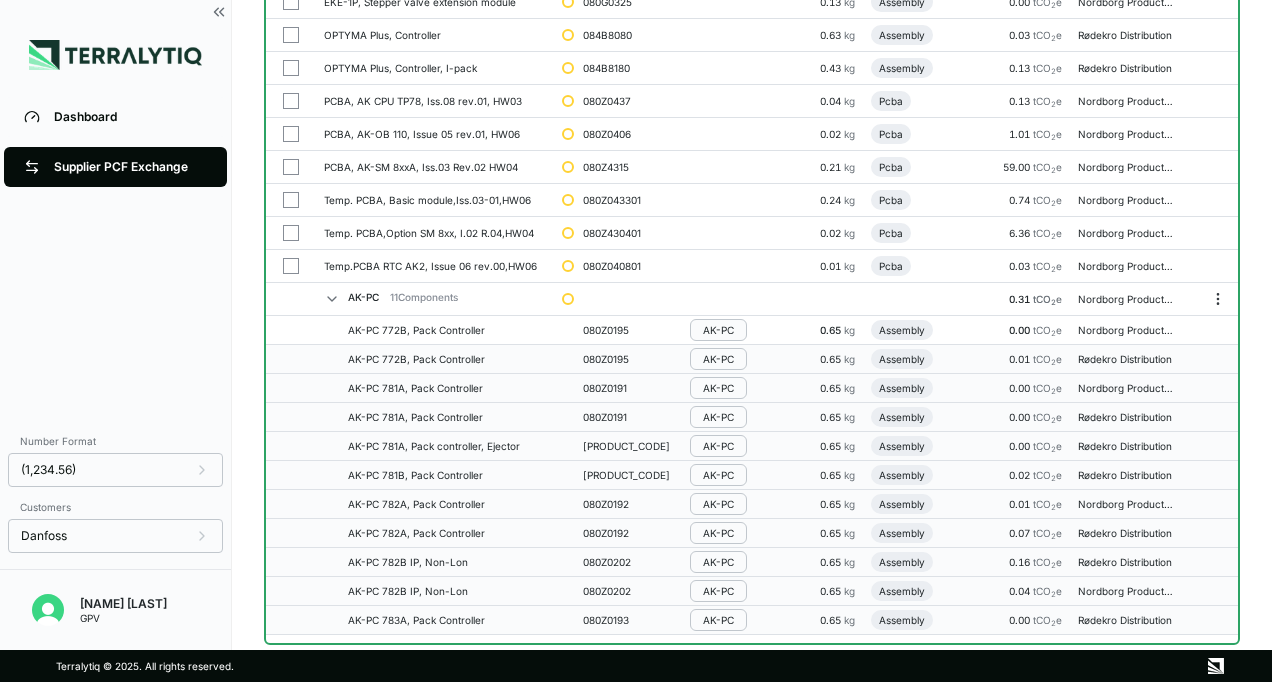 click on "AK-PC" at bounding box center [718, 330] 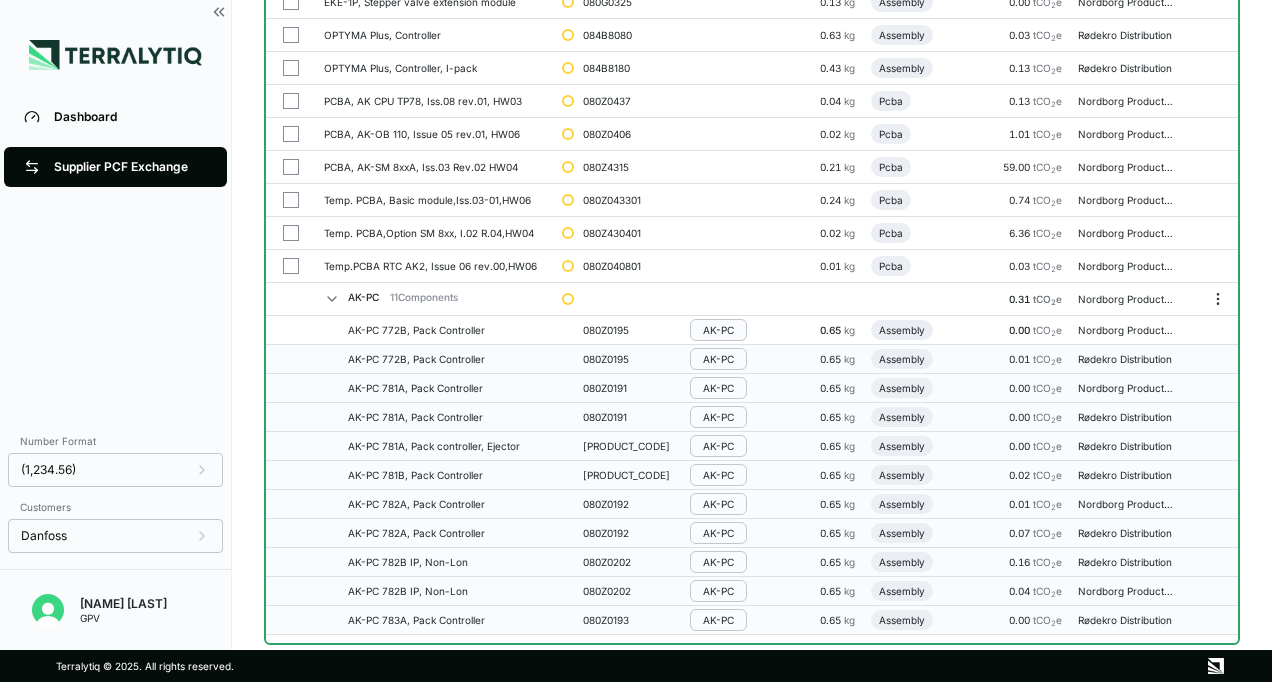 click on "AK-PC 772B, Pack Controller" at bounding box center (447, 330) 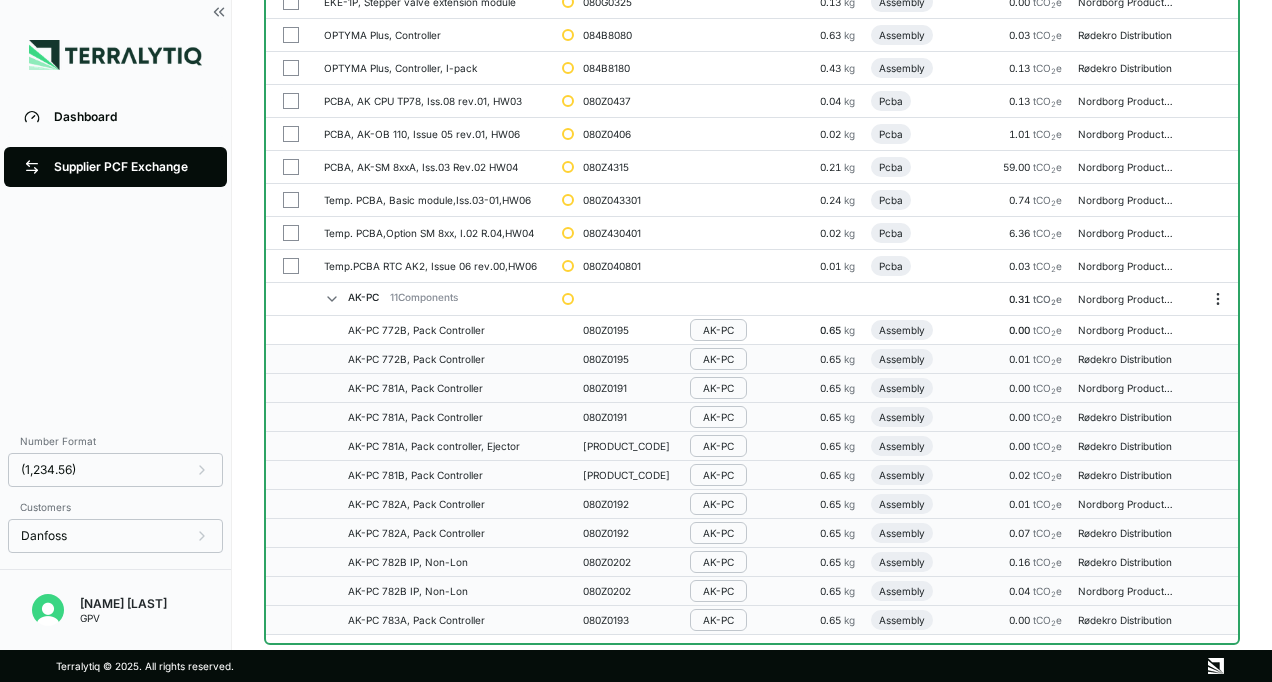 click on "080Z0195" at bounding box center (628, 330) 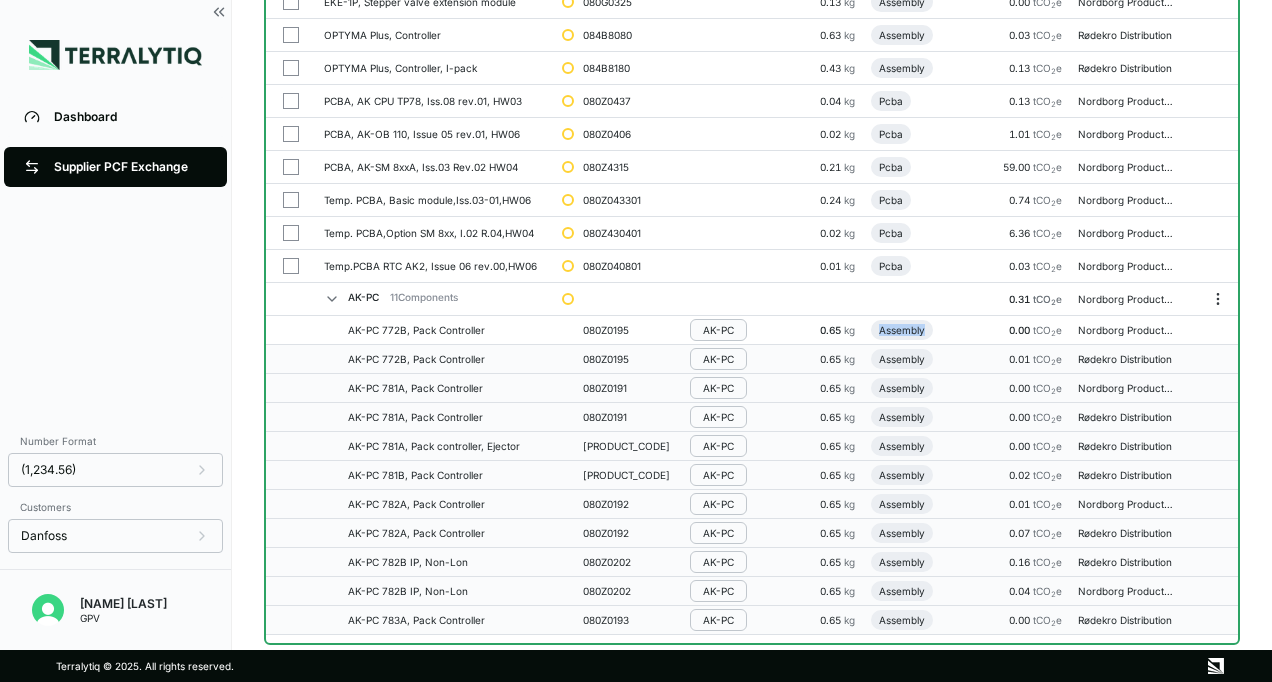 click on "Assembly" at bounding box center (902, 330) 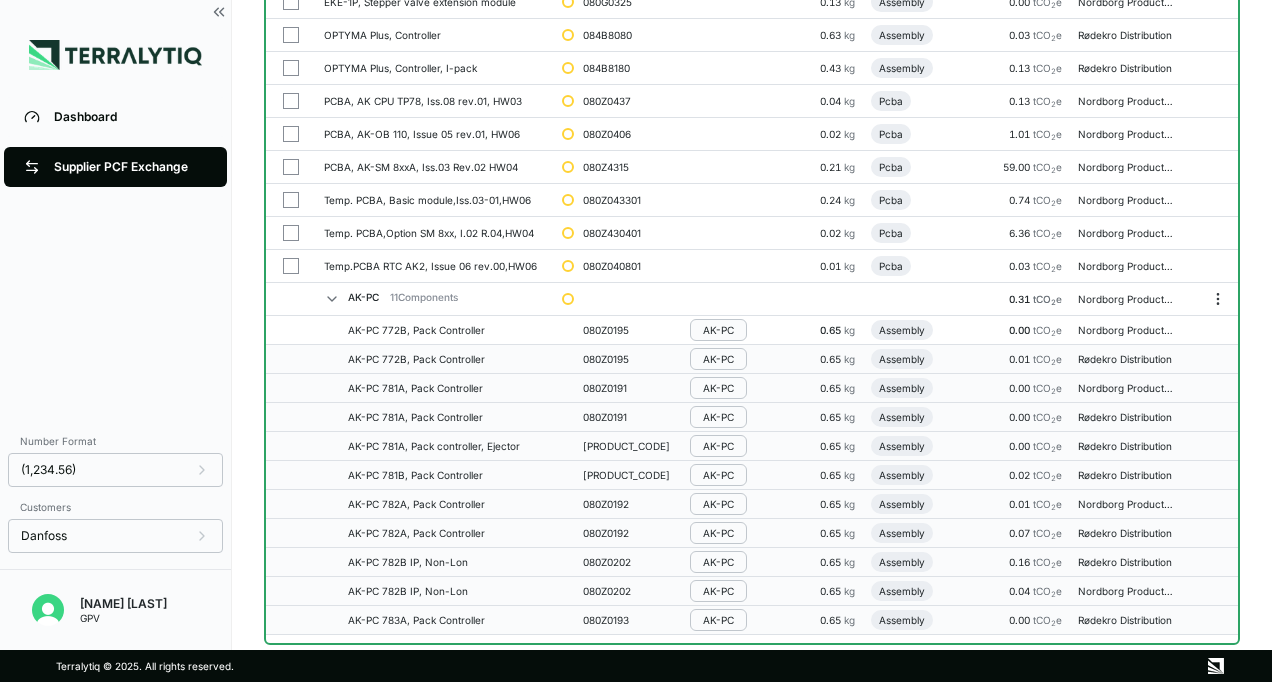 click on "tCO 2 e" at bounding box center [1047, 330] 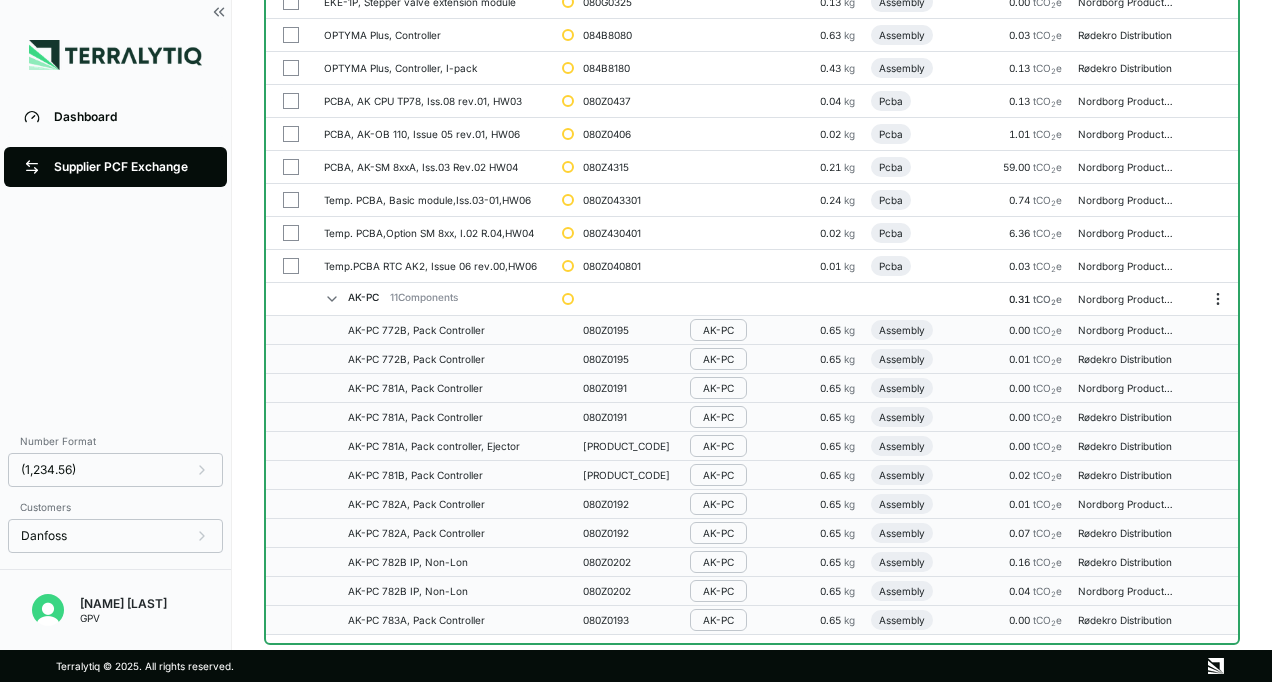 click on "AK-PC 772B, Pack Controller" at bounding box center (447, 330) 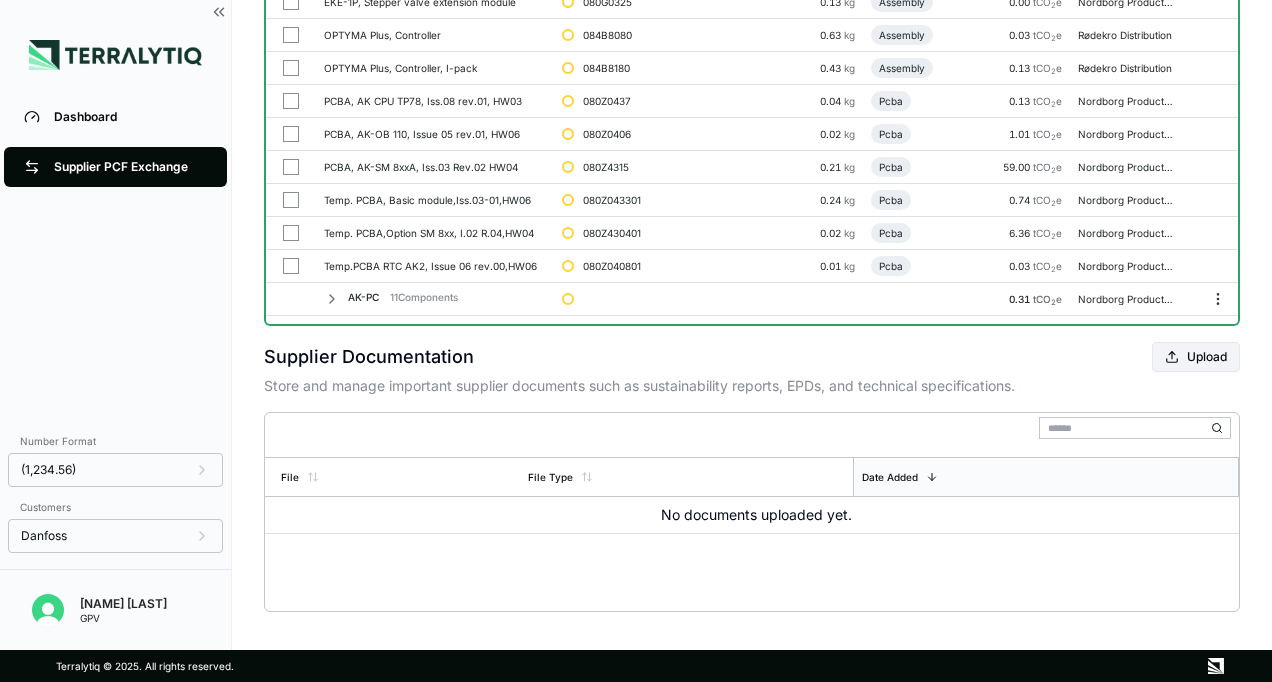 click on "AK-PC   11  Components" at bounding box center [403, 297] 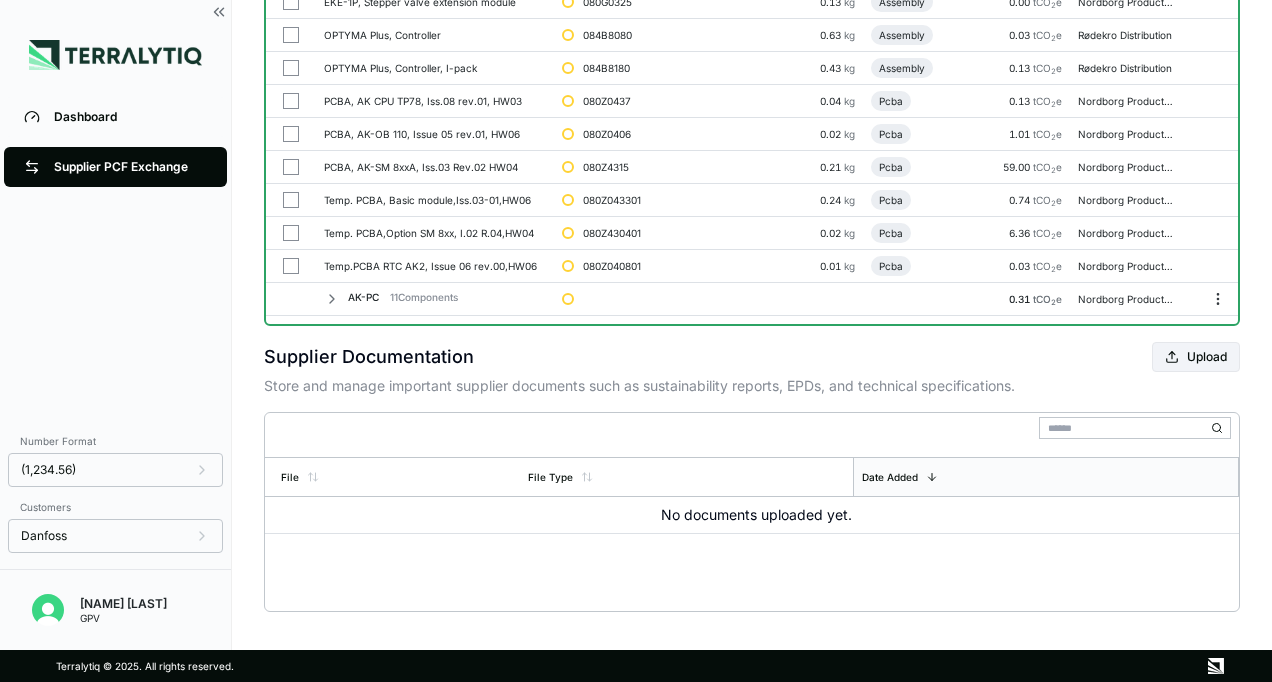 click on "11  Components" at bounding box center (424, 297) 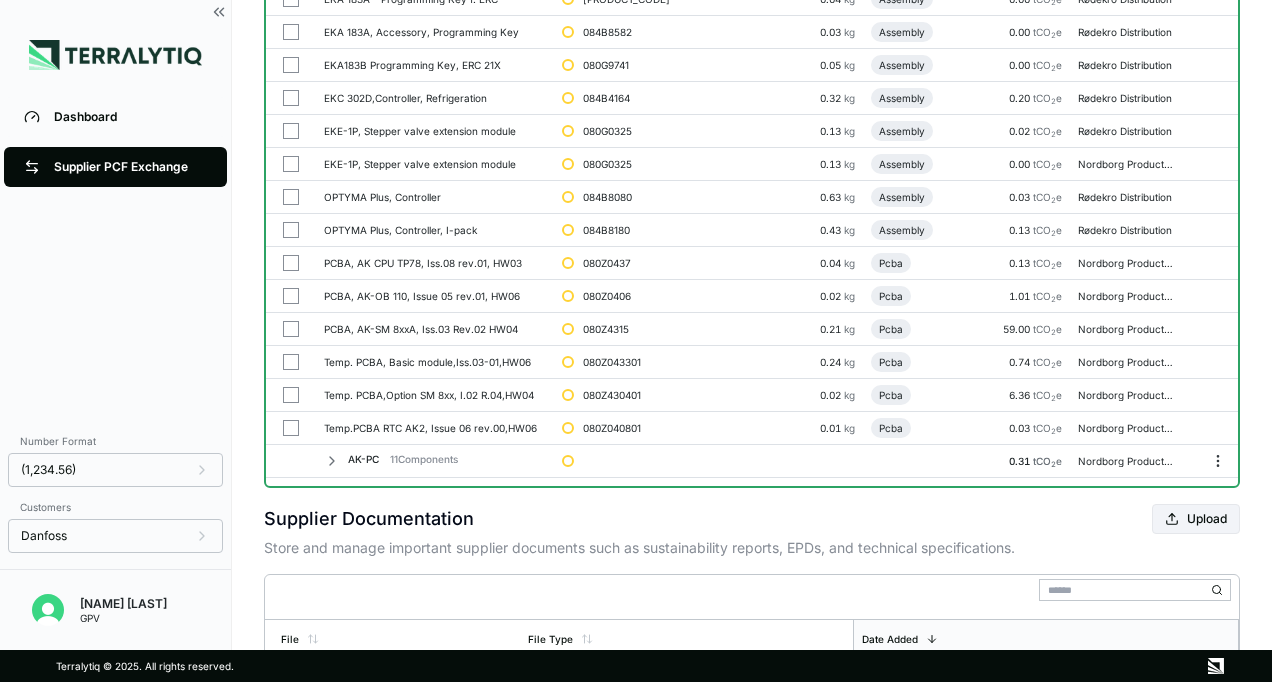 scroll, scrollTop: 762, scrollLeft: 0, axis: vertical 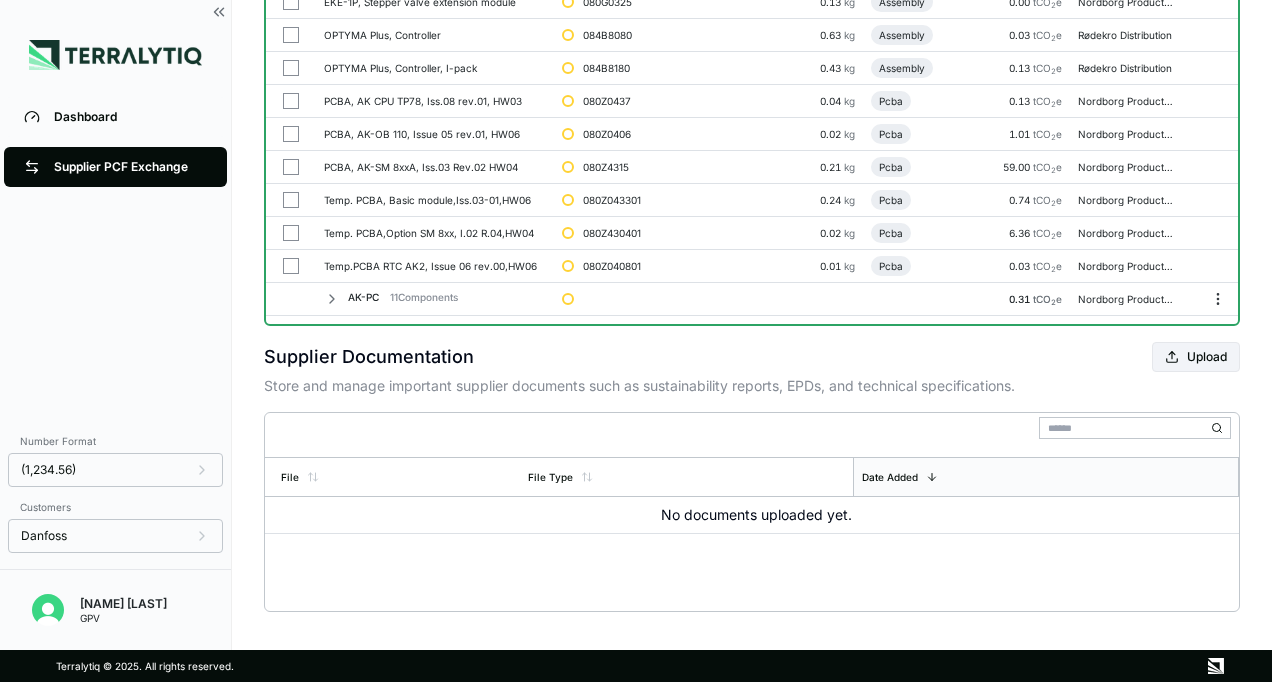 click on "AK-PC   11  Components" at bounding box center [403, 297] 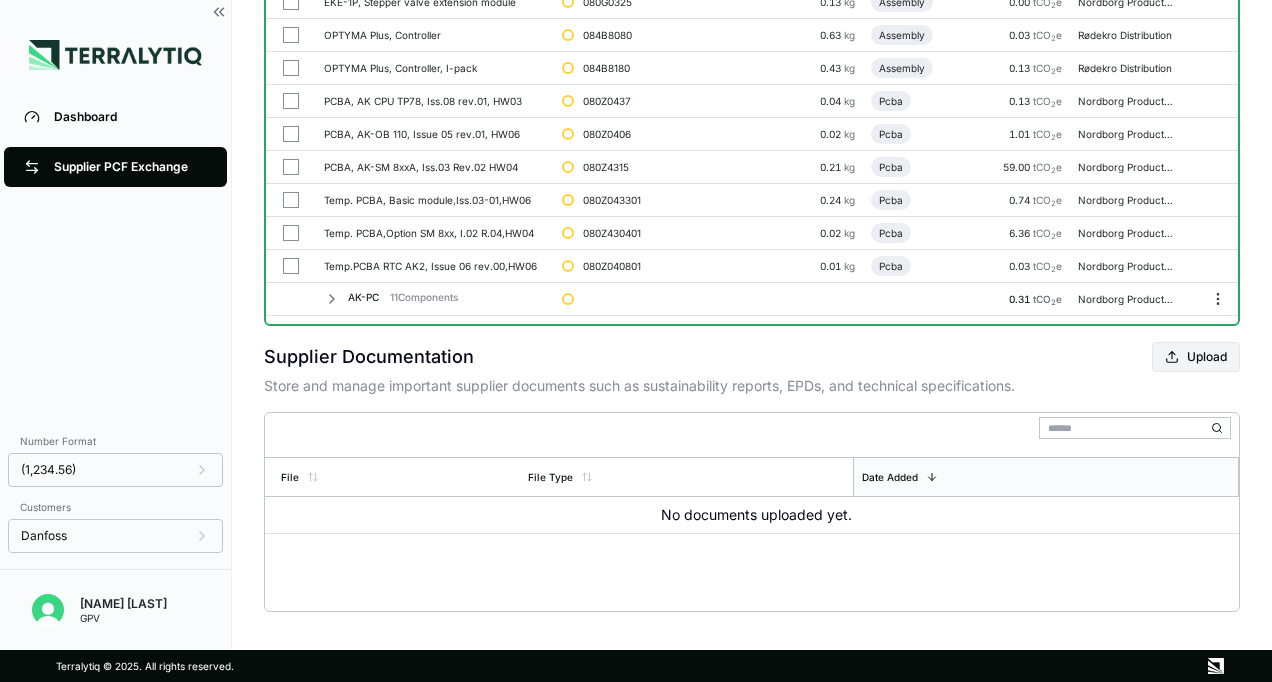 click on "AK-PC   11  Components" at bounding box center (403, 297) 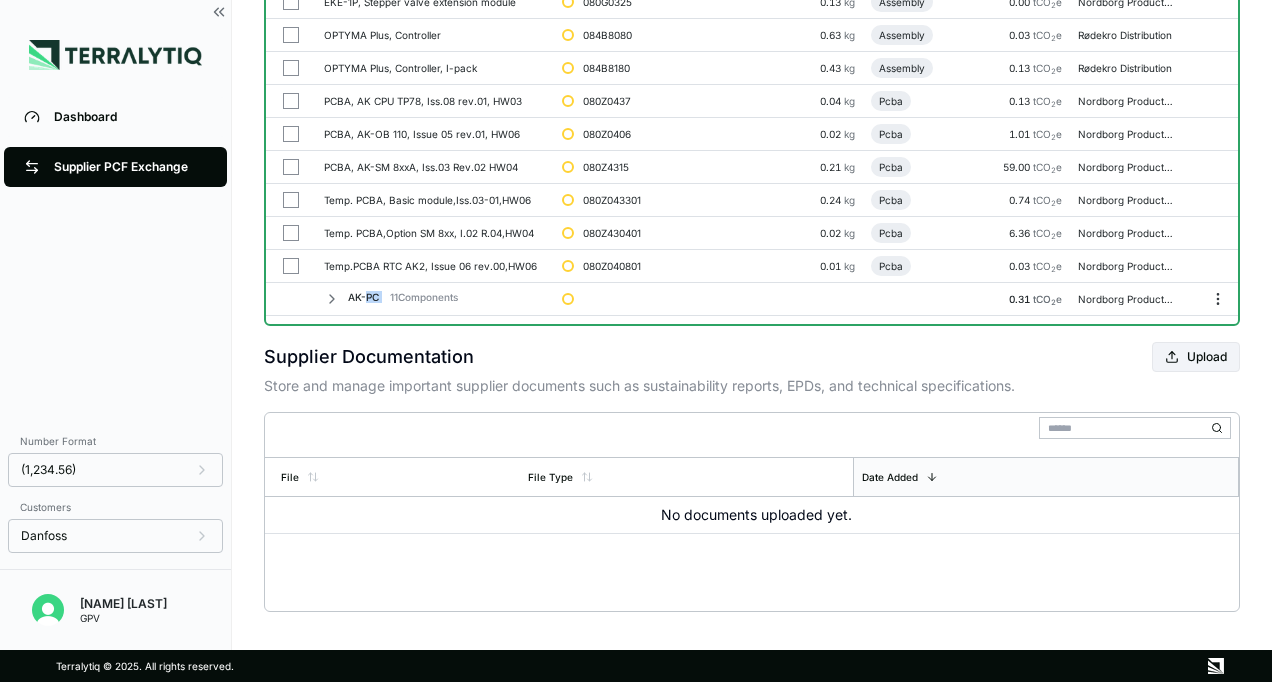 click on "AK-PC   11  Components" at bounding box center (403, 297) 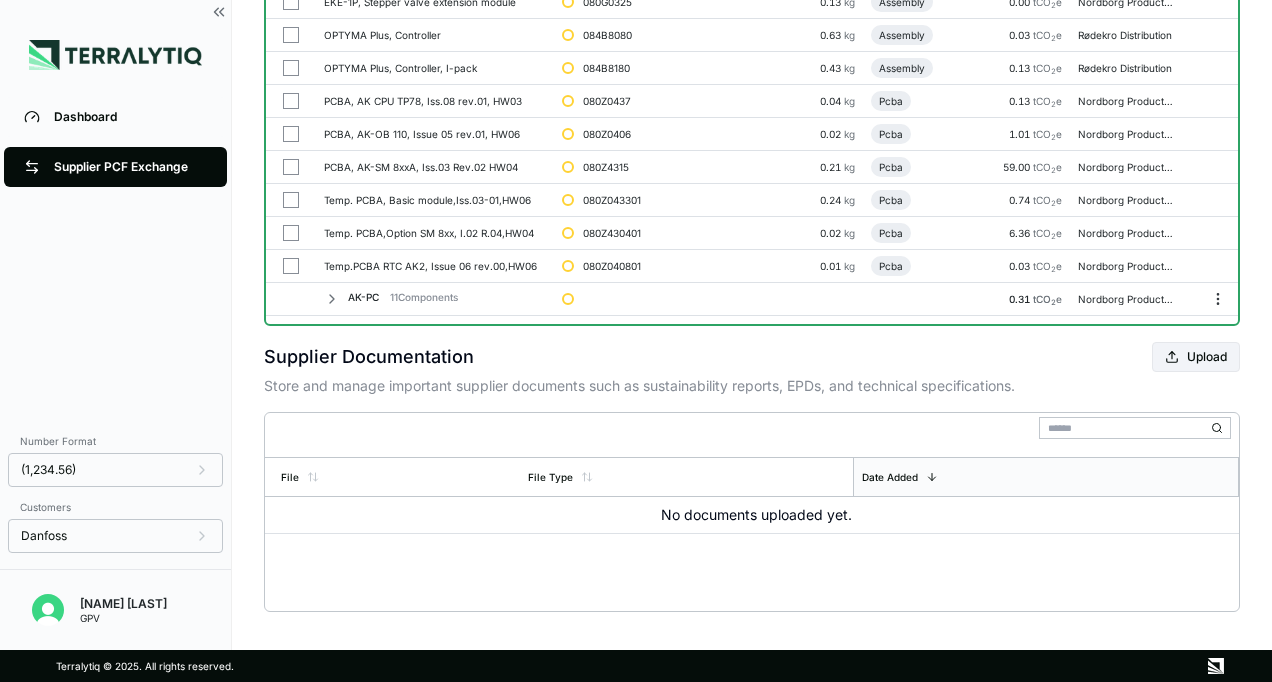 click on "AK-PC   11  Components" at bounding box center (403, 297) 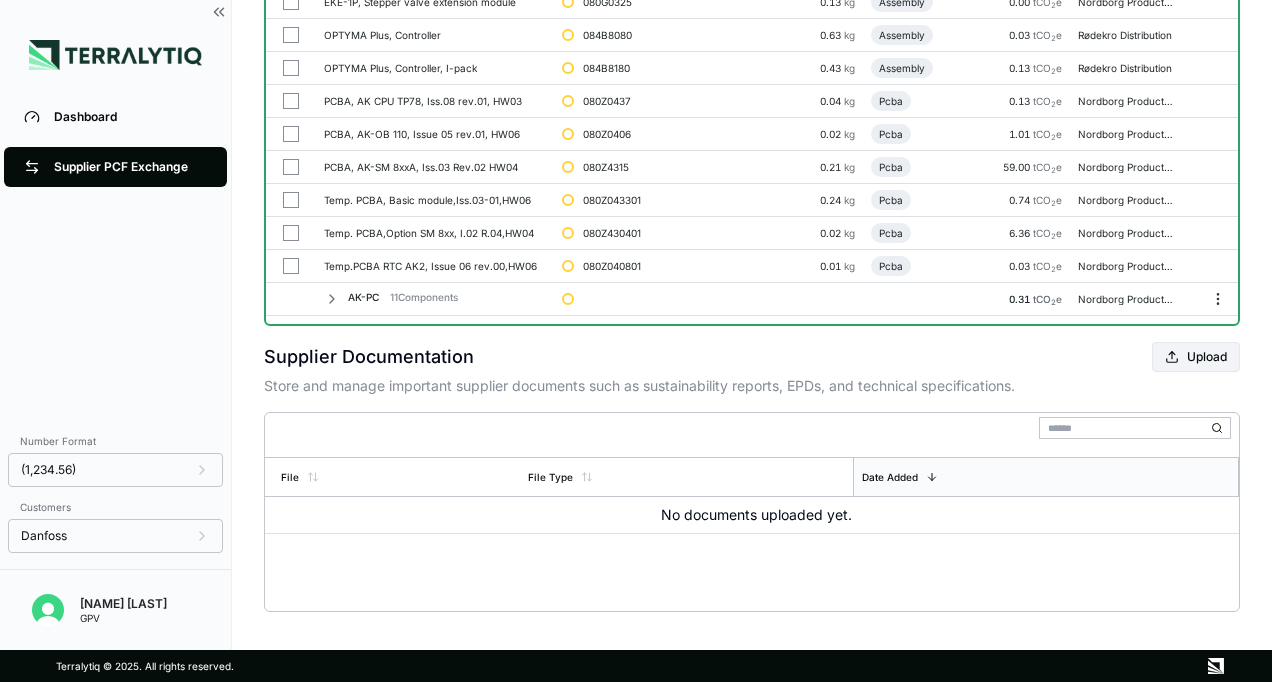click on "AK-PC   11  Components" at bounding box center [435, 299] 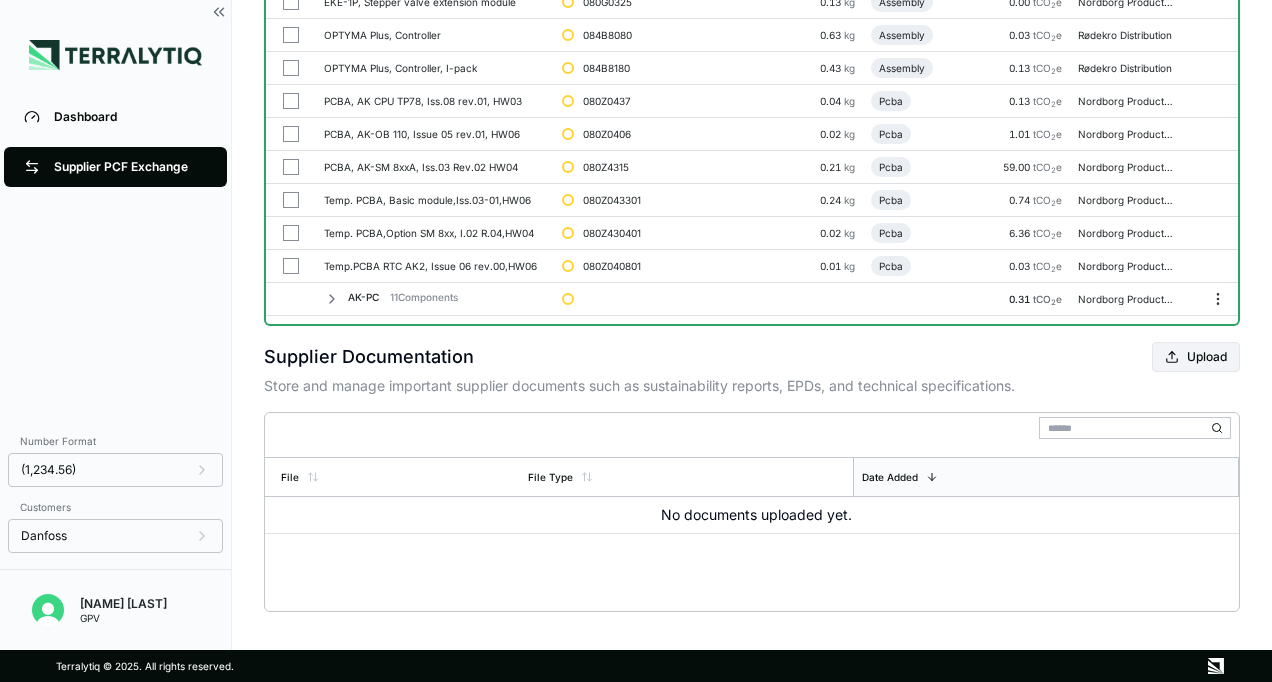 click on "AK-PC   11  Components" at bounding box center (403, 297) 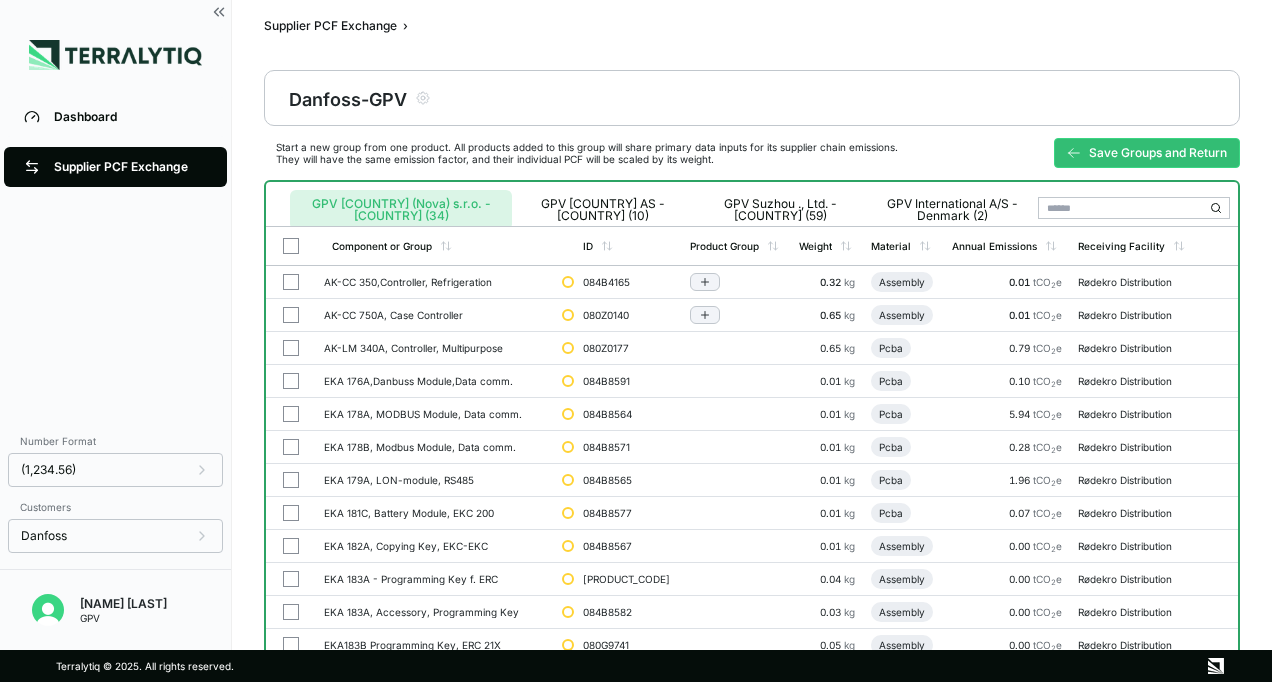 scroll, scrollTop: 0, scrollLeft: 0, axis: both 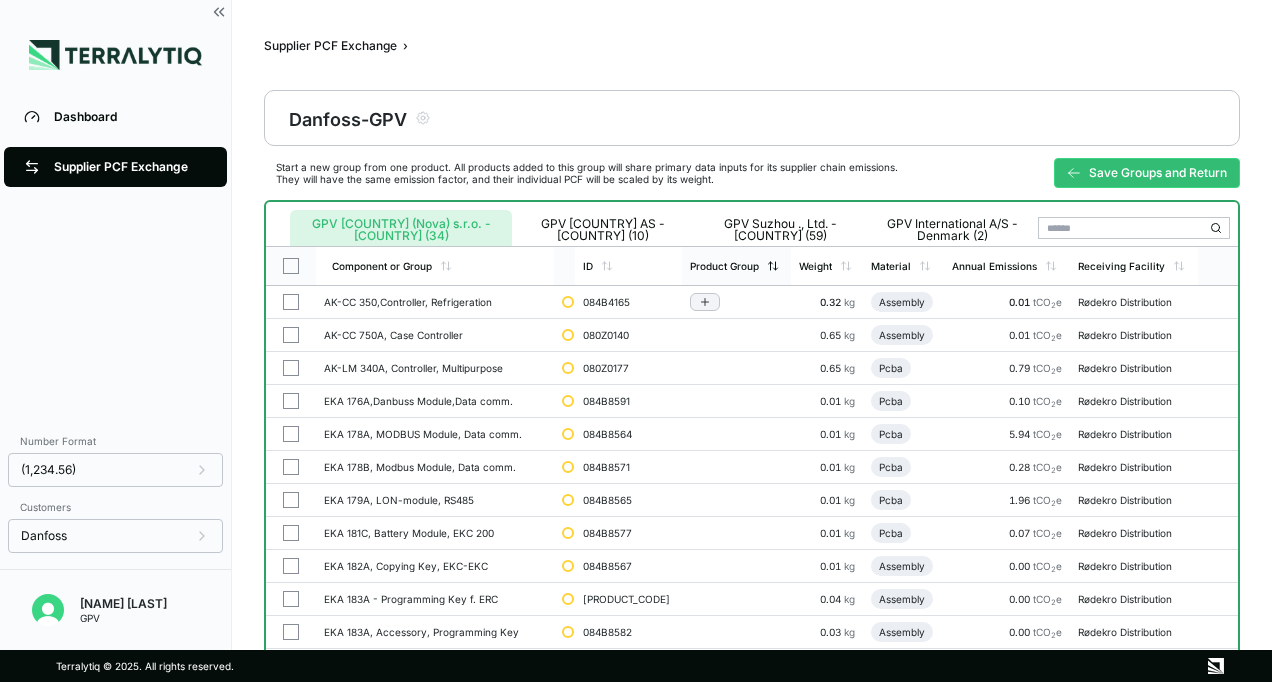 click on "Product Group" at bounding box center [736, 266] 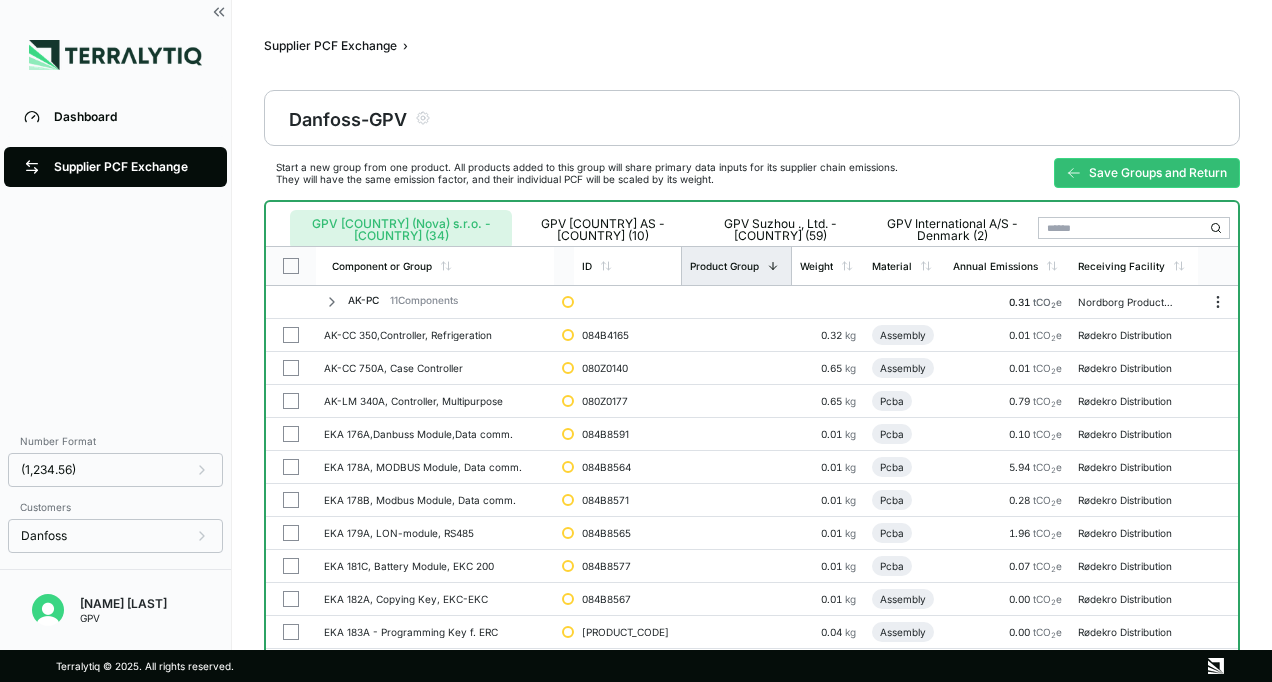 click on "Product Group" at bounding box center (736, 266) 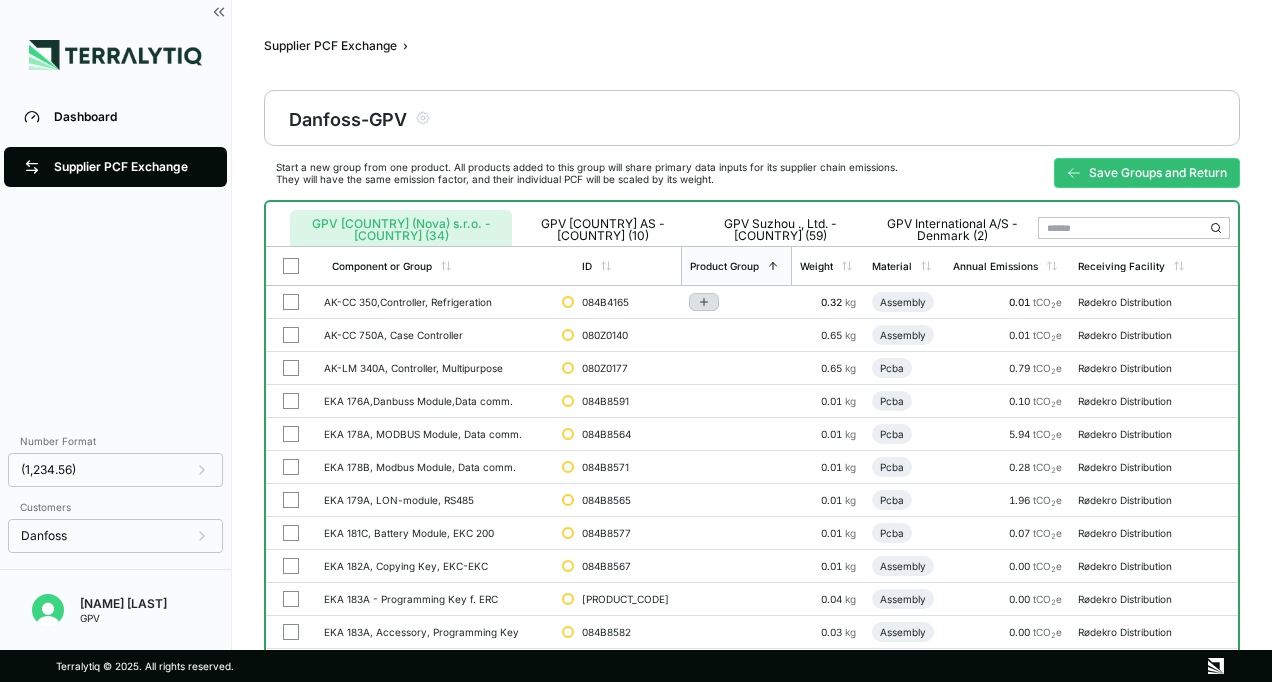 click at bounding box center (704, 302) 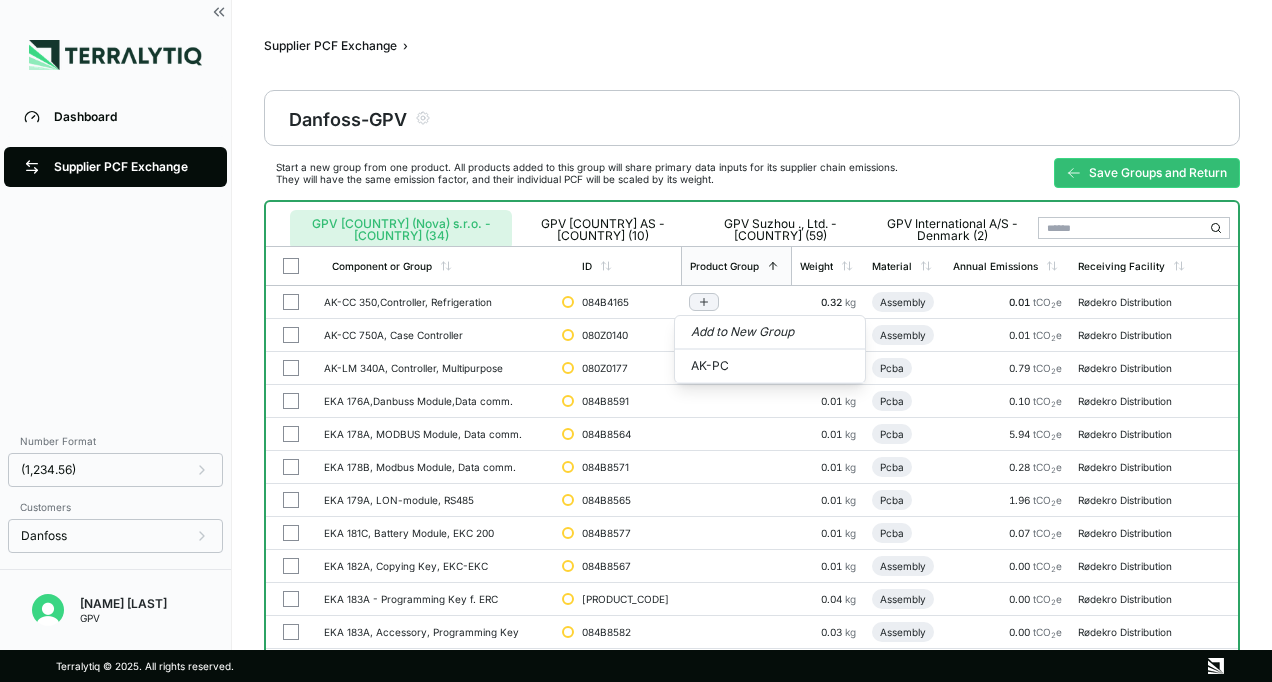 click on "Components Initiatives Component Component ID Annual Spend Annual Emissions Product Group Primary Data Share Material Tier 1 Facility Tier 1 Region Receiving Facility AK-CC 350,Controller, Refrigeration 084B4165 9,990 US$ 0.01 tCO 2 e 0  /  100 % Assembly GPV [COUNTRY] (Nova) s.r.o. - [COUNTRY] [COUNTRY] Rødekro Distribution AK-CC 750A,  Case Controller 080Z0140 13,243 US$ 0.01 tCO 2 e 0  /  100 % Assembly GPV [COUNTRY] (Nova) s.r.o. - [COUNTRY] [COUNTRY] Rødekro Distribution AK-LM 340A, Controller,  Multipurpose 080Z0177 5,426 US$ 0.79 tCO 2 e 0  /  100 % Pcba GPV [COUNTRY] (Nova) s.r.o. - [COUNTRY] [COUNTRY] Rødekro Distribution AK-PC 772B, Pack Controller 080Z0195 2,452 US$ 0.00 tCO 2 e AK-PC 0  /  100 % Assembly GPV [COUNTRY] (Nova) s.r.o. - [COUNTRY] [COUNTRY] Nordborg Production AK-PC 772B, Pack Controller 080Z0195 11,892 US$ 0.01 tCO 2 e AK-PC 0  /  100 % Assembly GPV [COUNTRY] (Nova) s.r.o. - [COUNTRY] [COUNTRY] Rødekro Distribution AK-PC 781A, Pack Controller 080Z0191 106 US$ 0.00 tCO 2 e AK-PC 0  /  100 % US$" at bounding box center (752, 325) 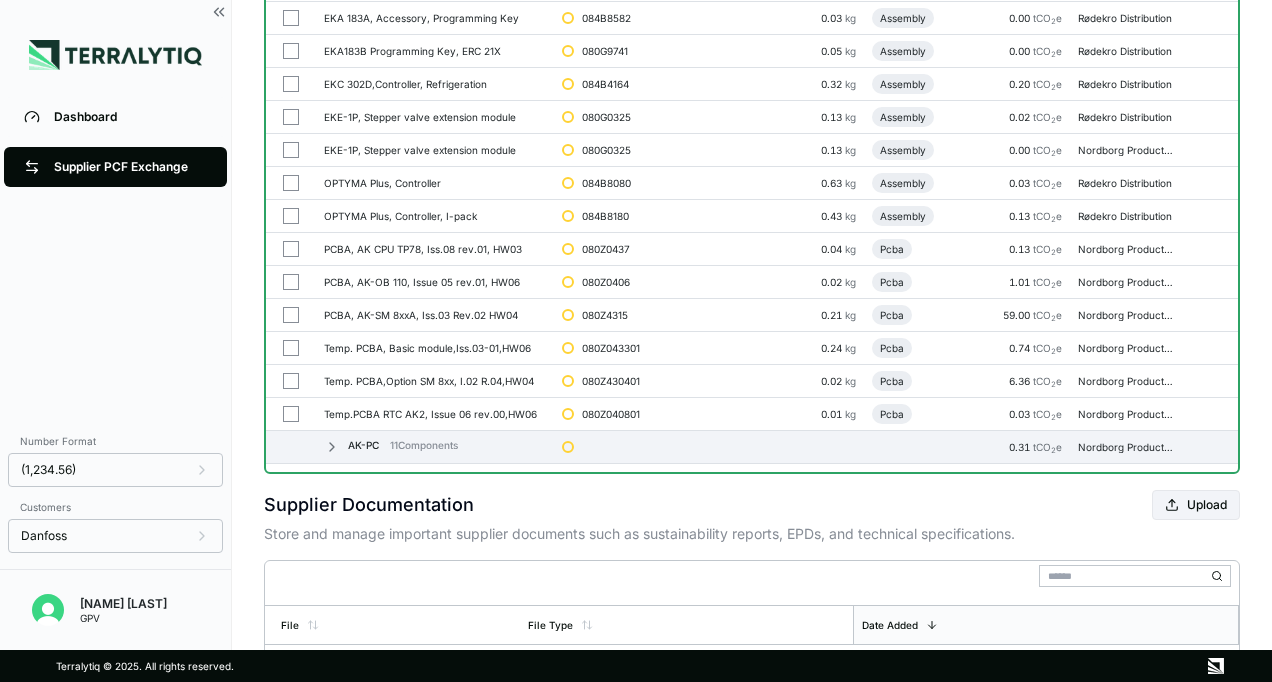 scroll, scrollTop: 700, scrollLeft: 0, axis: vertical 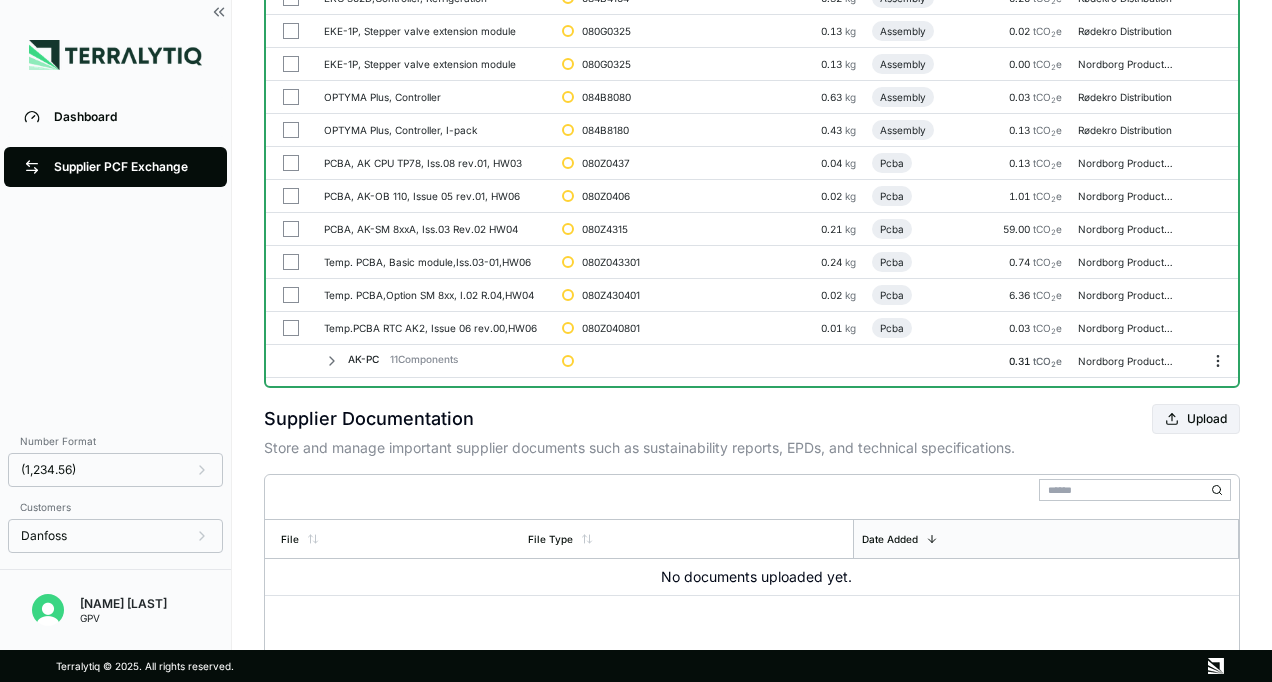 click on "11  Components" at bounding box center [424, 359] 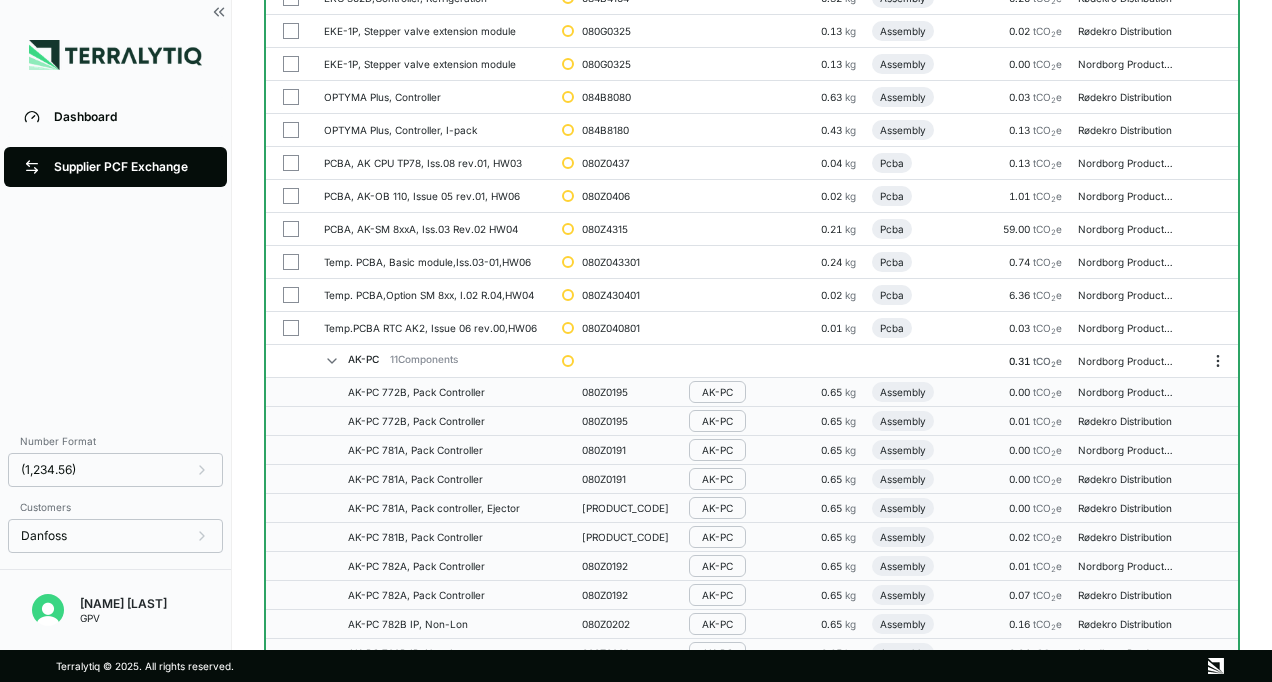 click 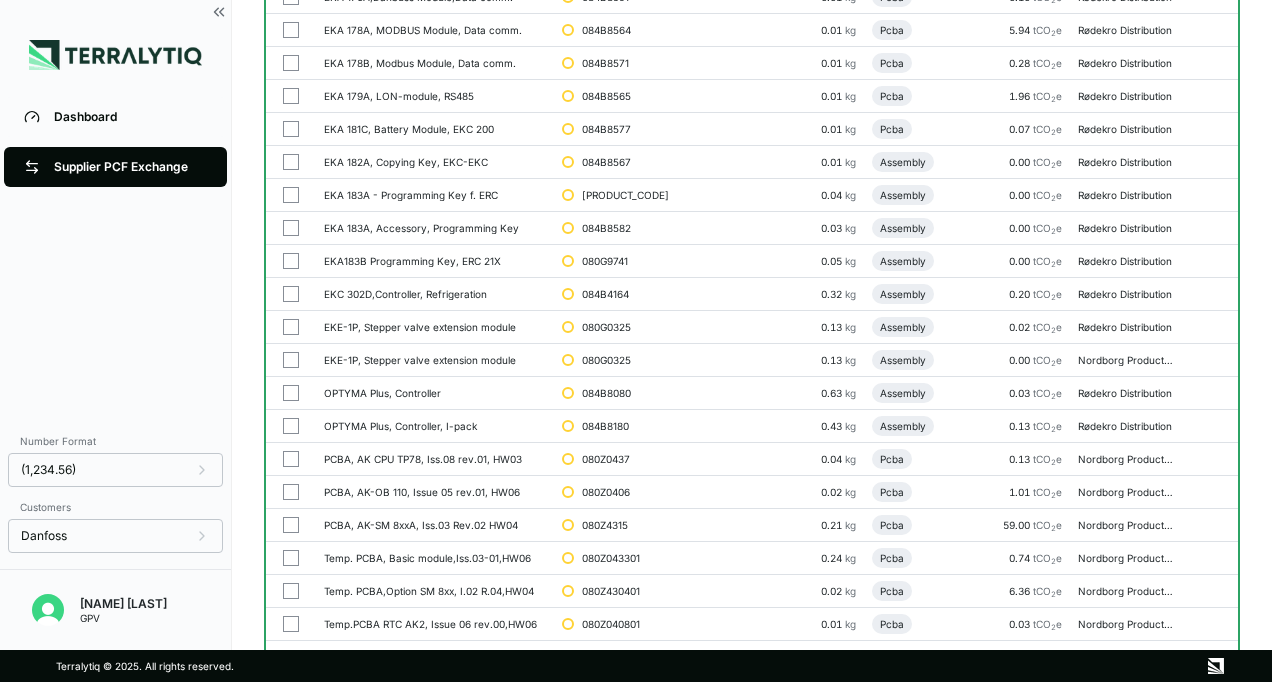 scroll, scrollTop: 700, scrollLeft: 0, axis: vertical 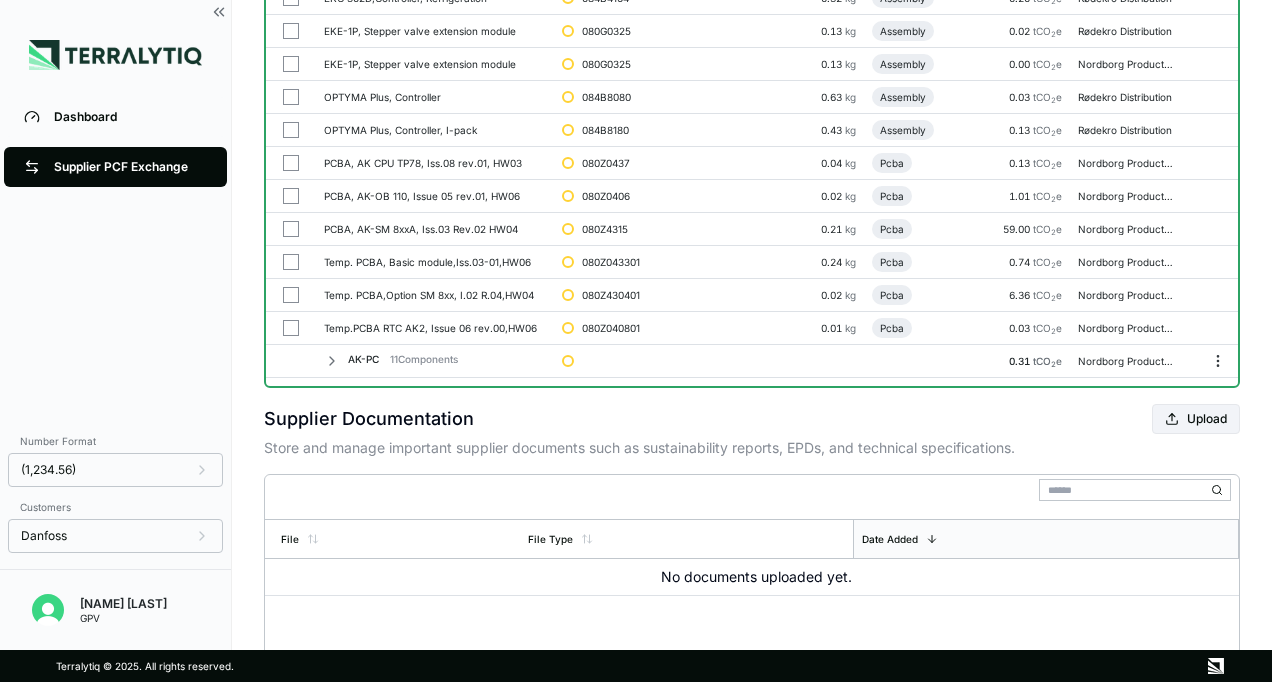 click 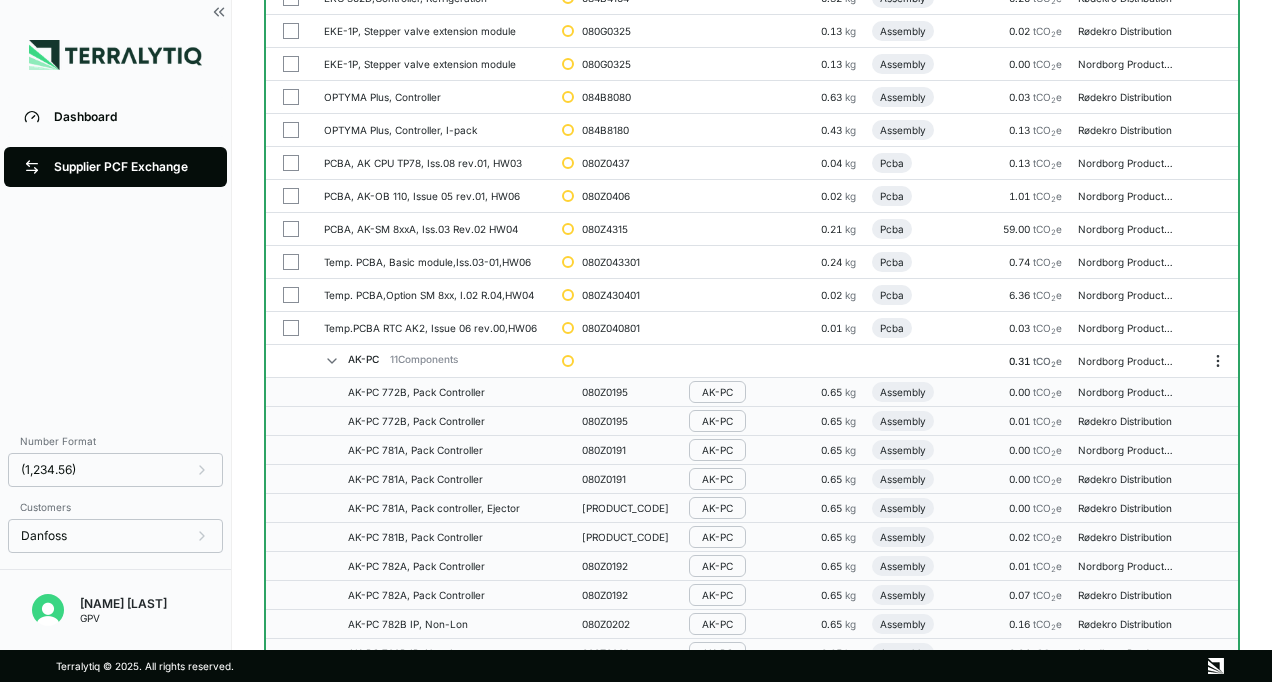 click on "AK-PC   11  Components" at bounding box center [403, 359] 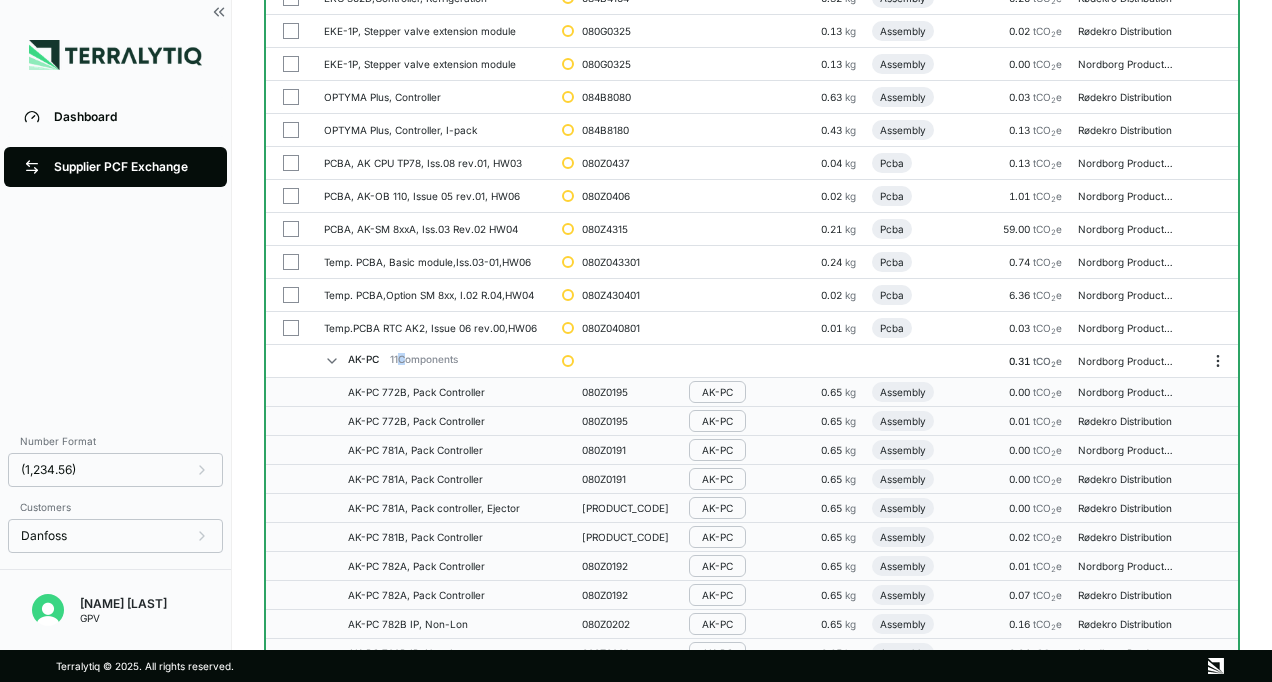 click on "11  Components" at bounding box center [424, 359] 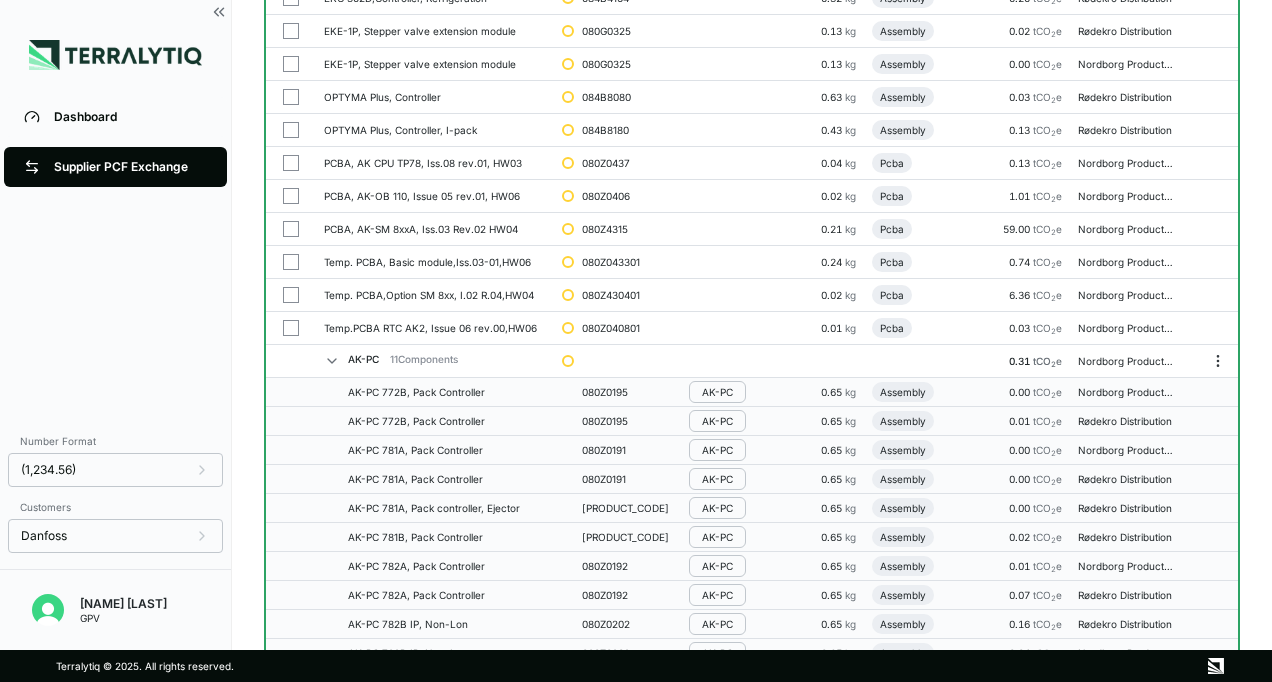 click on "AK-PC   11  Components" at bounding box center (435, 361) 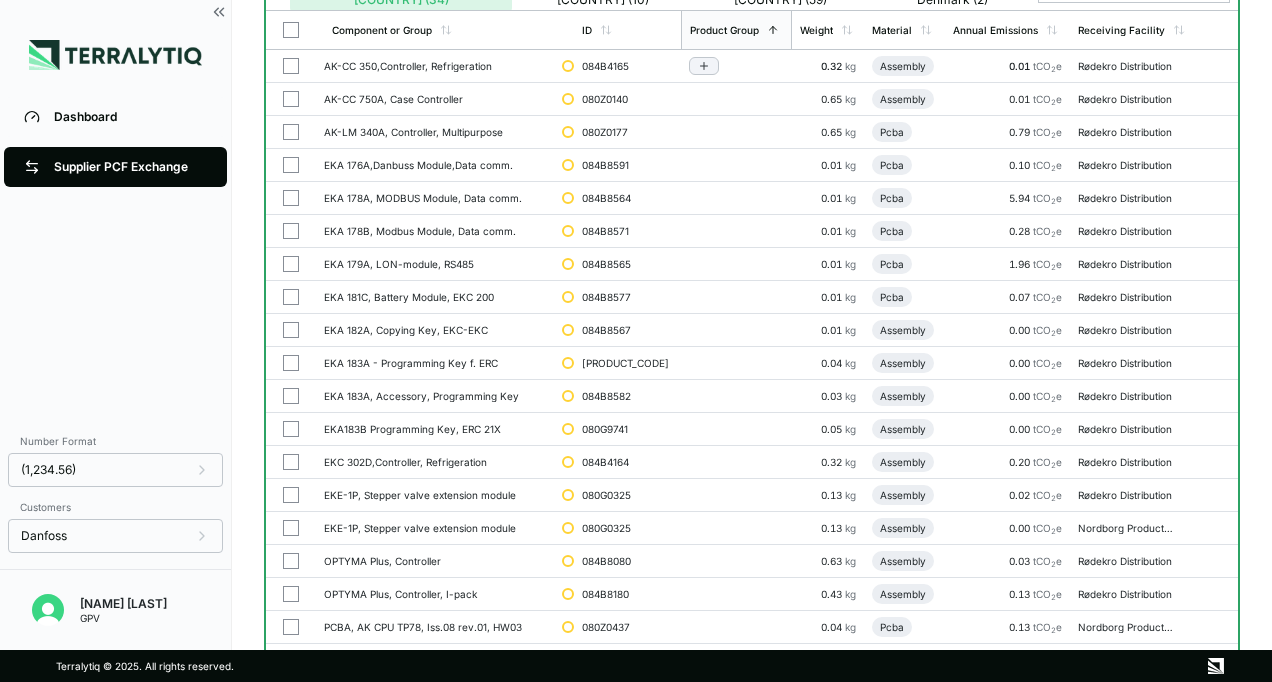 scroll, scrollTop: 0, scrollLeft: 0, axis: both 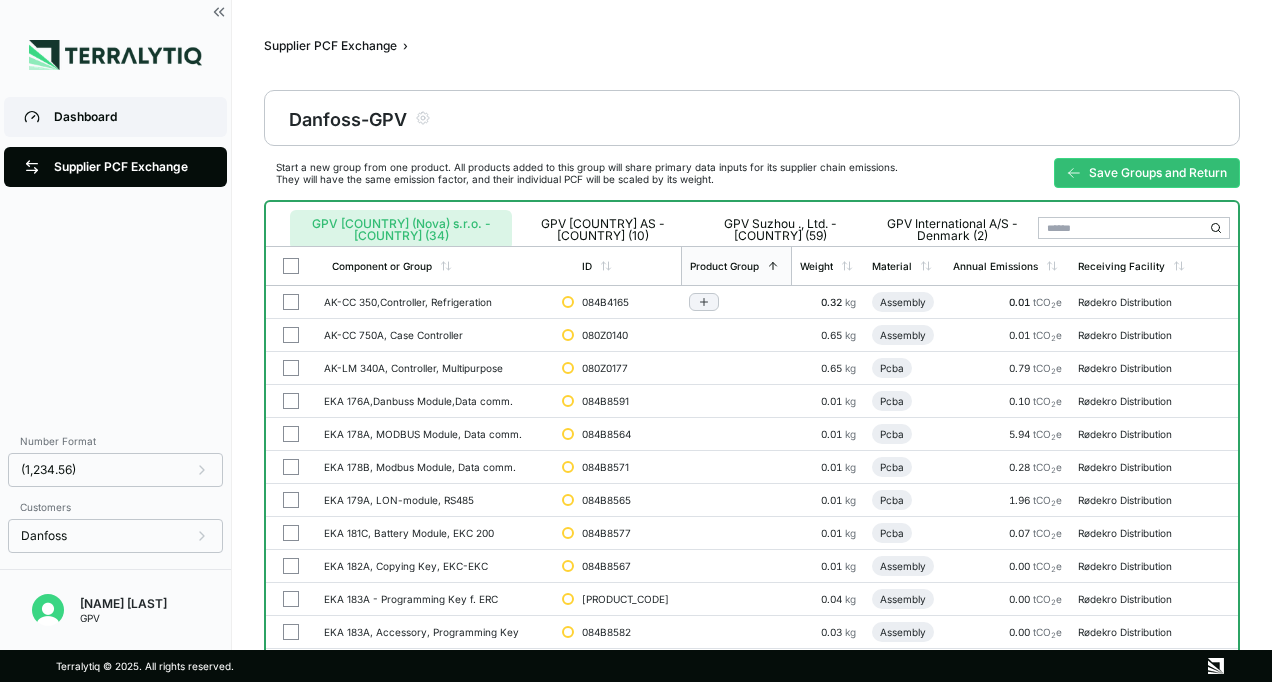click on "Dashboard" at bounding box center [130, 117] 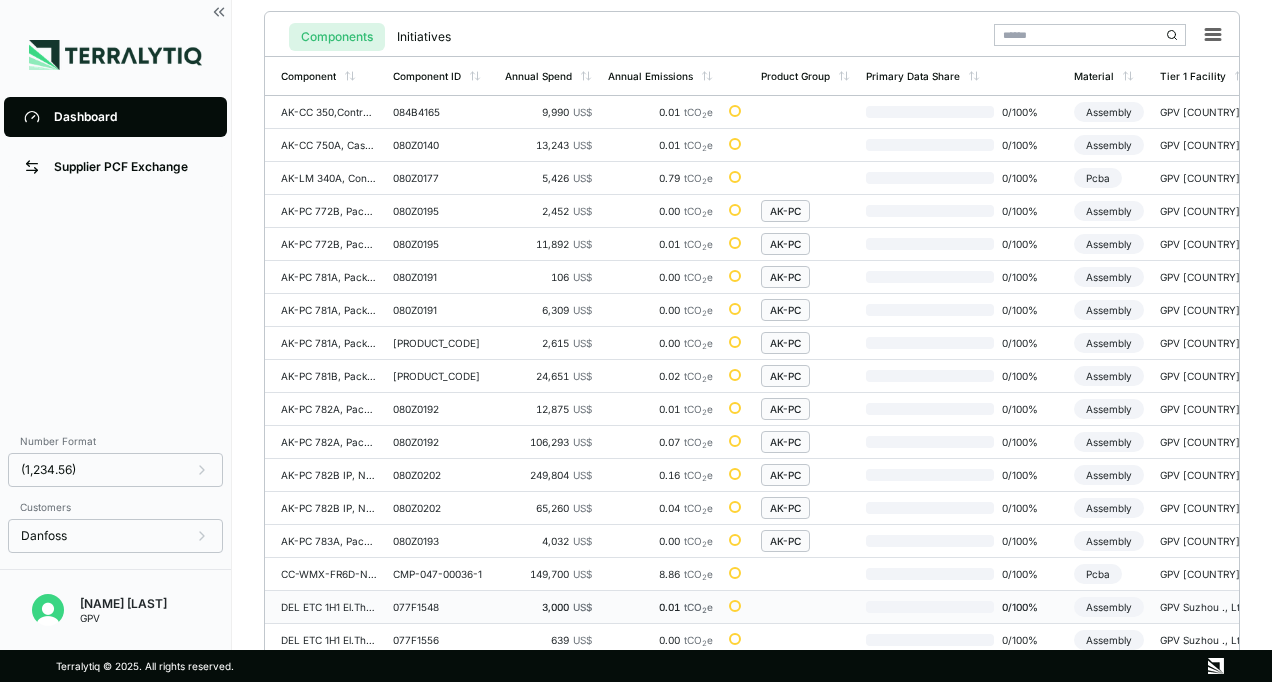 scroll, scrollTop: 466, scrollLeft: 0, axis: vertical 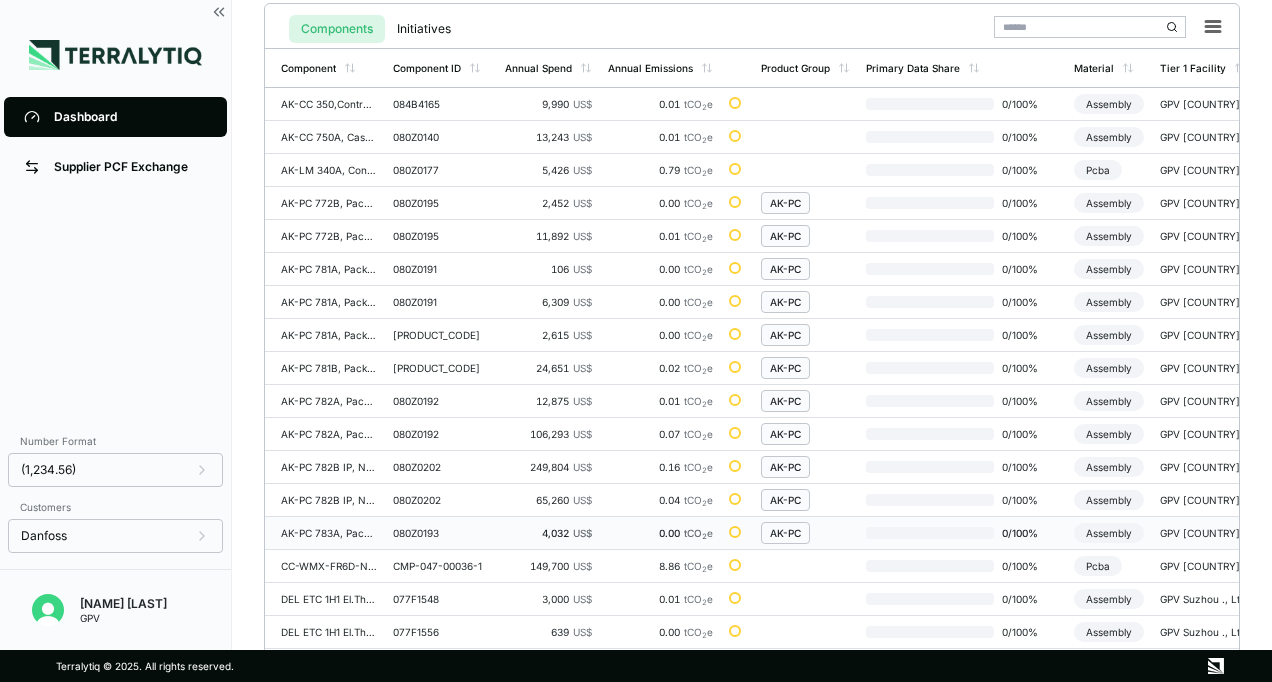 click on "AK-PC" at bounding box center (785, 533) 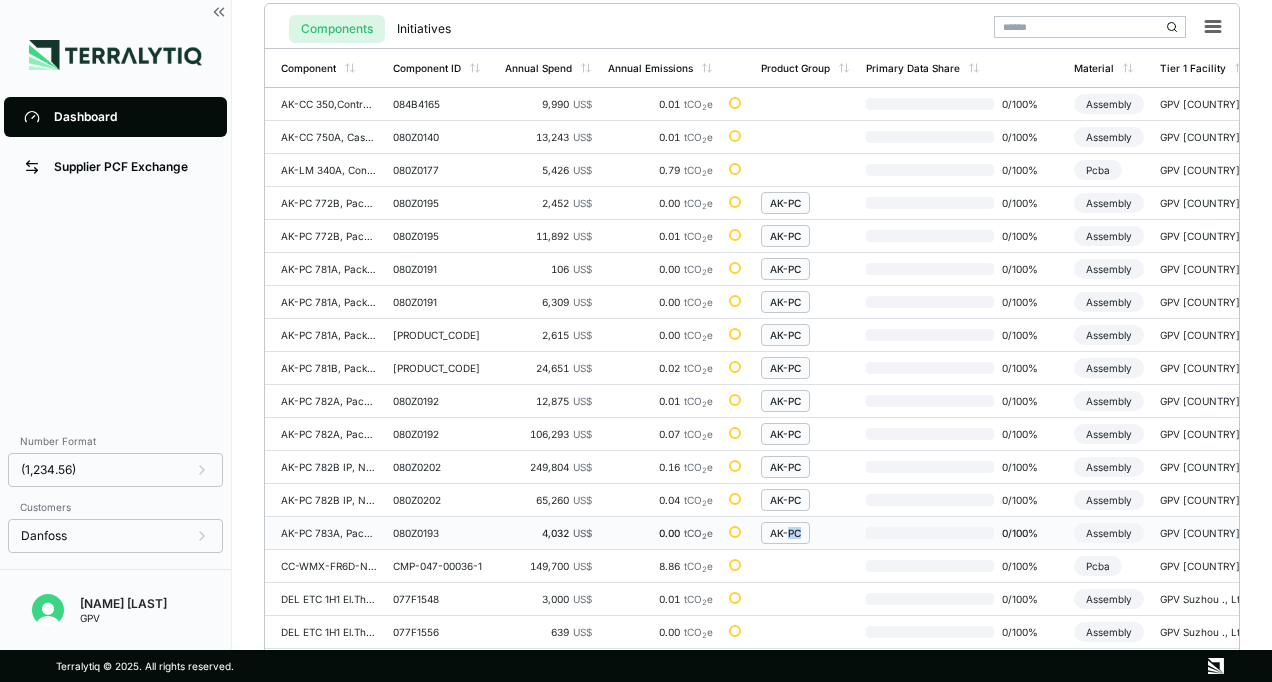 click on "AK-PC" at bounding box center (785, 533) 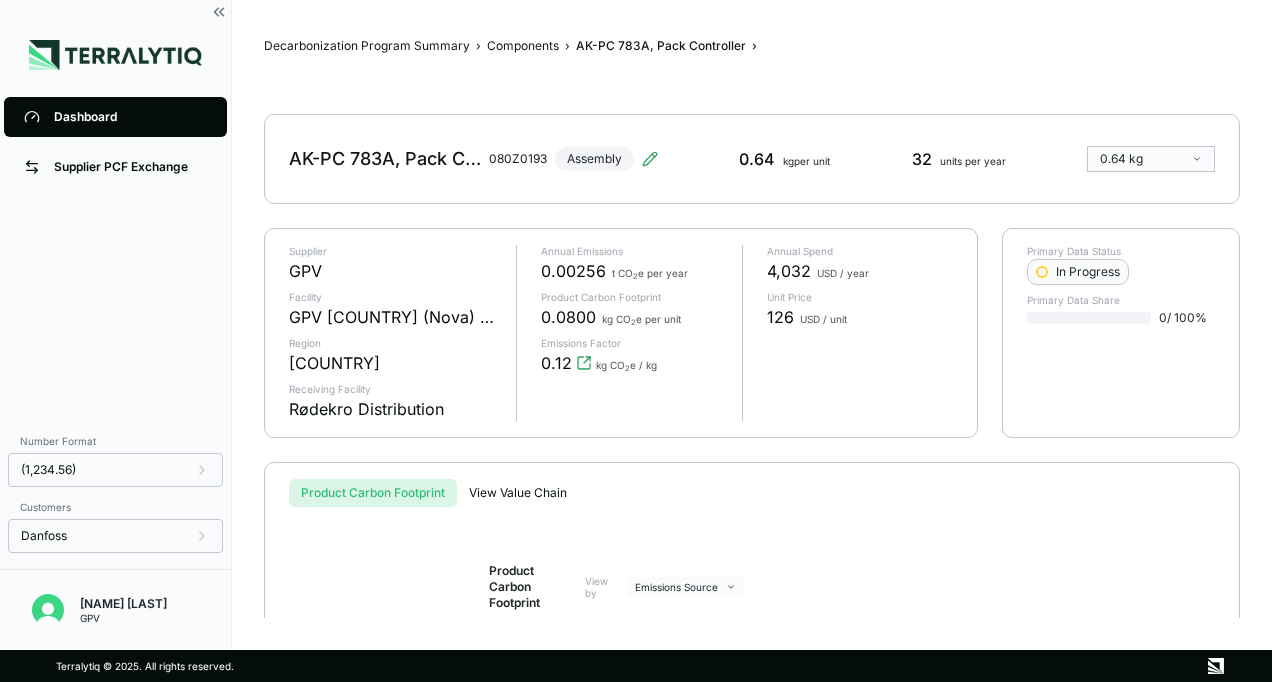 scroll, scrollTop: 0, scrollLeft: 0, axis: both 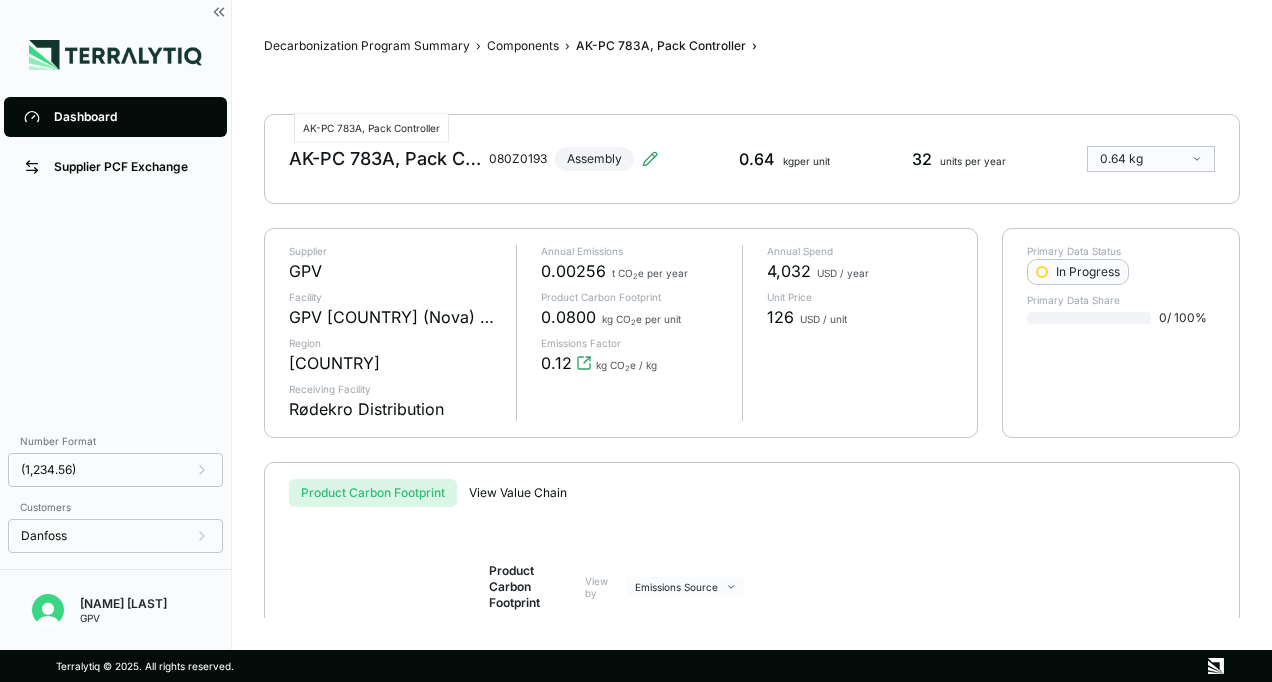 click on "AK-PC 783A, Pack Controller" at bounding box center (385, 159) 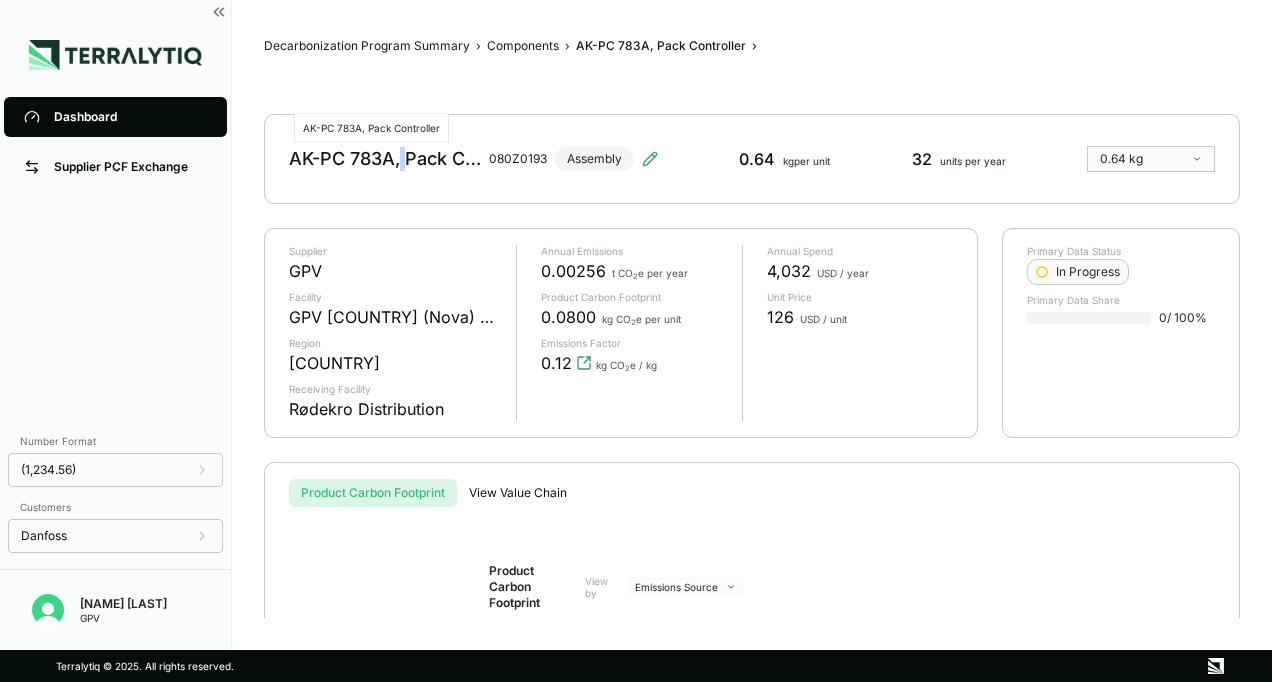 click on "AK-PC 783A, Pack Controller" at bounding box center (385, 159) 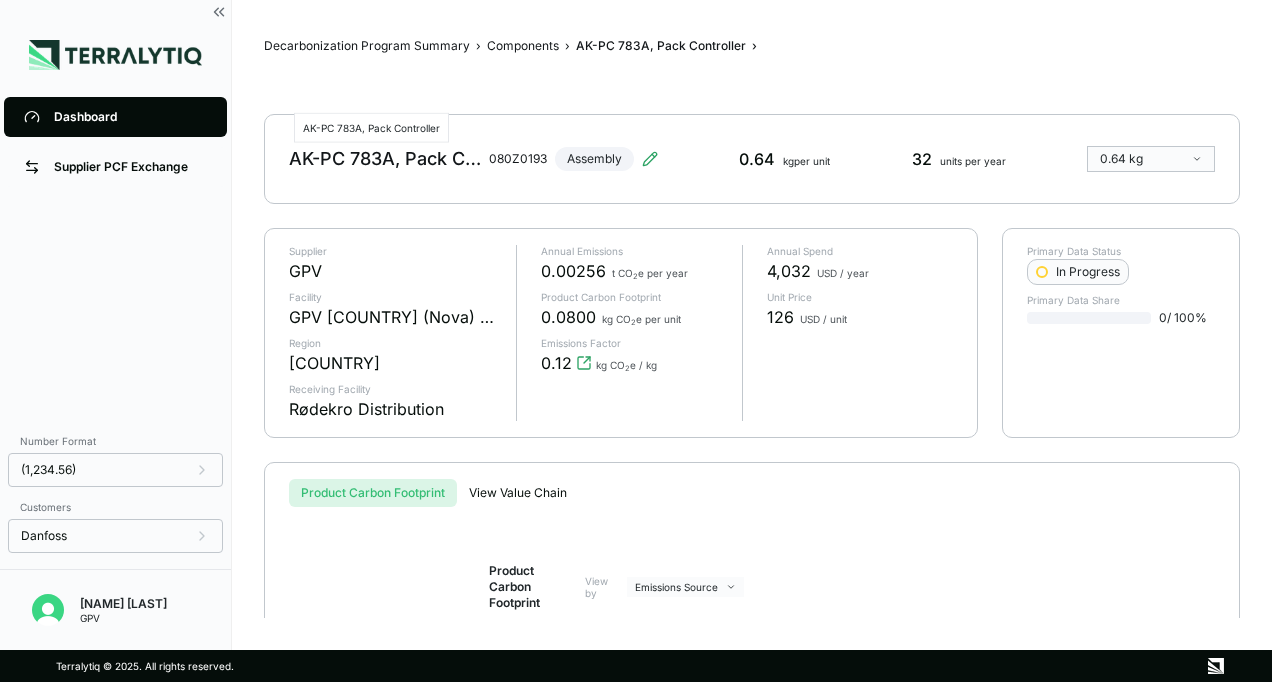 click on "AK-PC 783A, Pack Controller" at bounding box center (385, 159) 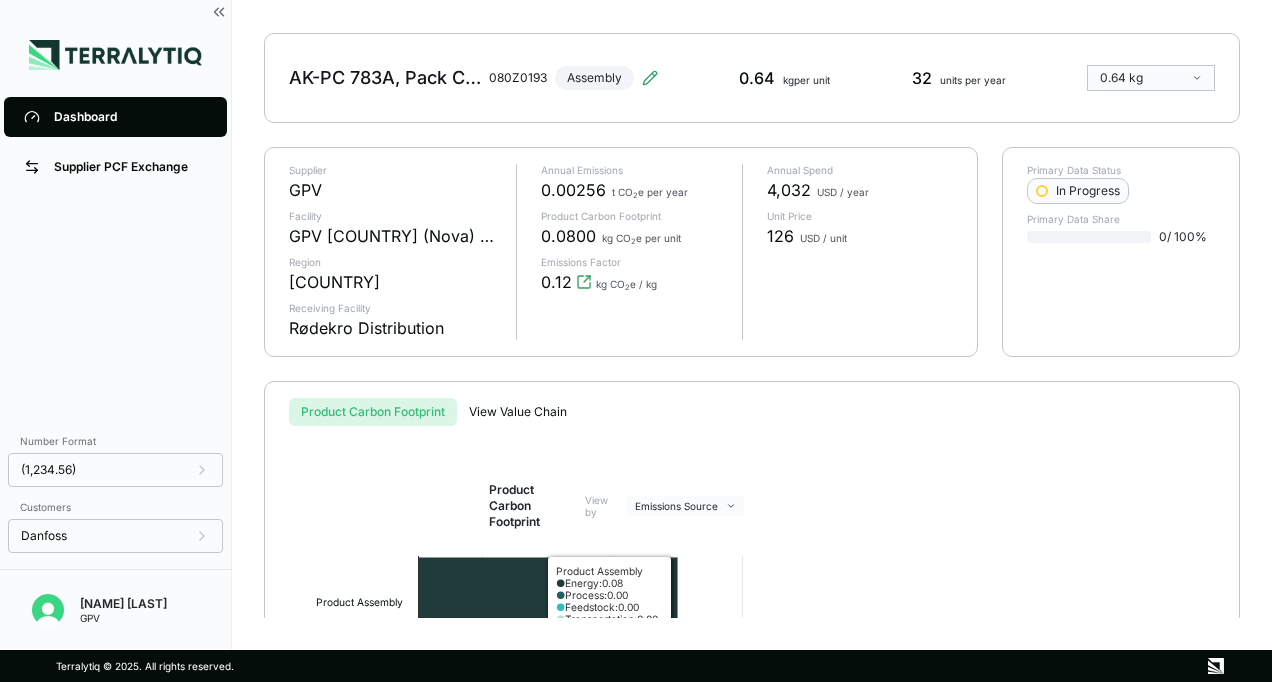 scroll, scrollTop: 0, scrollLeft: 0, axis: both 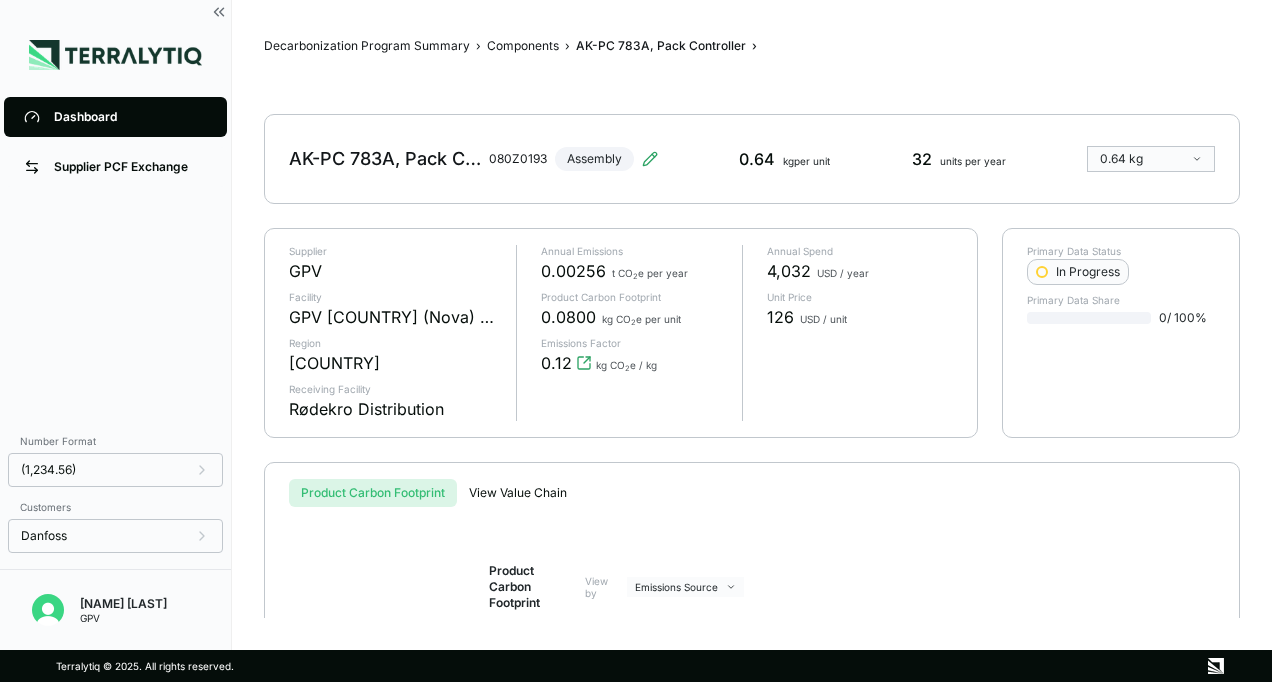 click on "Dashboard" at bounding box center (115, 117) 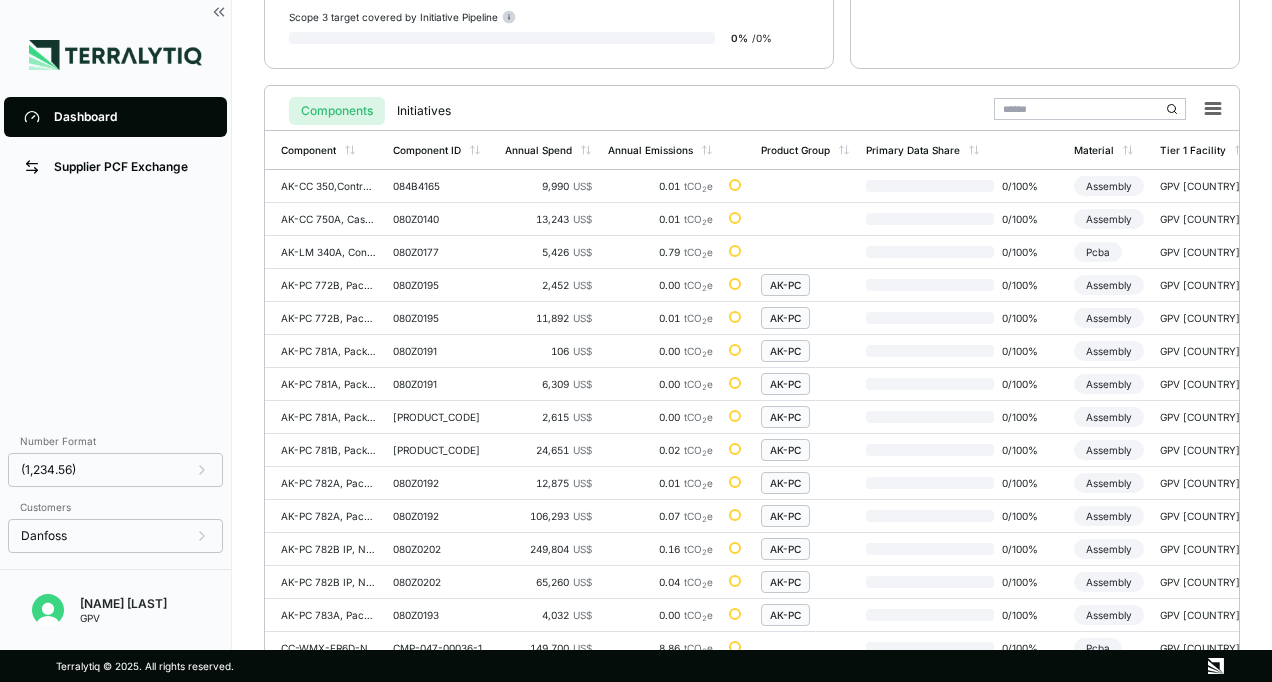 scroll, scrollTop: 466, scrollLeft: 0, axis: vertical 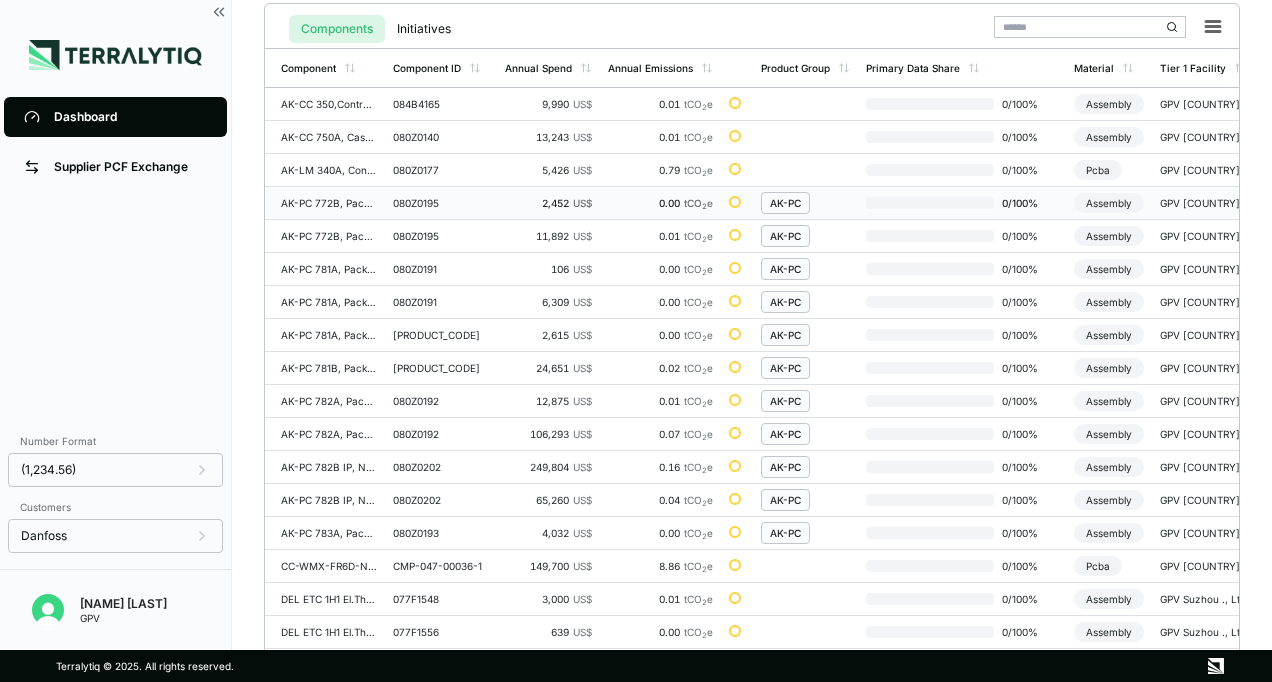 click on "0  /  100 %" at bounding box center [1026, 203] 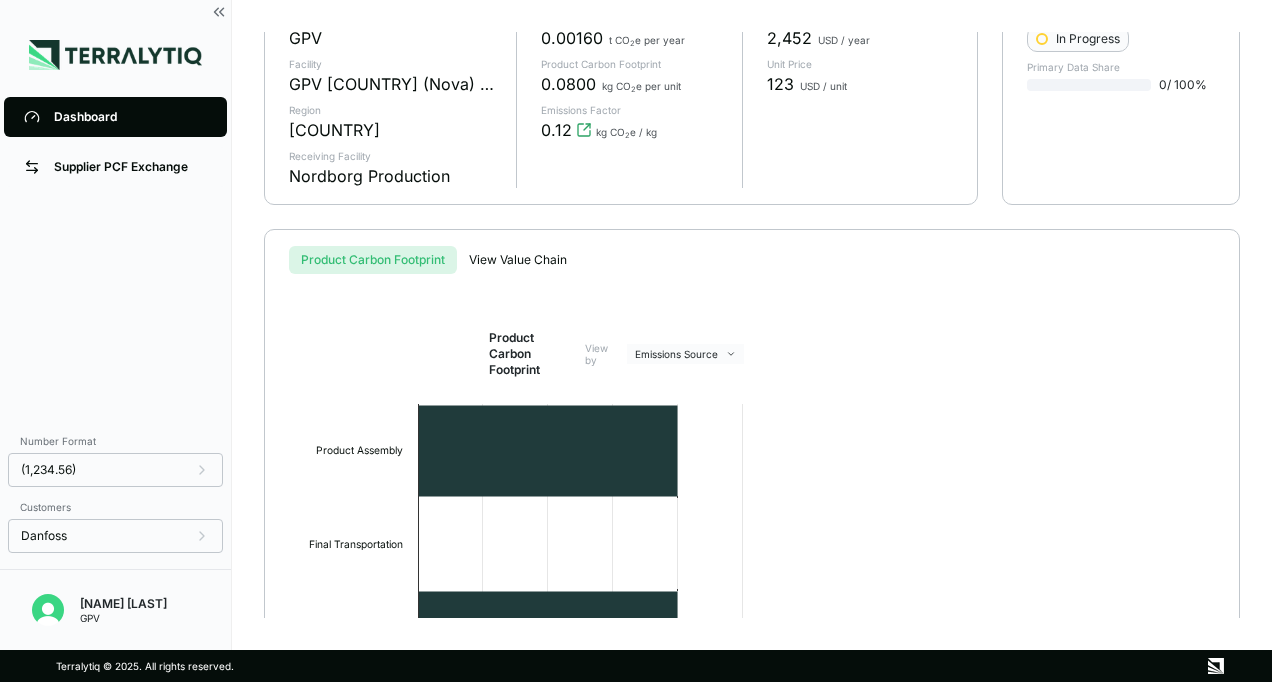 scroll, scrollTop: 0, scrollLeft: 0, axis: both 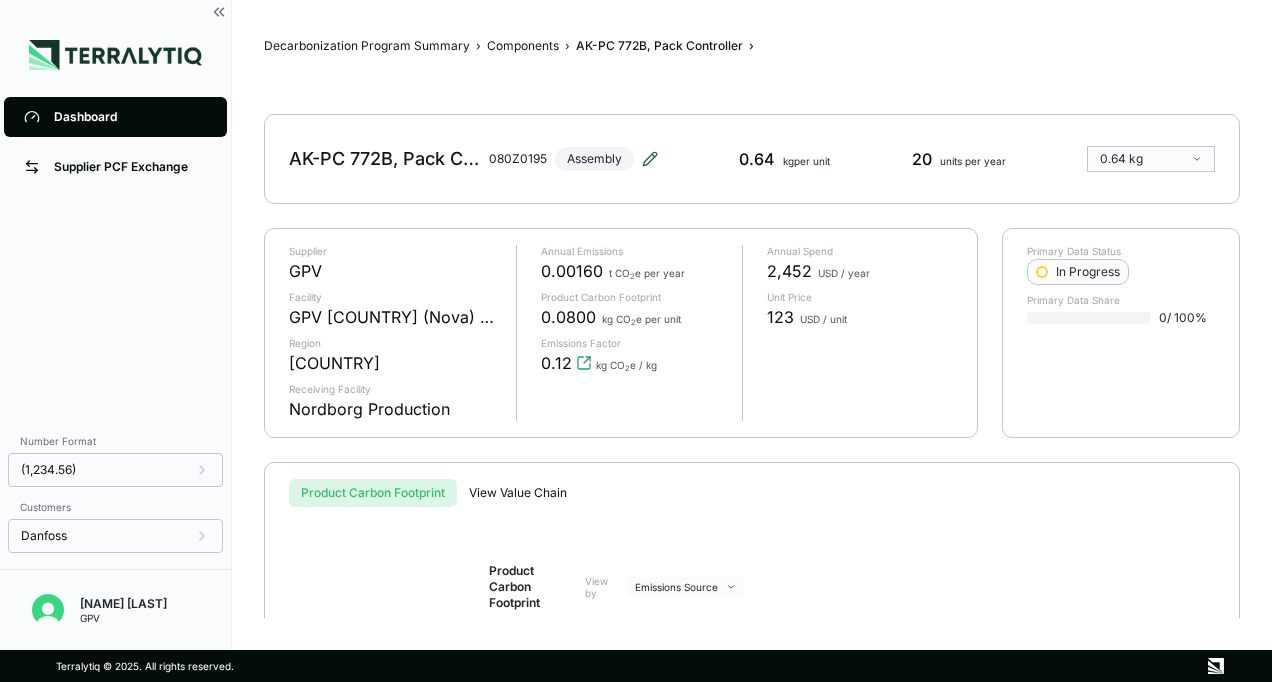 click 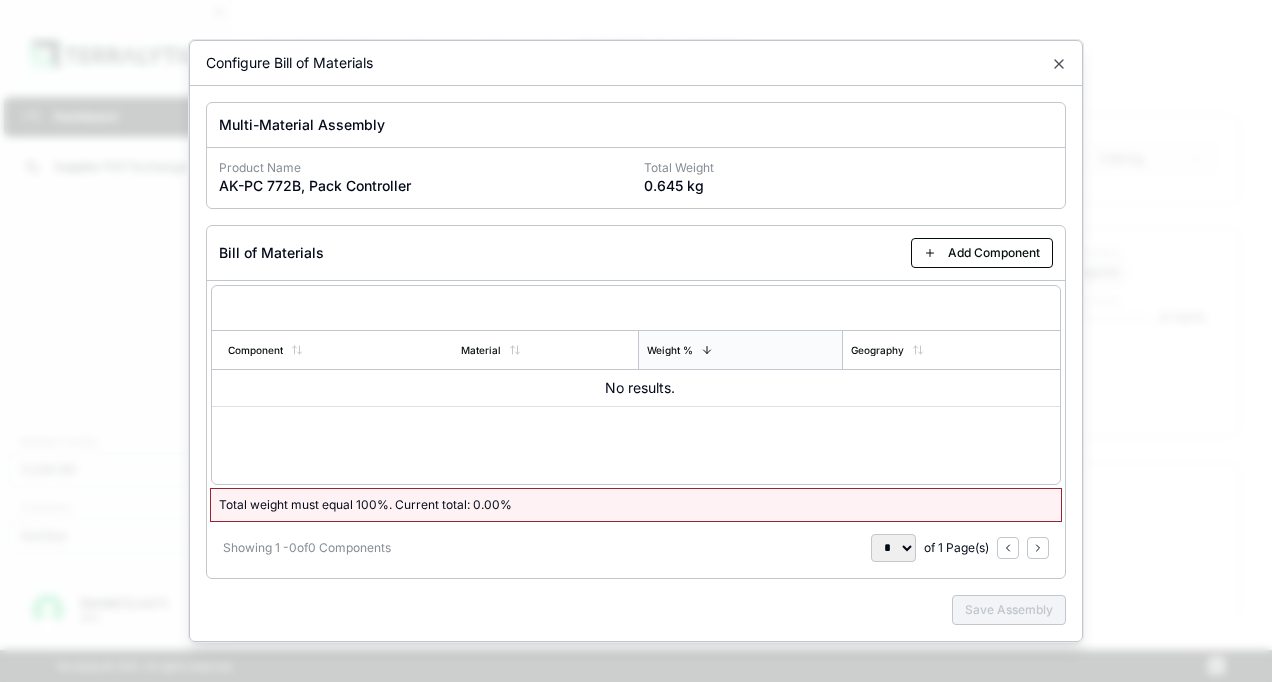 click on "Configure Bill of Materials" at bounding box center [636, 63] 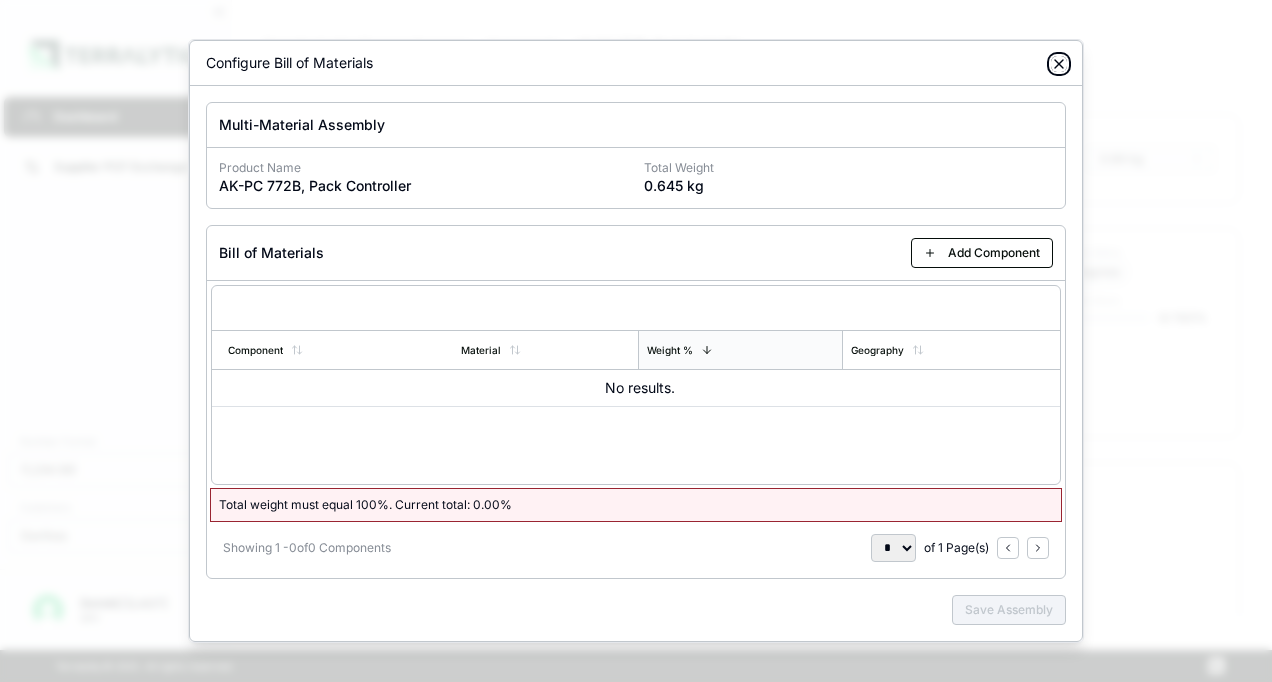 click 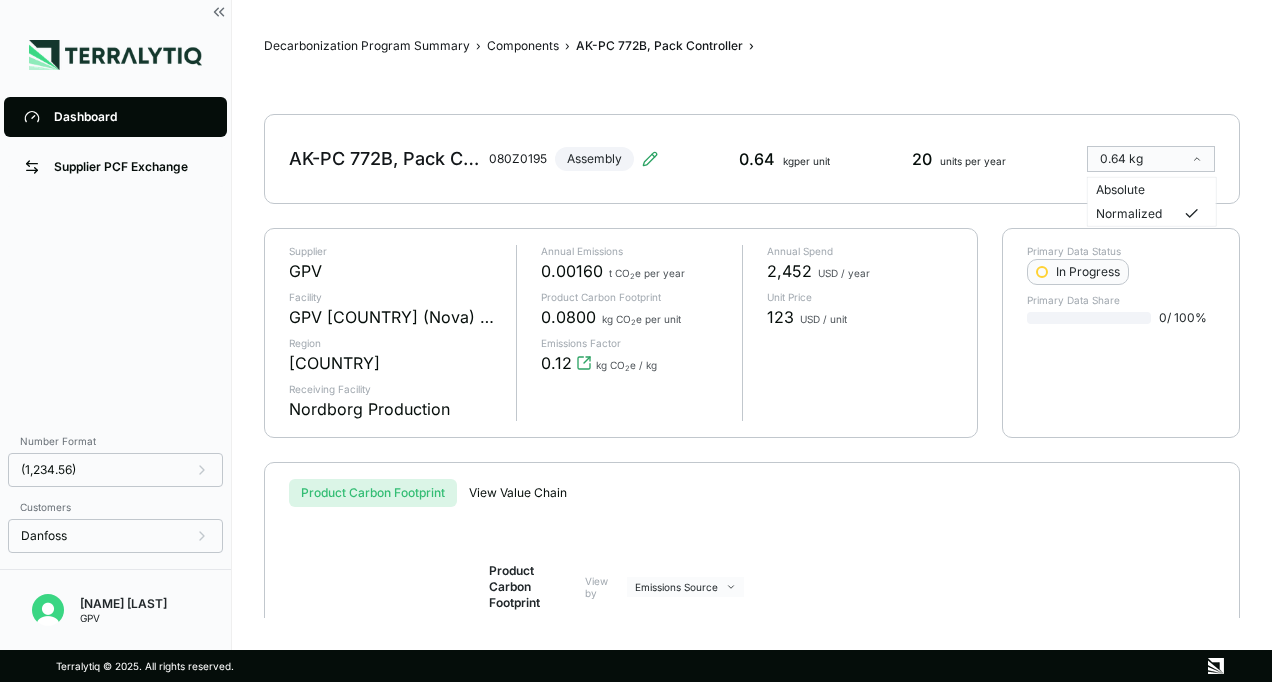 click on "Dashboard Supplier PCF Exchange Number Format (1,234.56) Customers Danfoss [NAME] Banjanalage GPV Decarbonization Program Summary › Components › AK-PC 772B, Pack Controller › AK-PC 772B, Pack Controller 080Z0195 Assembly 0.64 kg  per unit 20 units per year 0.64   kg Absolute Normalized Supplier GPV Facility GPV [COUNTRY] (Nova) s.r.o. - [COUNTRY] Region [COUNTRY] Receiving Facility Nordborg Production Annual Emissions 0.00160 t CO 2 e per year Product Carbon Footprint 0.0800 kg CO 2 e per unit Emissions Factor 0.12 kg CO 2 e / kg Annual Spend 2,452 USD / year Unit Price 123 USD / unit Primary Data Status In Progress Primary Data Share 0  /   100 % Product Carbon Footprint View Value Chain Product Carbon Footprint View by Emissions Source Created with Highcharts 11.4.8 kg CO2e for 0.64 kg of Assembly Energy Process Feedstock Transportation 0 0.02 0.04 0.06 0.08 0.1" at bounding box center [636, 341] 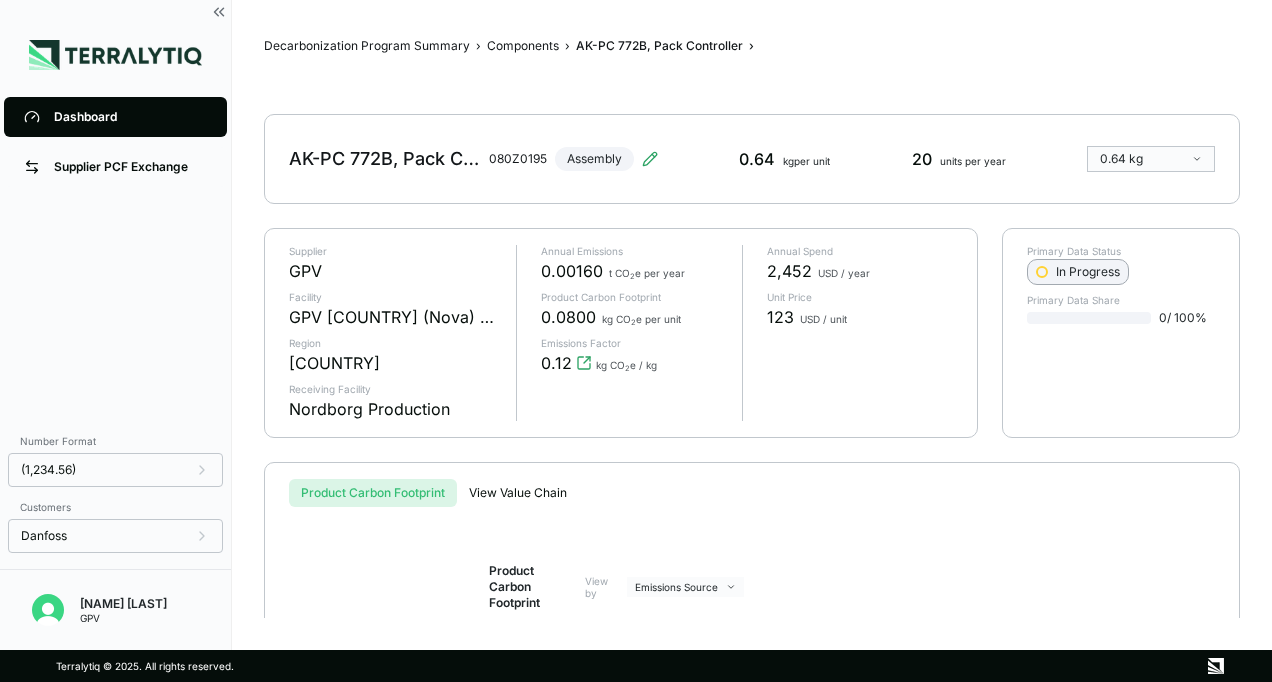 click at bounding box center [1042, 272] 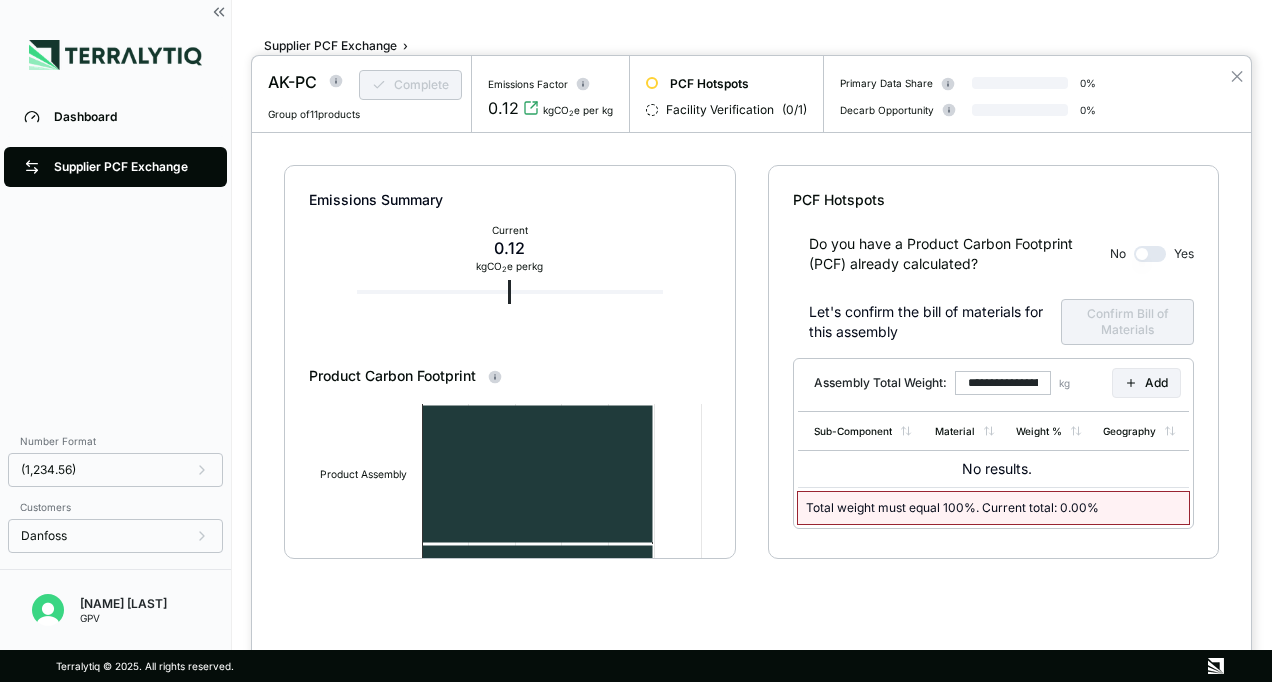 click at bounding box center [1150, 254] 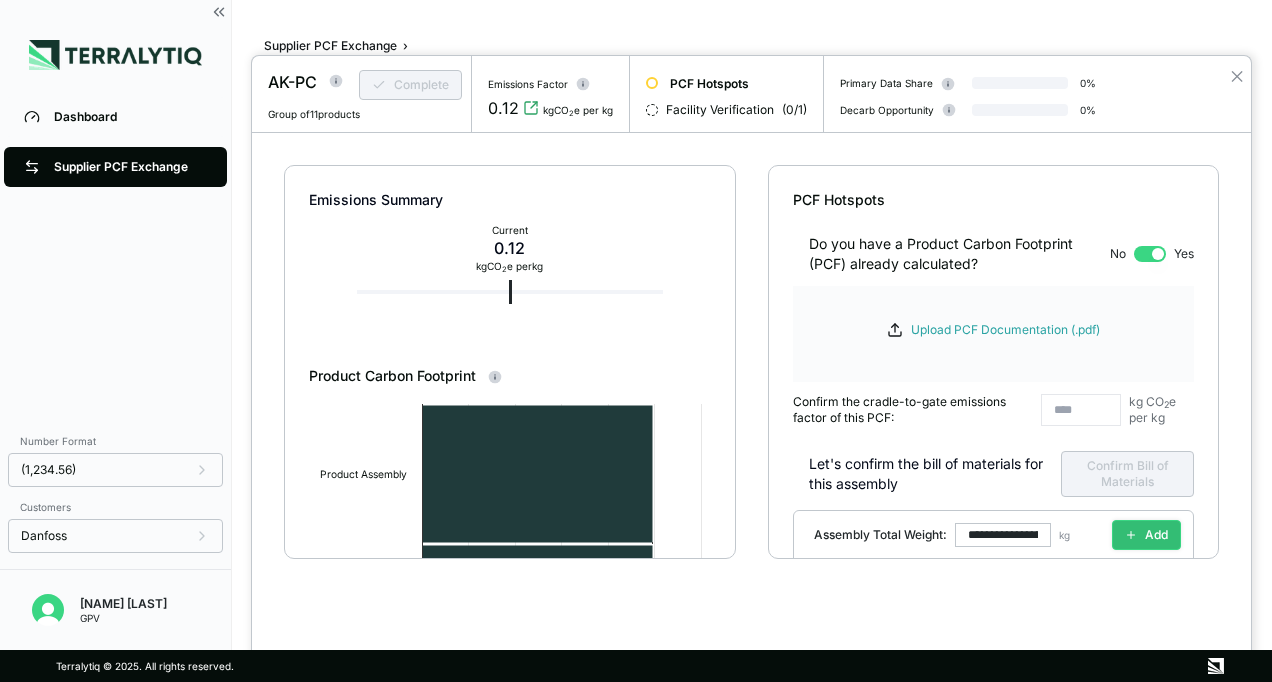 click 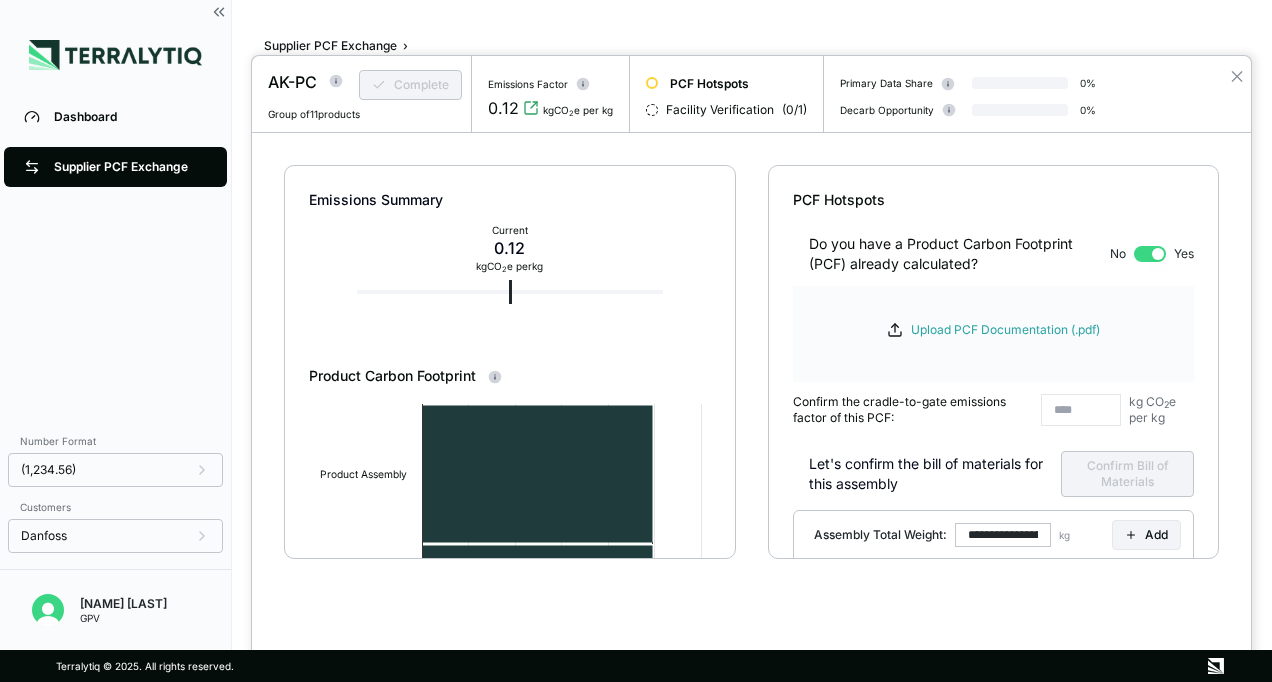 scroll, scrollTop: 230, scrollLeft: 0, axis: vertical 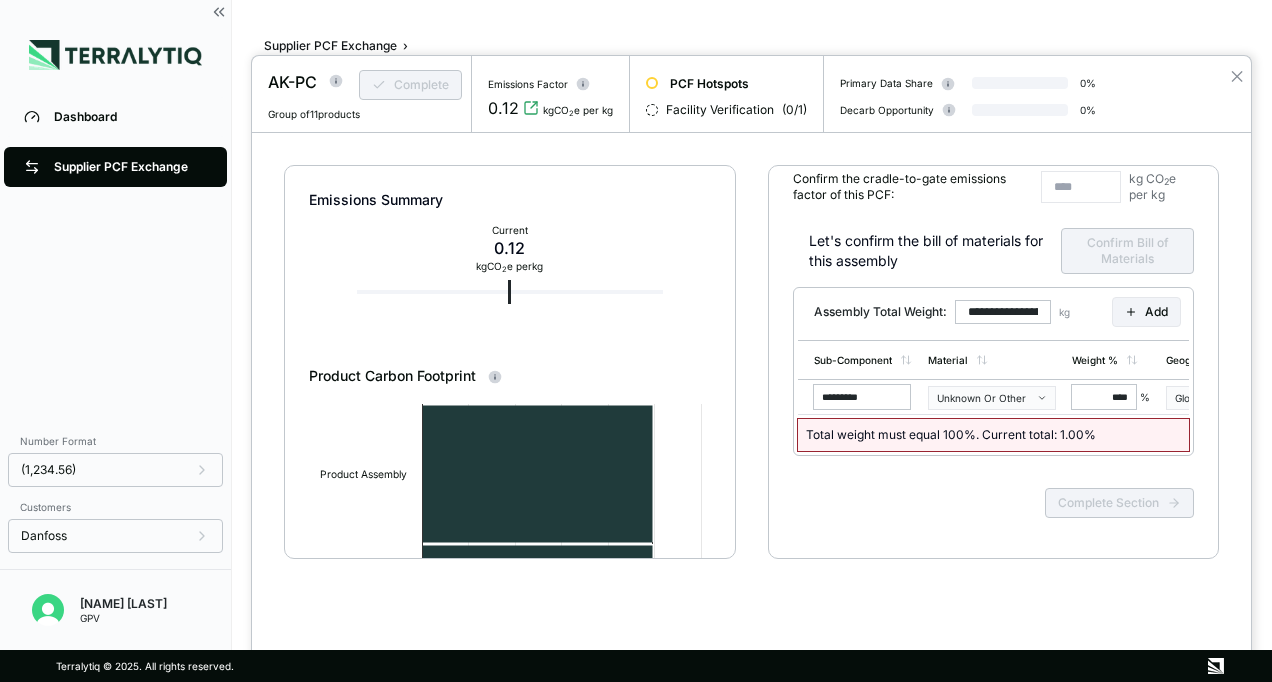 click on "Complete Section" at bounding box center [993, 519] 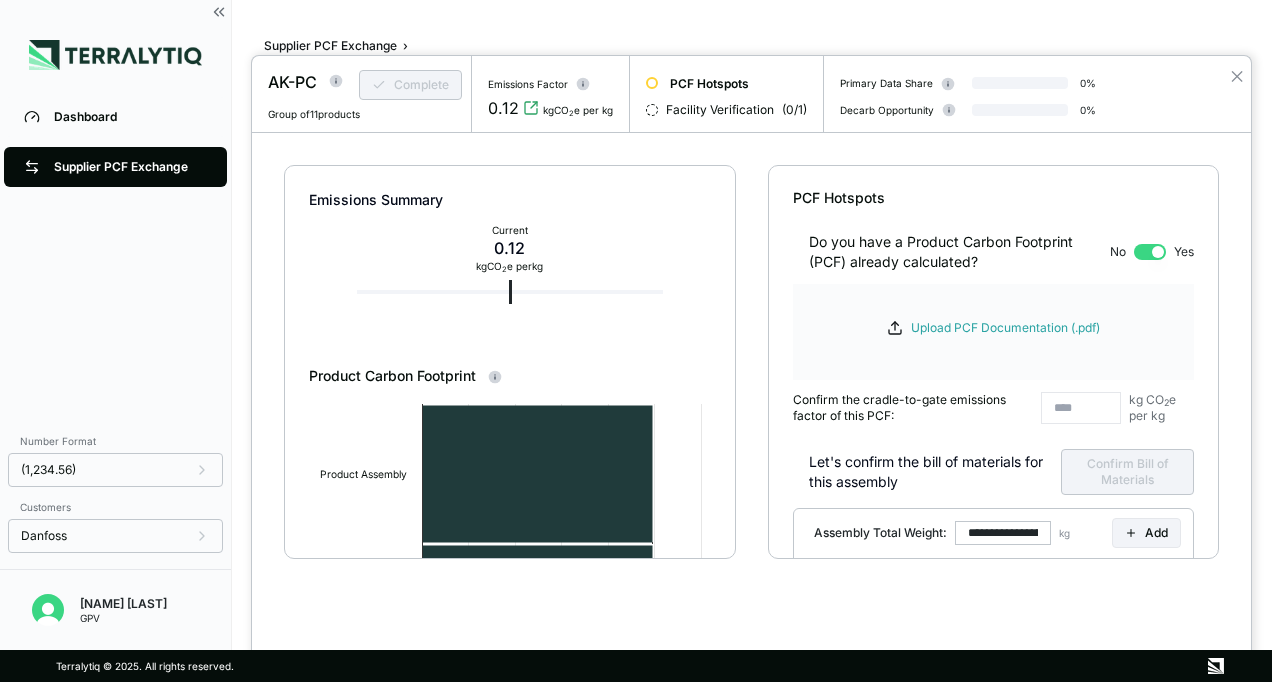 scroll, scrollTop: 0, scrollLeft: 0, axis: both 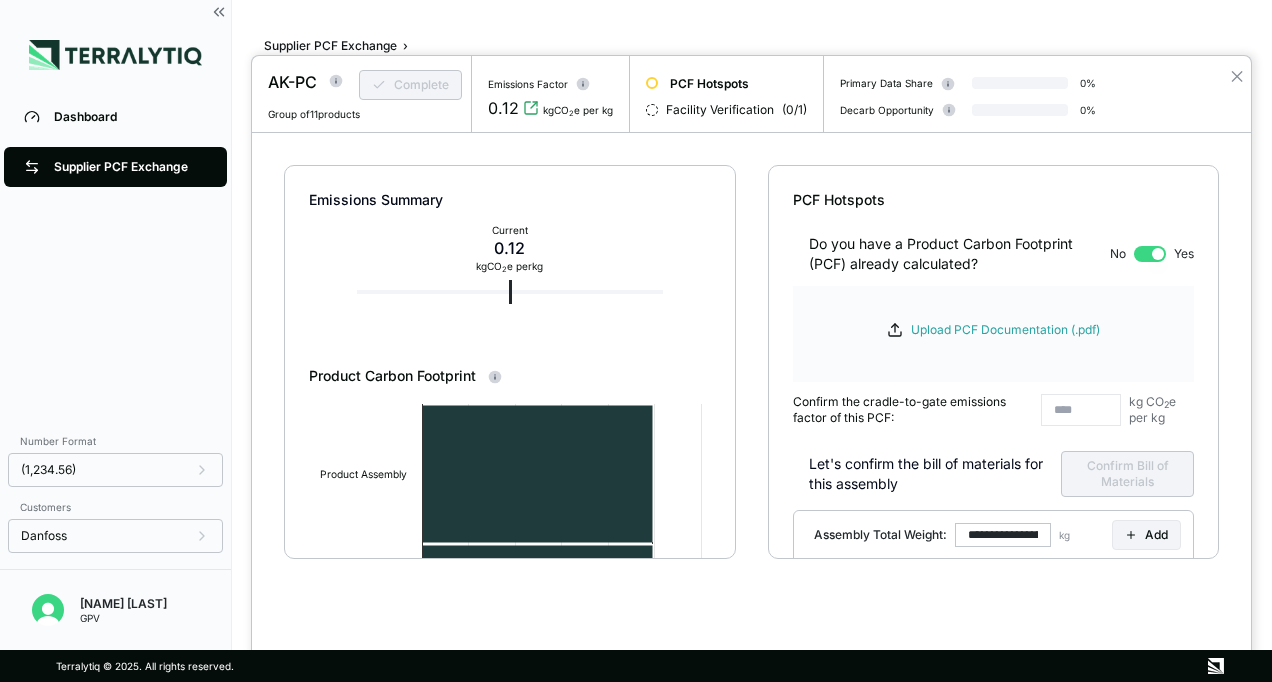 click at bounding box center (1150, 254) 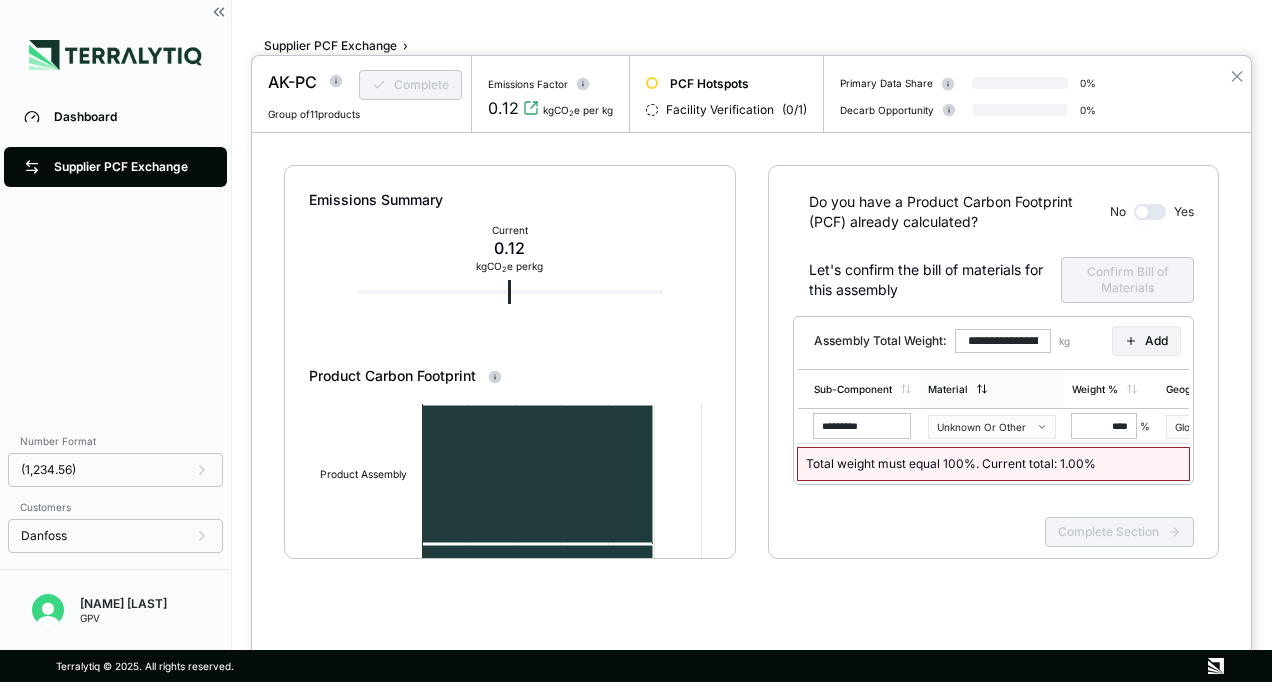 scroll, scrollTop: 78, scrollLeft: 0, axis: vertical 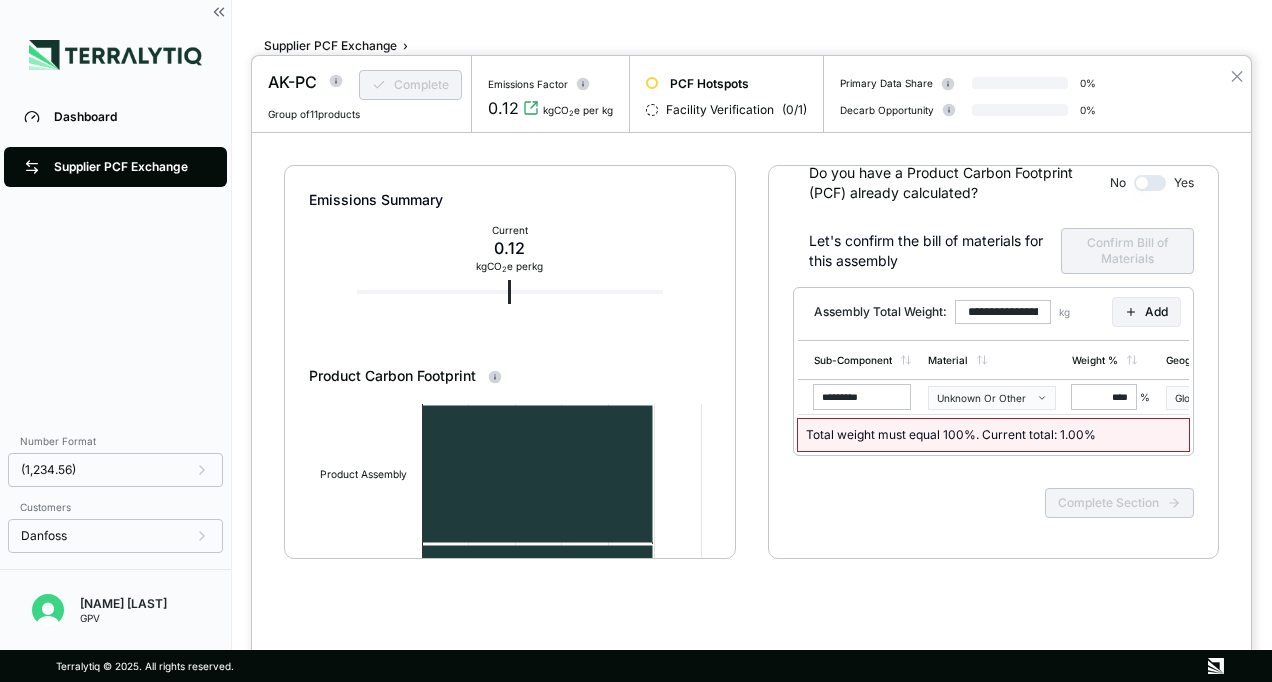 click on "Complete Section" at bounding box center [993, 519] 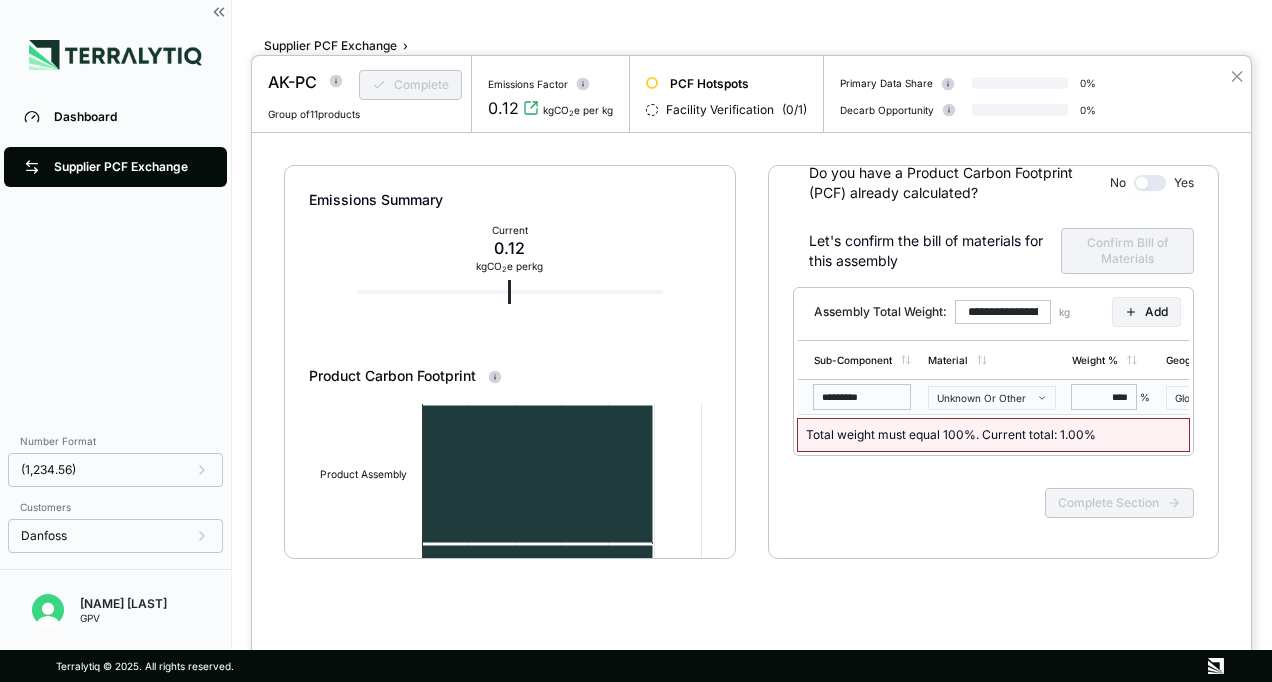 click on "Unknown Or Other" at bounding box center (985, 398) 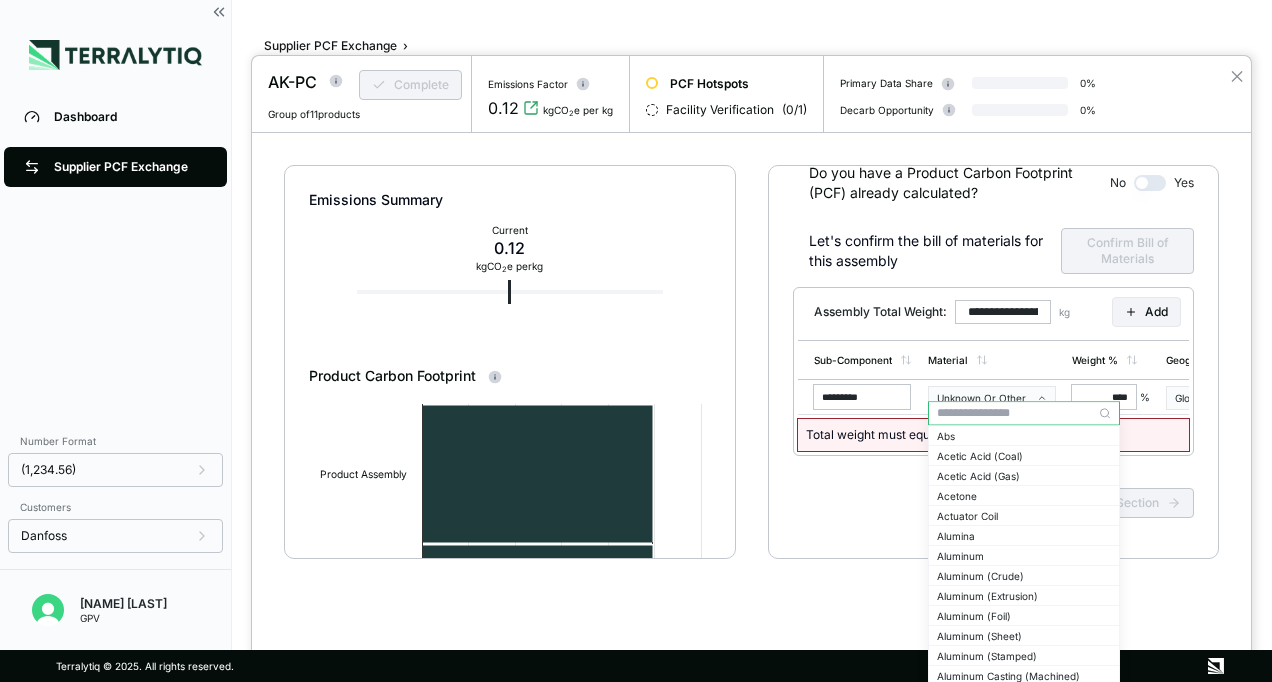 click on "**********" at bounding box center [751, 391] 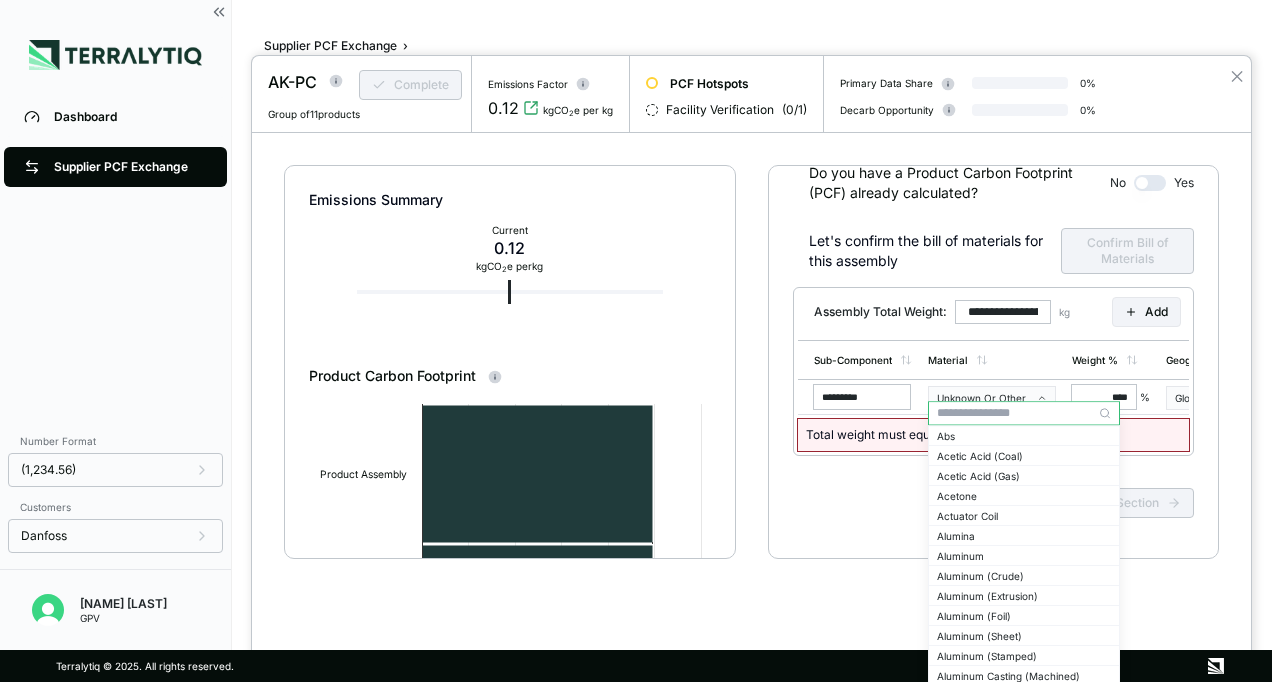 click on "**********" at bounding box center [993, 362] 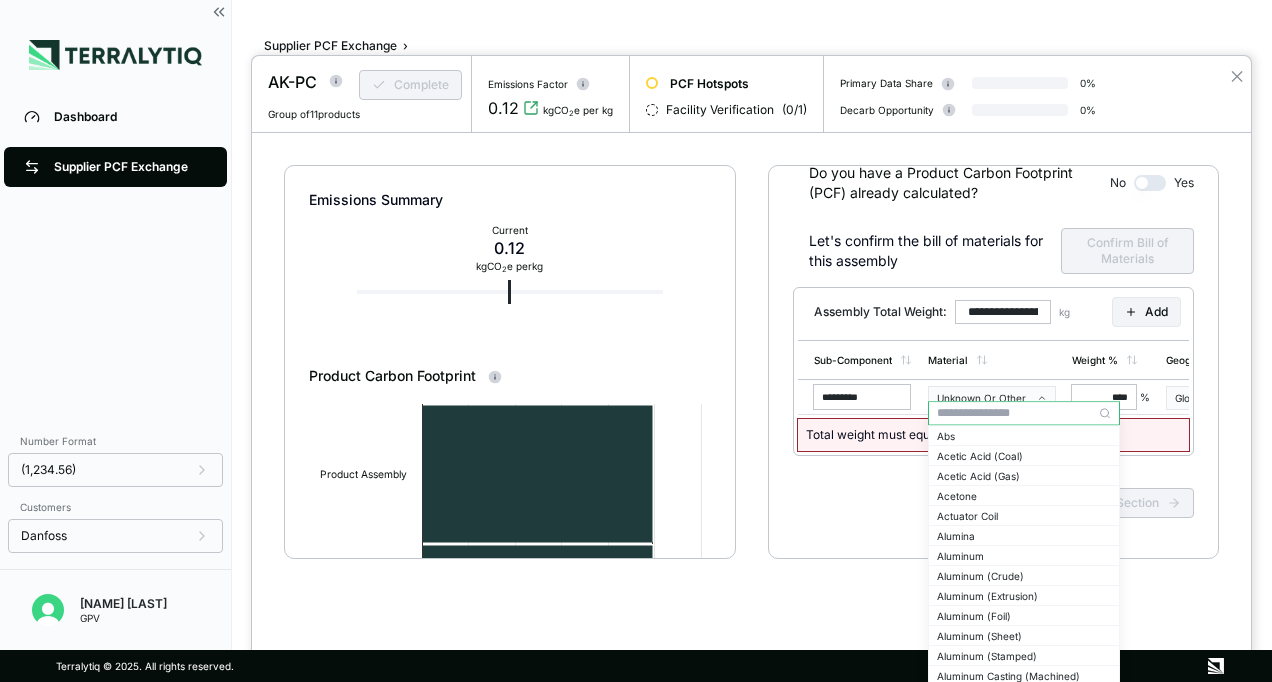 click on "Complete Section" at bounding box center (993, 519) 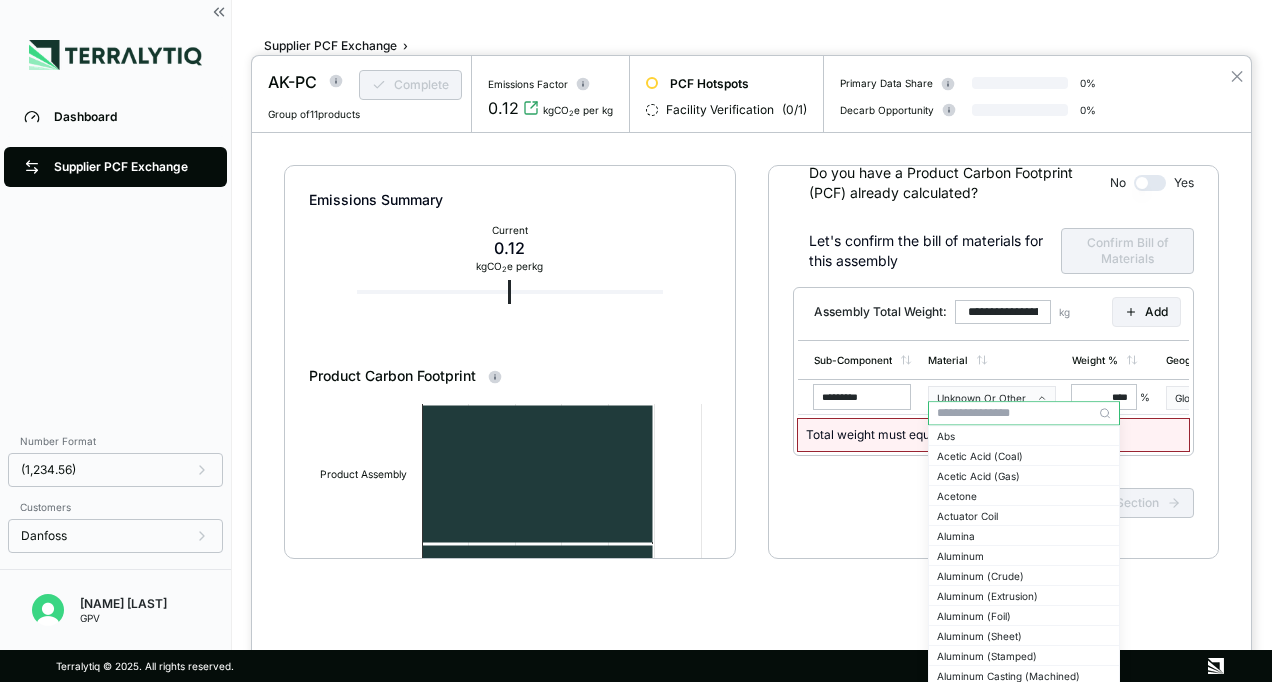 click on "**********" at bounding box center (751, 391) 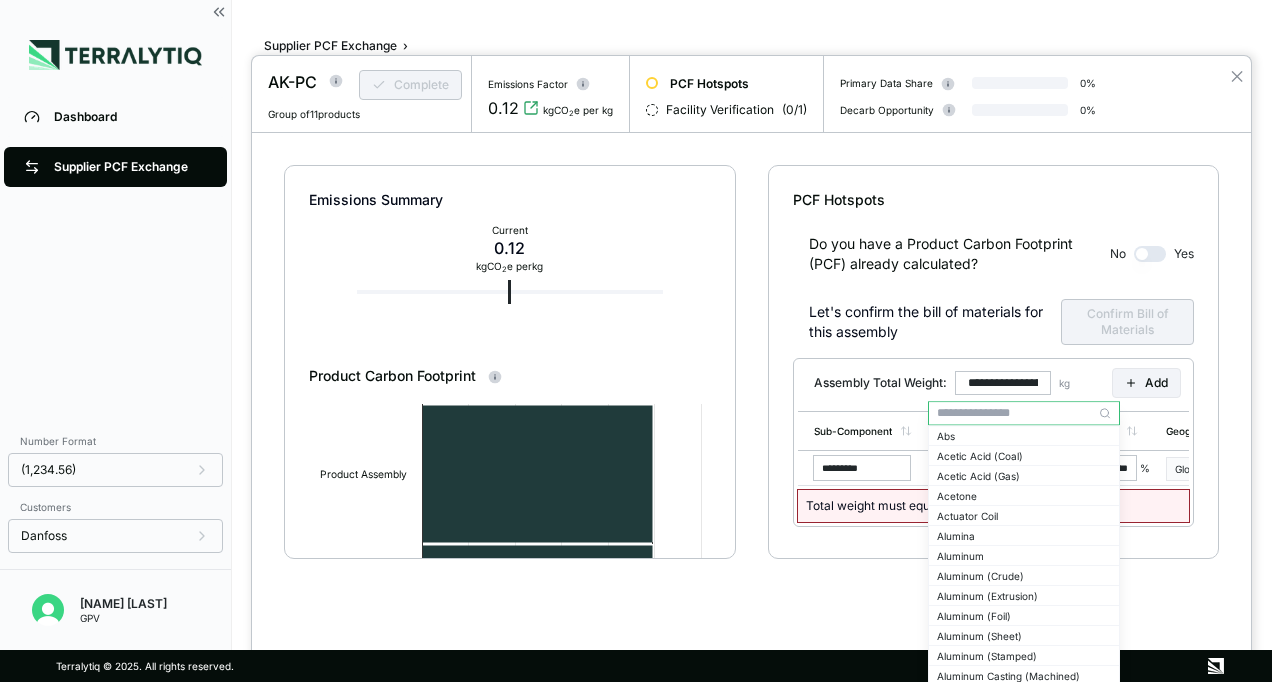 scroll, scrollTop: 78, scrollLeft: 0, axis: vertical 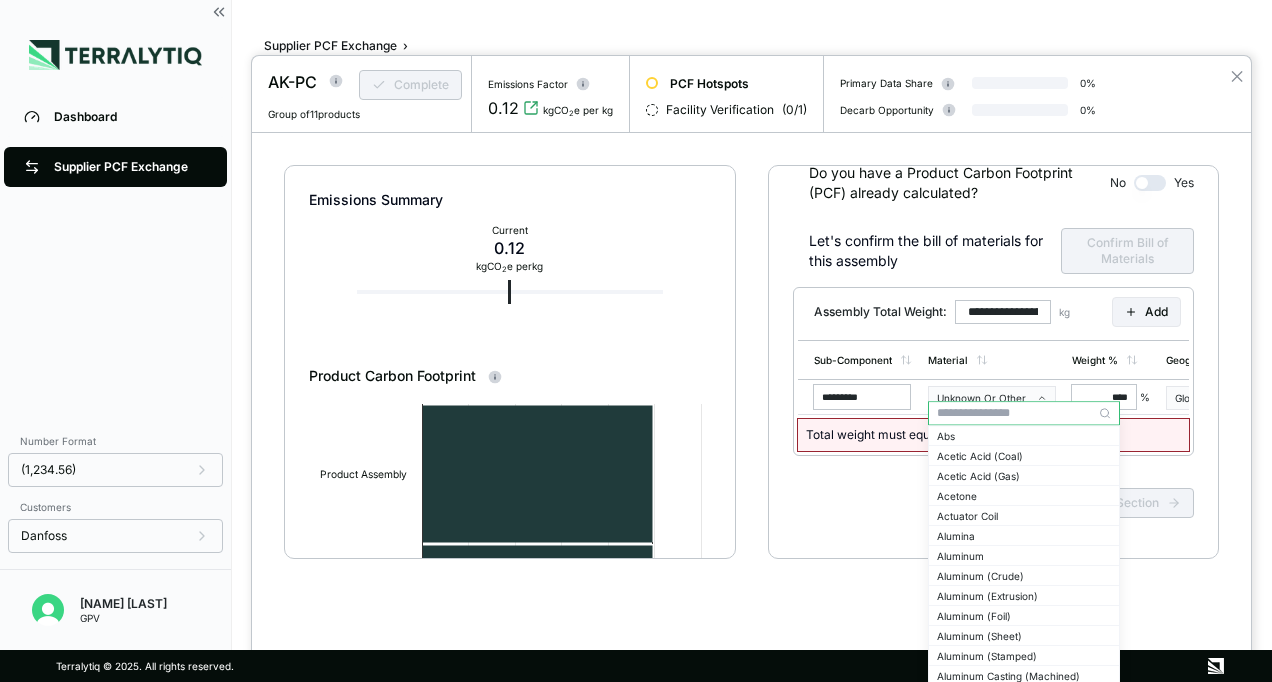click at bounding box center (636, 341) 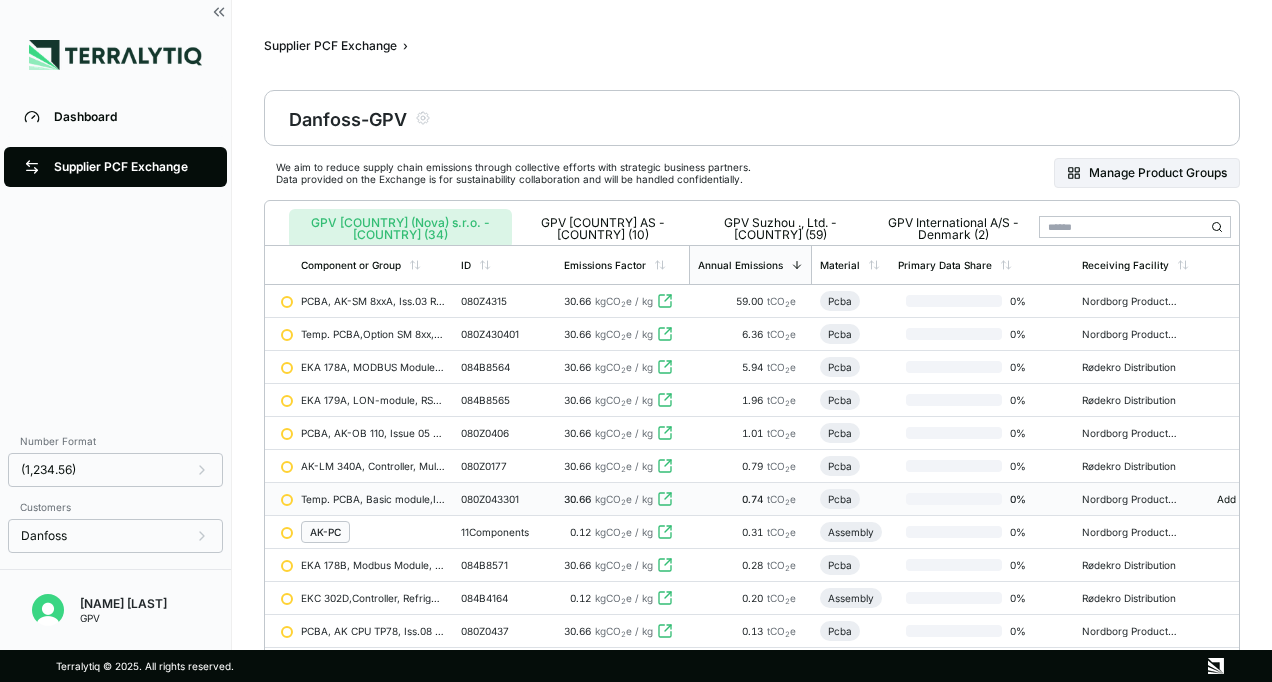 scroll, scrollTop: 0, scrollLeft: 0, axis: both 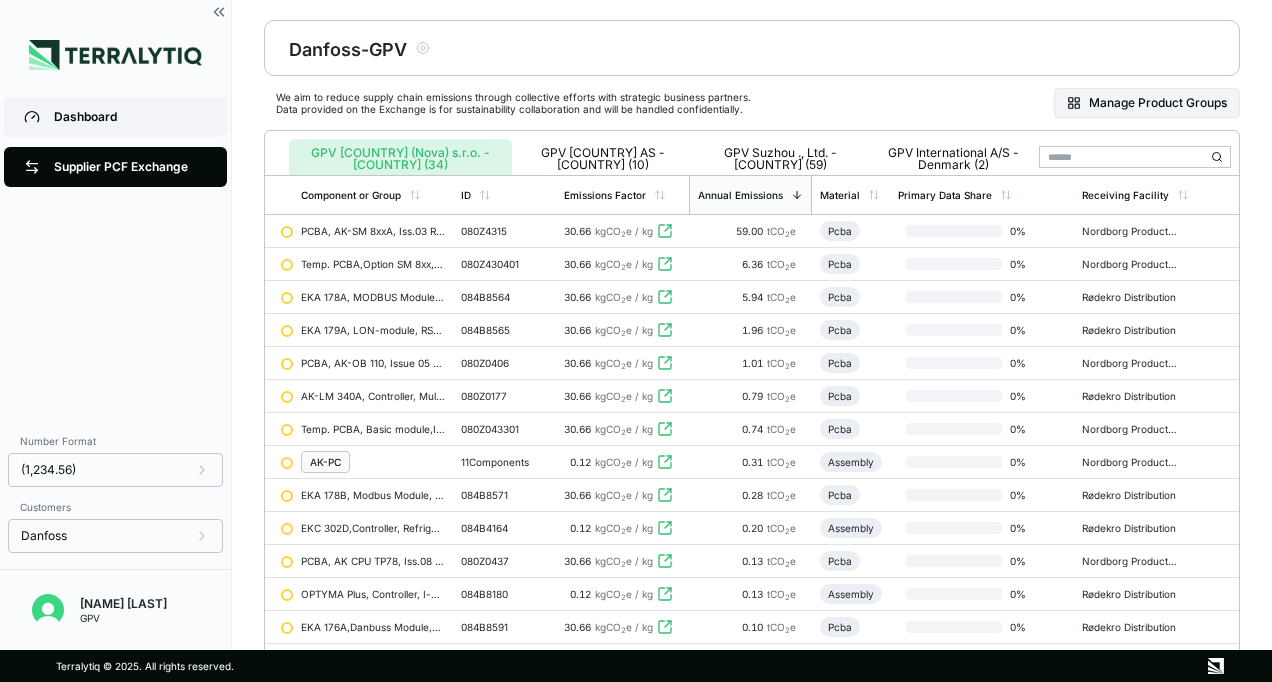 click on "Dashboard" at bounding box center [115, 117] 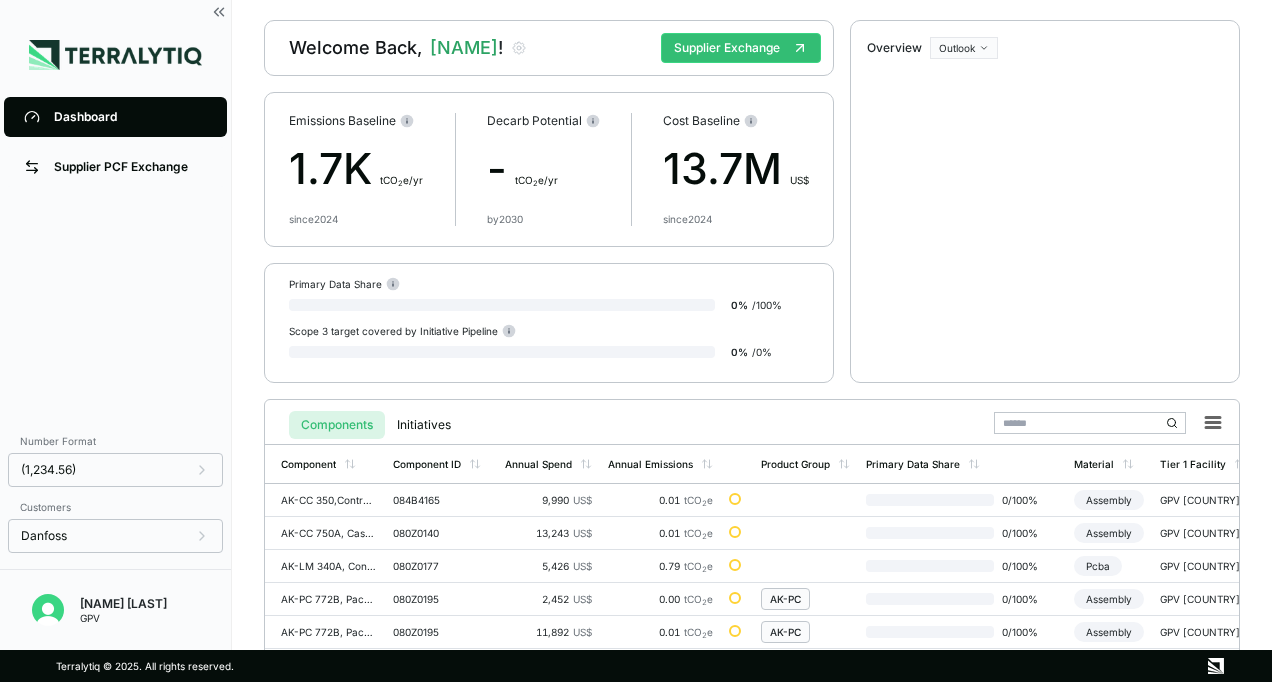 scroll, scrollTop: 0, scrollLeft: 0, axis: both 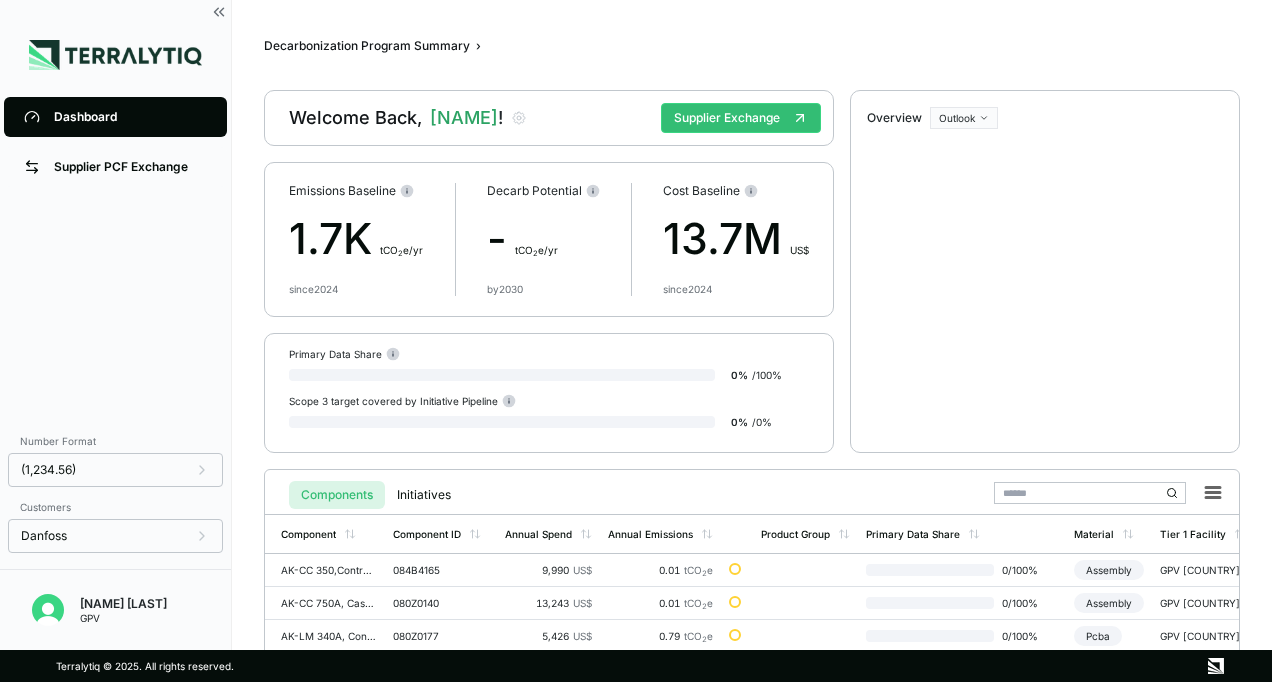 click on "Dashboard" at bounding box center [115, 117] 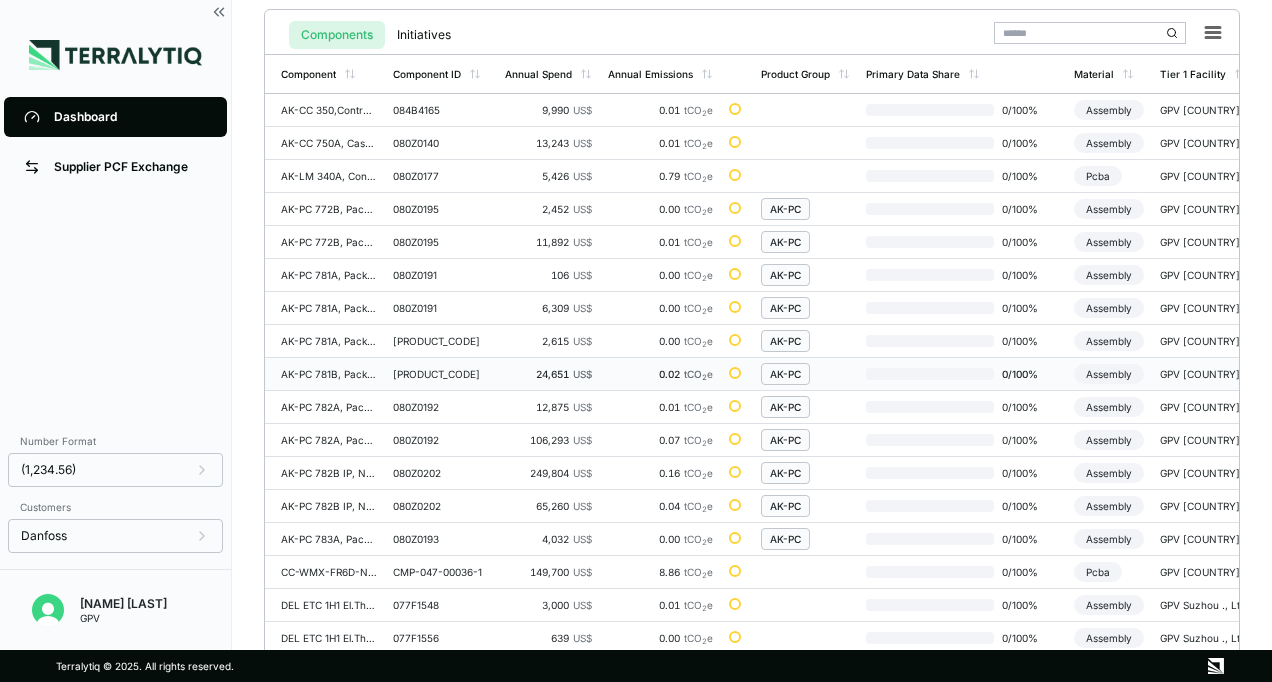 scroll, scrollTop: 466, scrollLeft: 0, axis: vertical 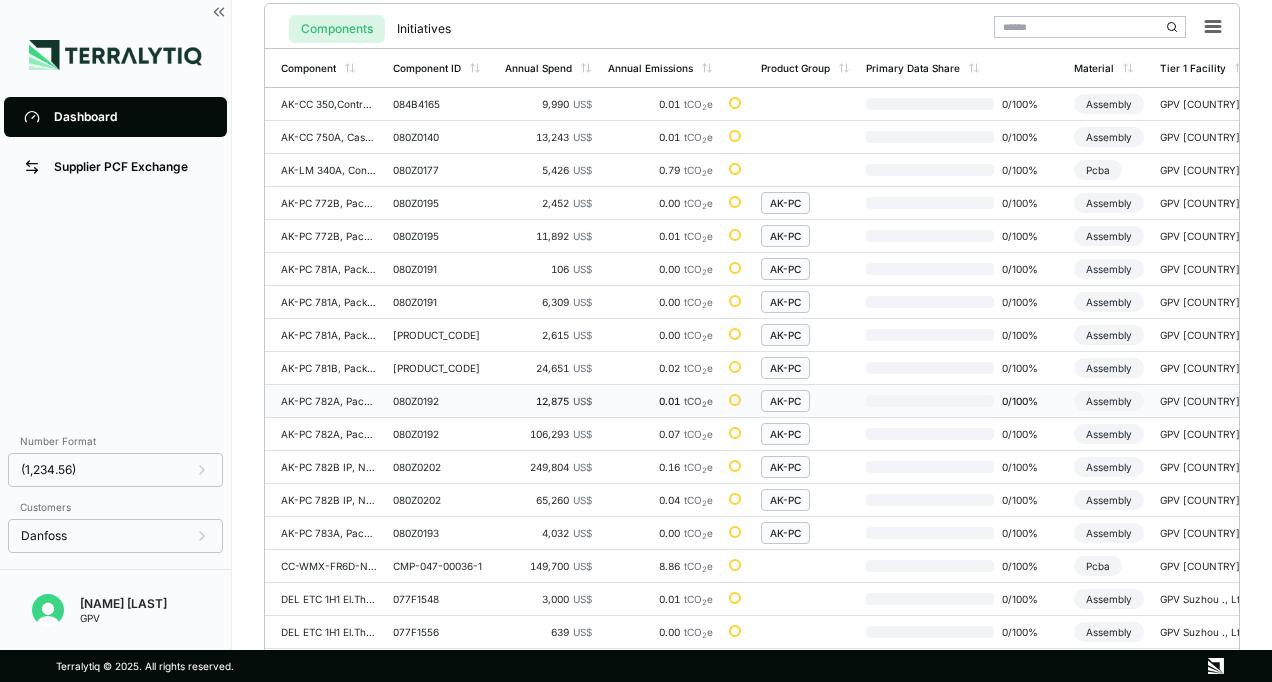 click on "AK-PC" at bounding box center (785, 401) 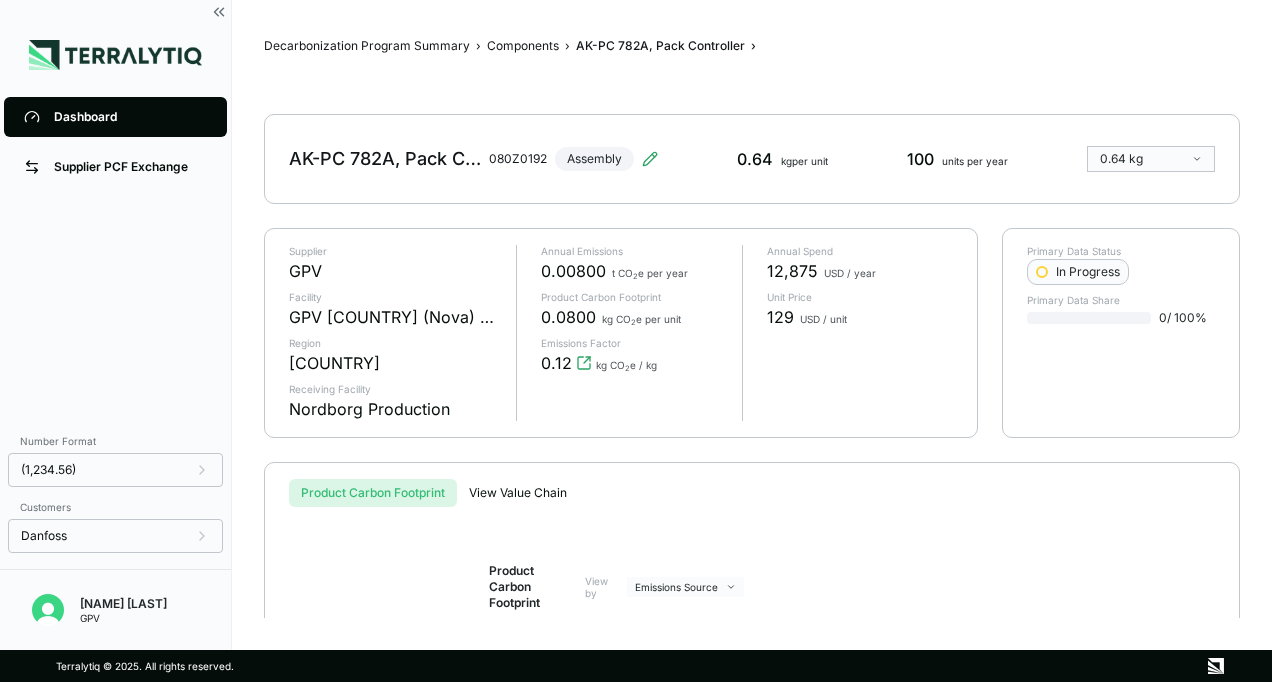 scroll, scrollTop: 0, scrollLeft: 0, axis: both 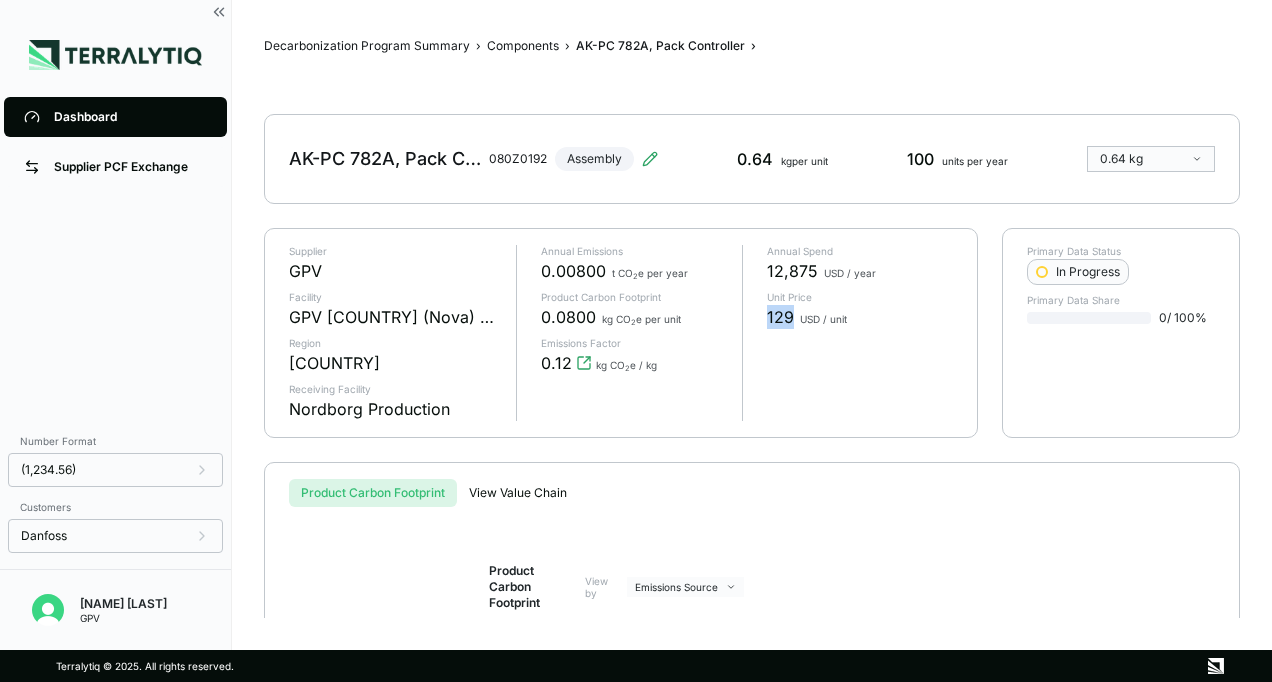 click on "Annual Spend 12,875 USD / year Unit Price 129 USD / unit" at bounding box center (847, 333) 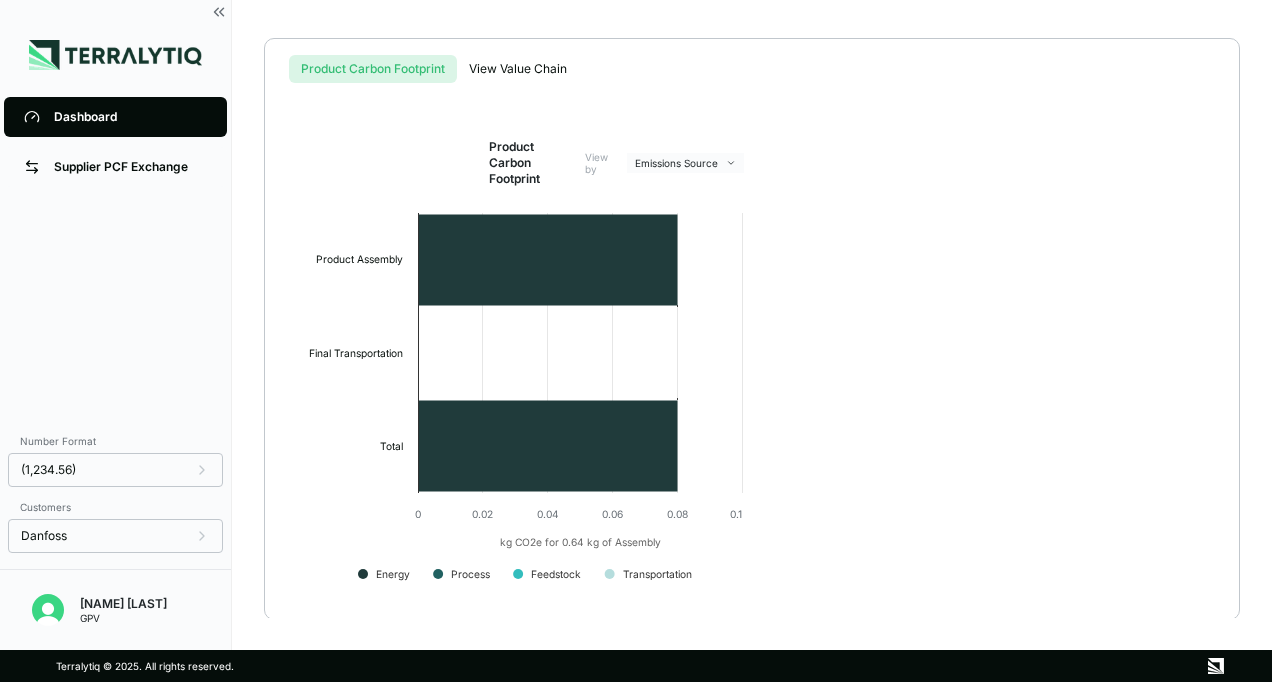 scroll, scrollTop: 0, scrollLeft: 0, axis: both 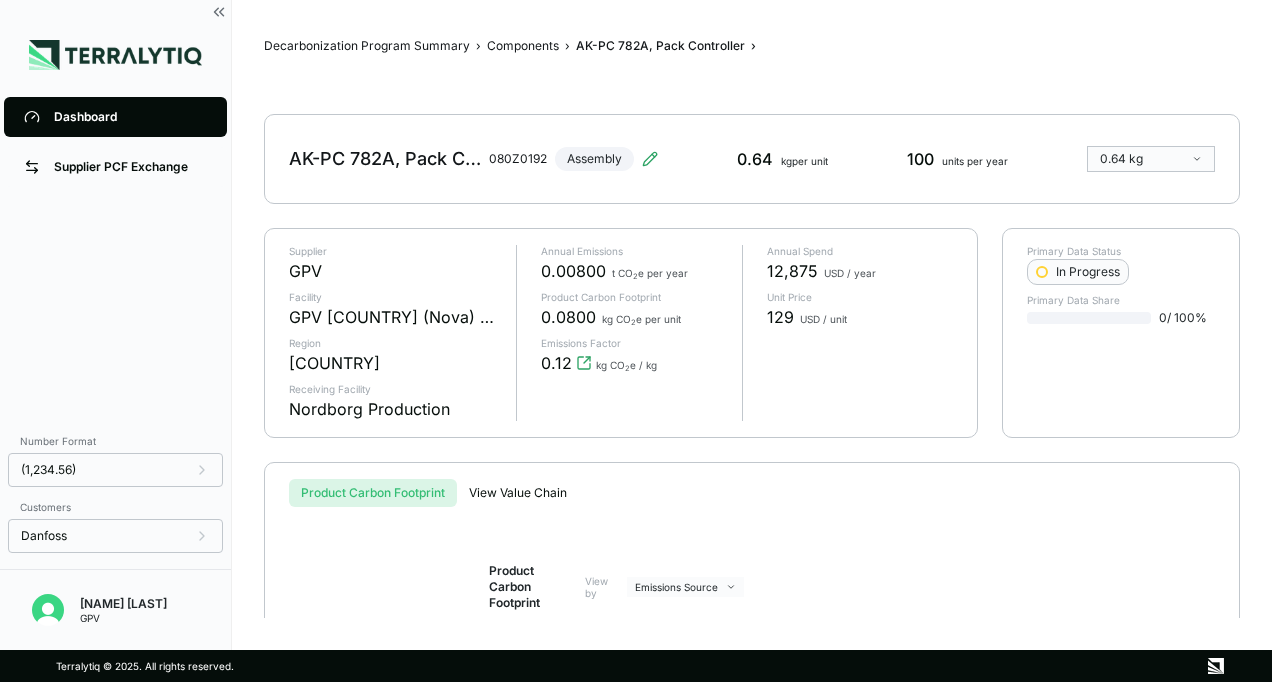 click on "Dashboard" at bounding box center [130, 117] 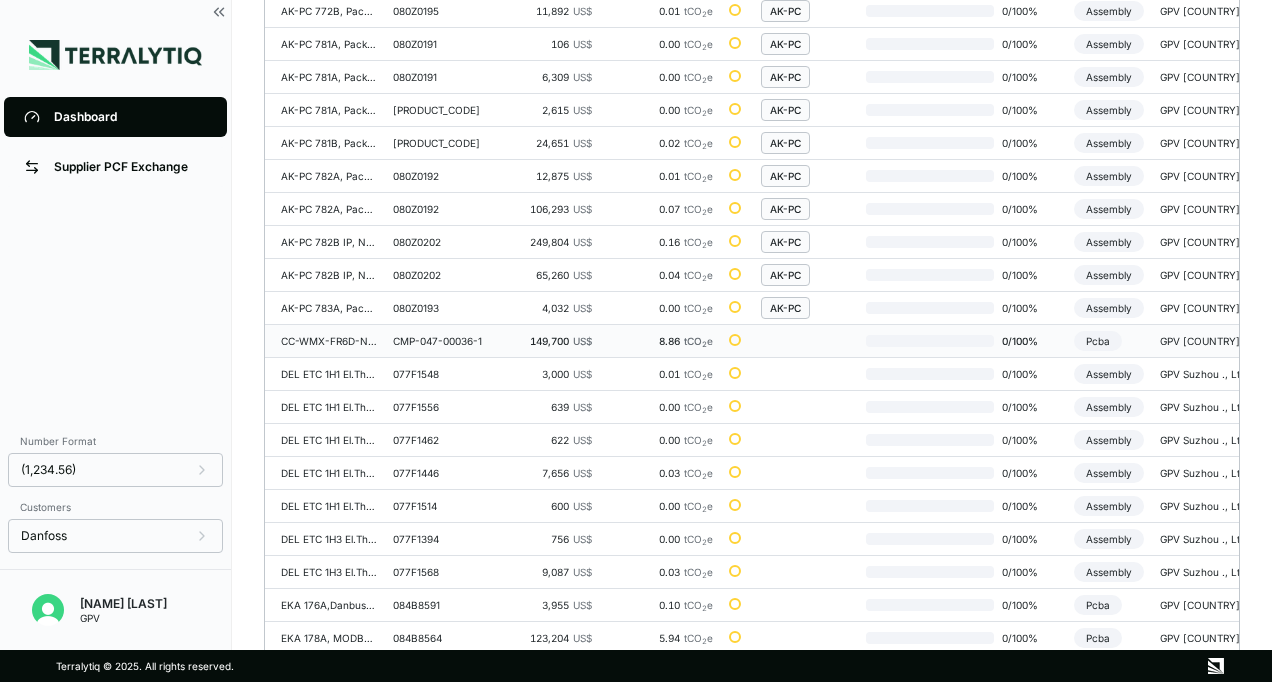 scroll, scrollTop: 700, scrollLeft: 0, axis: vertical 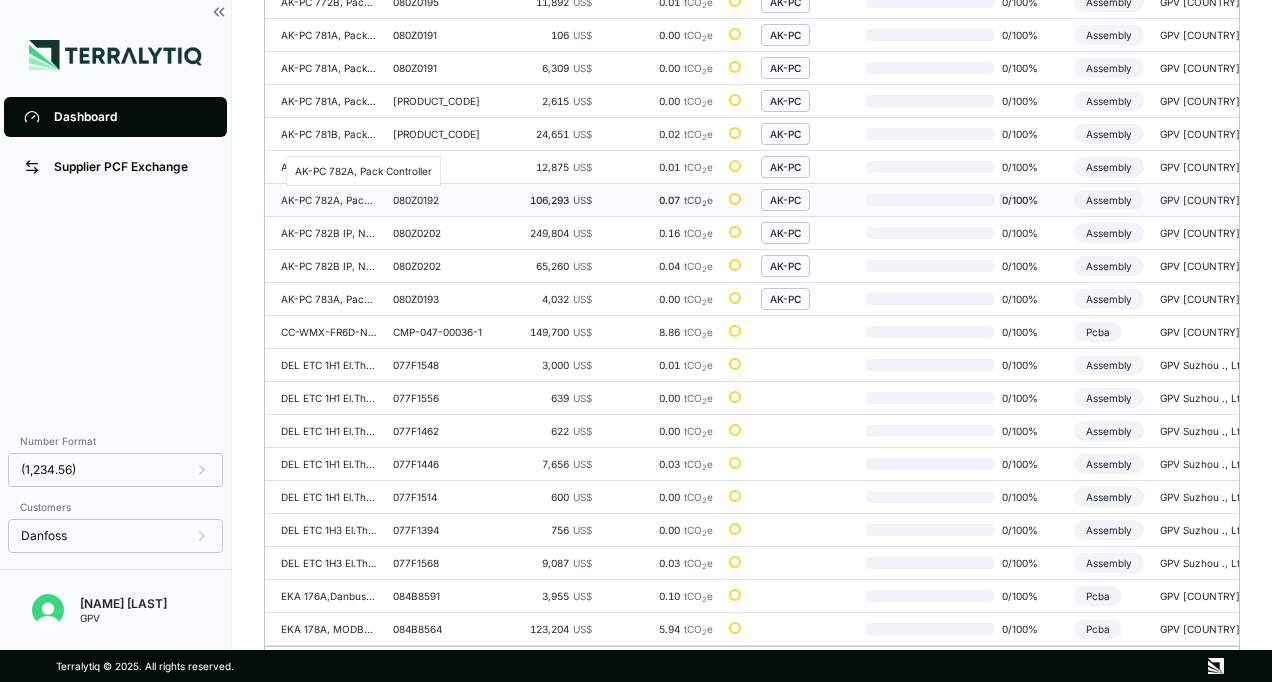 click on "AK-PC 782A, Pack Controller" at bounding box center [329, 200] 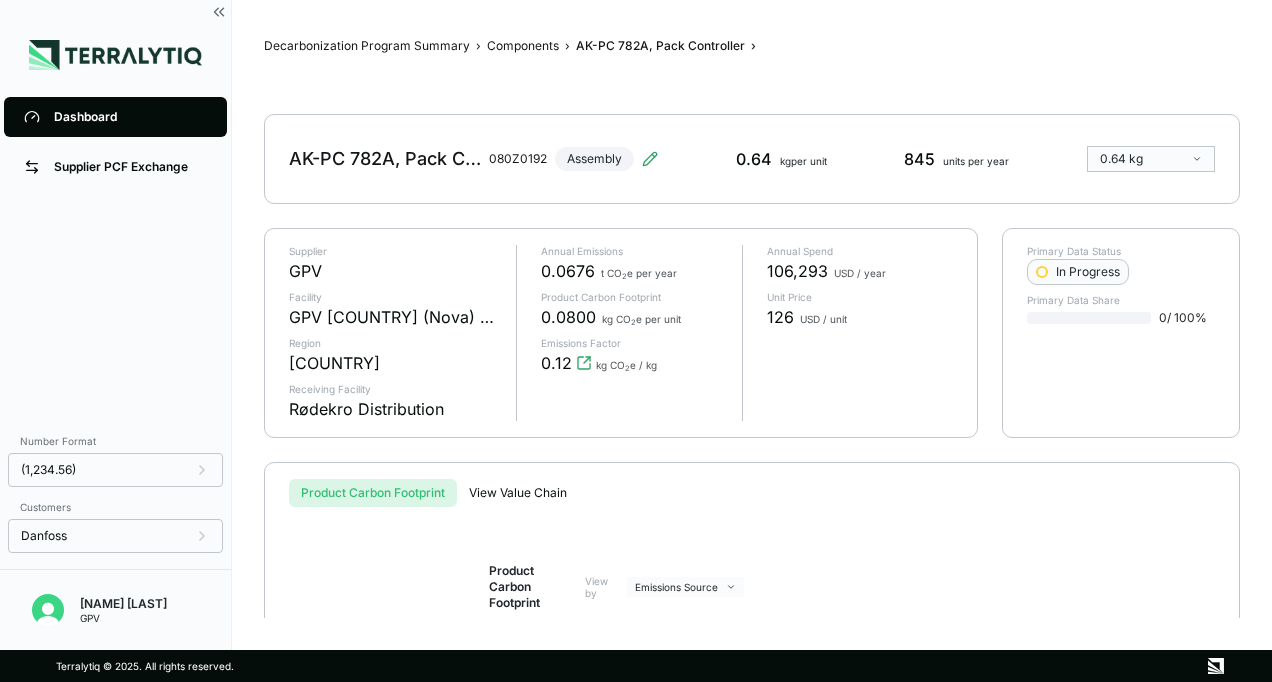 scroll, scrollTop: 0, scrollLeft: 0, axis: both 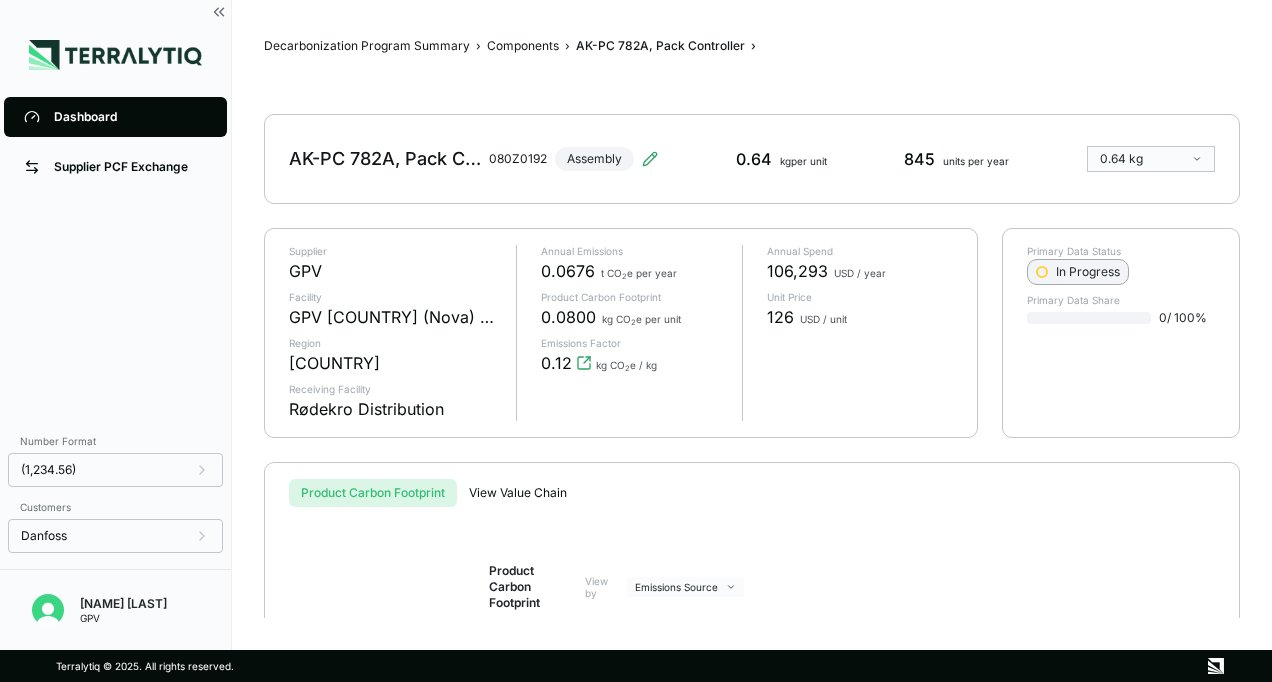 click on "In Progress" at bounding box center (1078, 272) 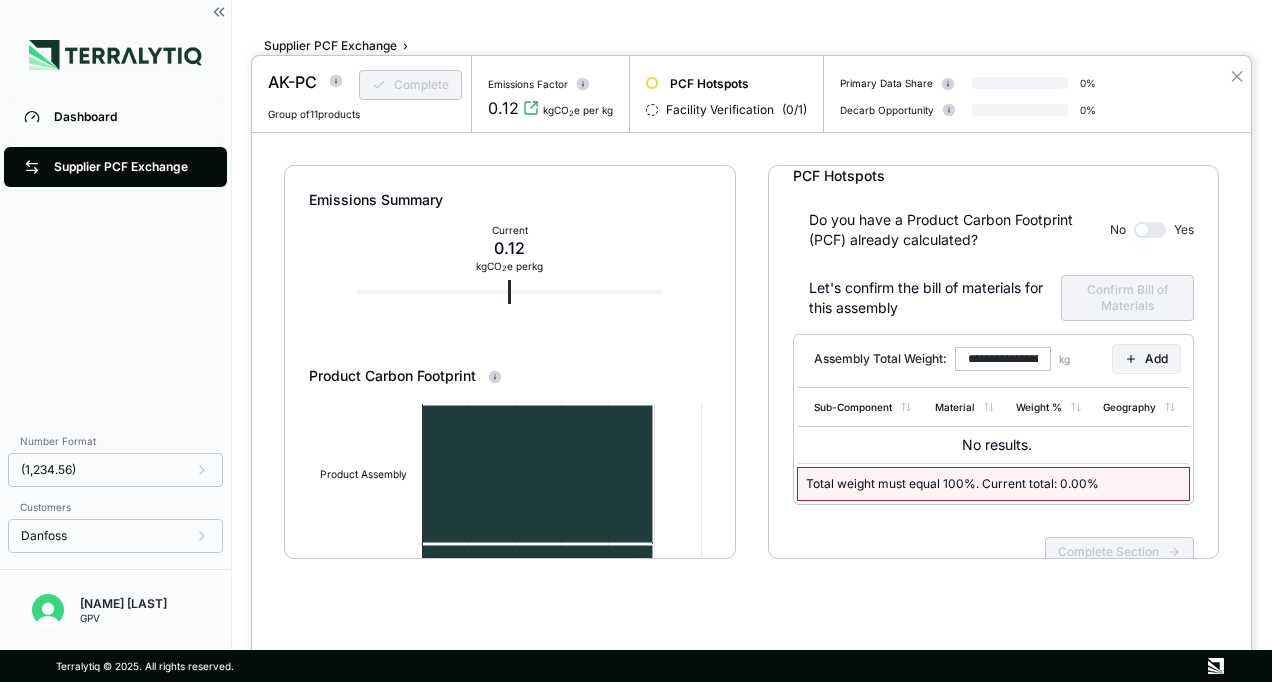 scroll, scrollTop: 0, scrollLeft: 0, axis: both 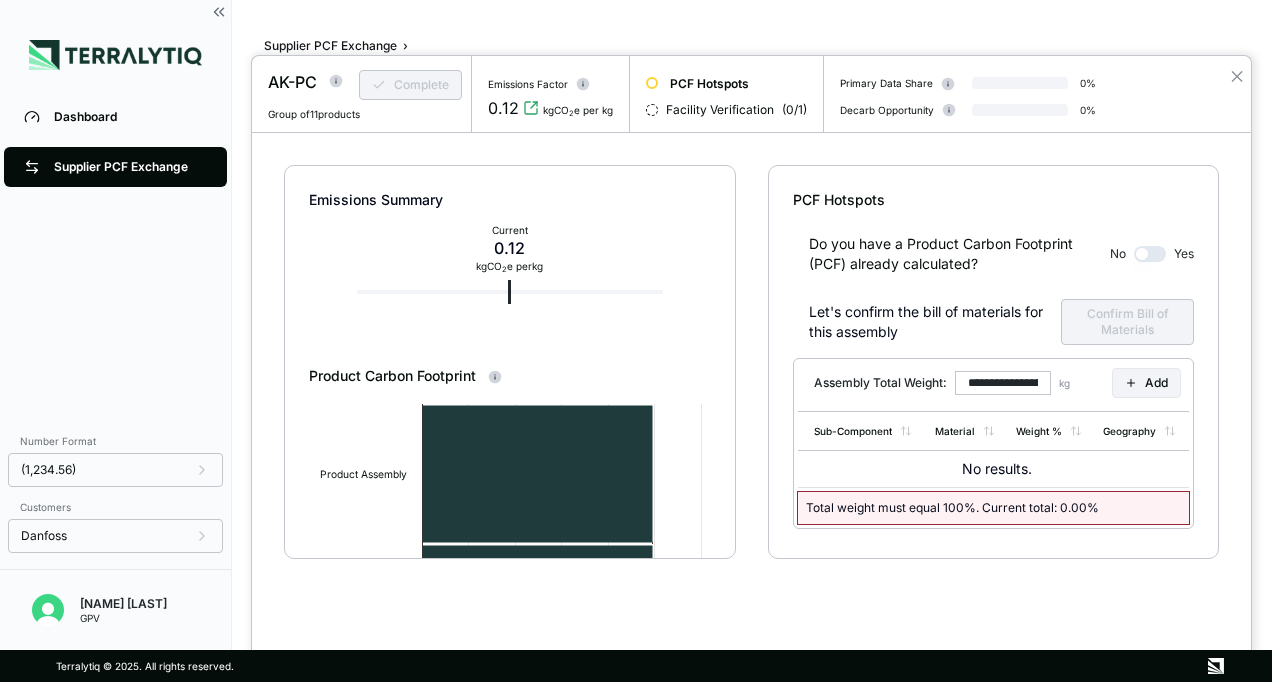 click at bounding box center (636, 341) 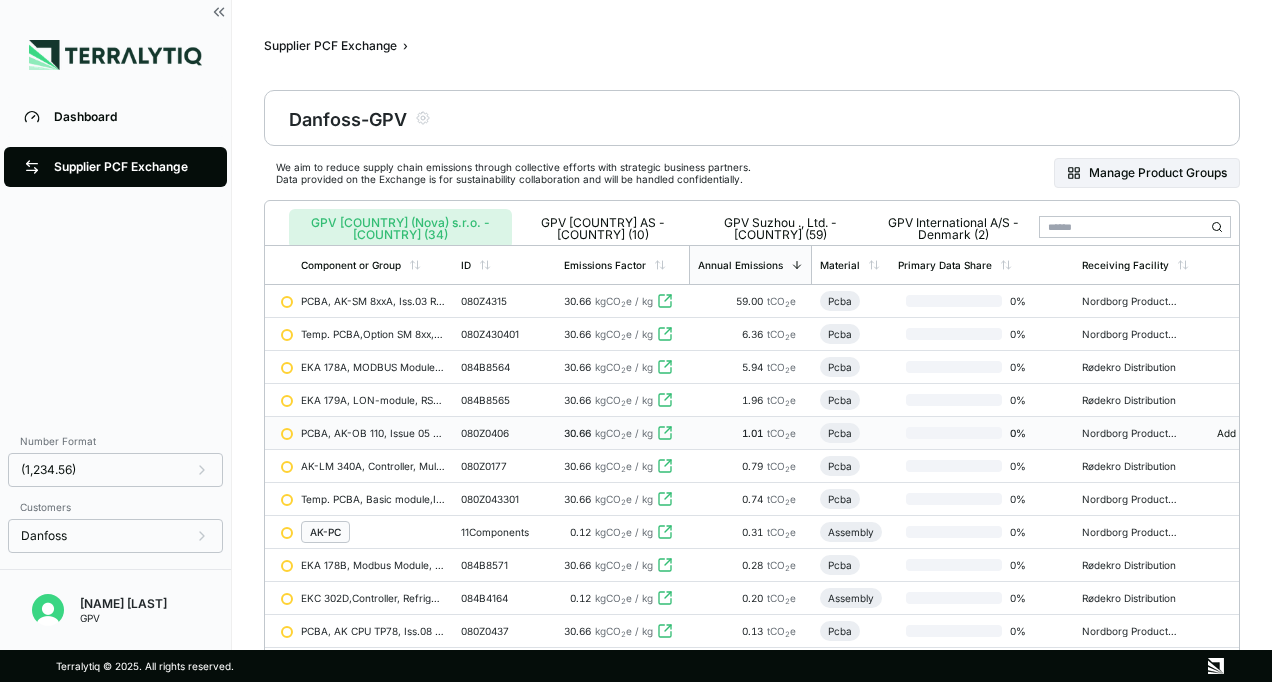 scroll, scrollTop: 0, scrollLeft: 0, axis: both 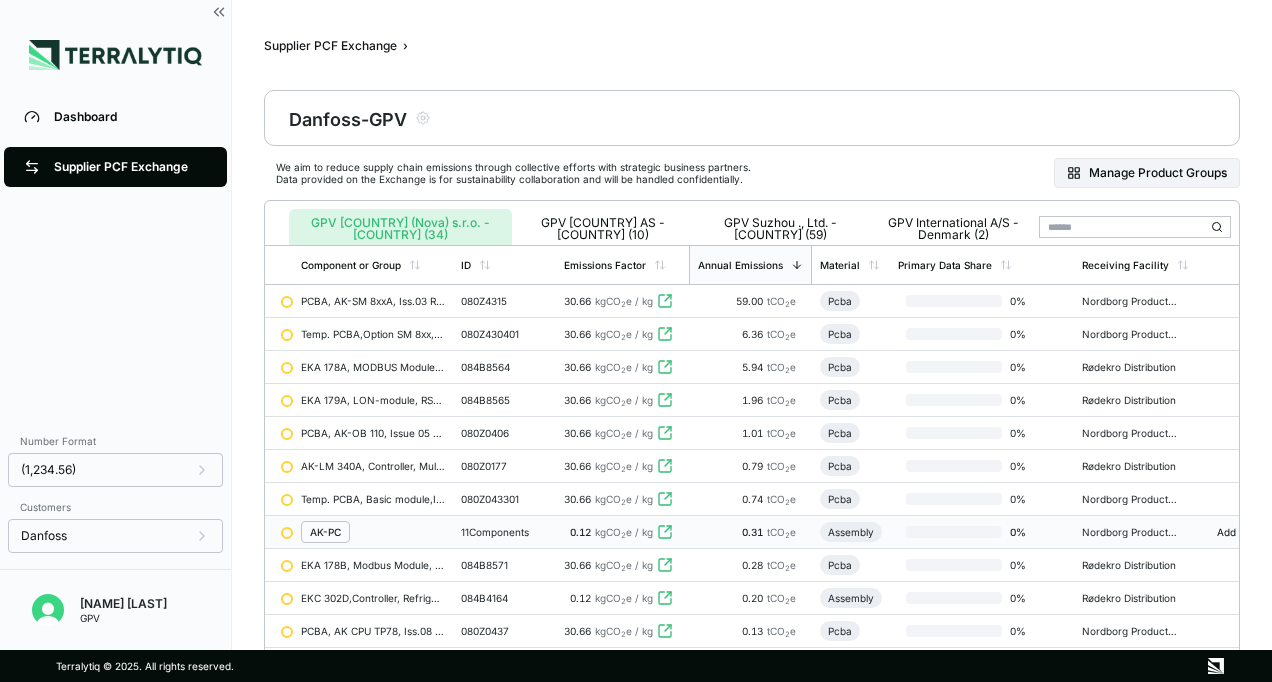 click on "AK-PC" at bounding box center (325, 532) 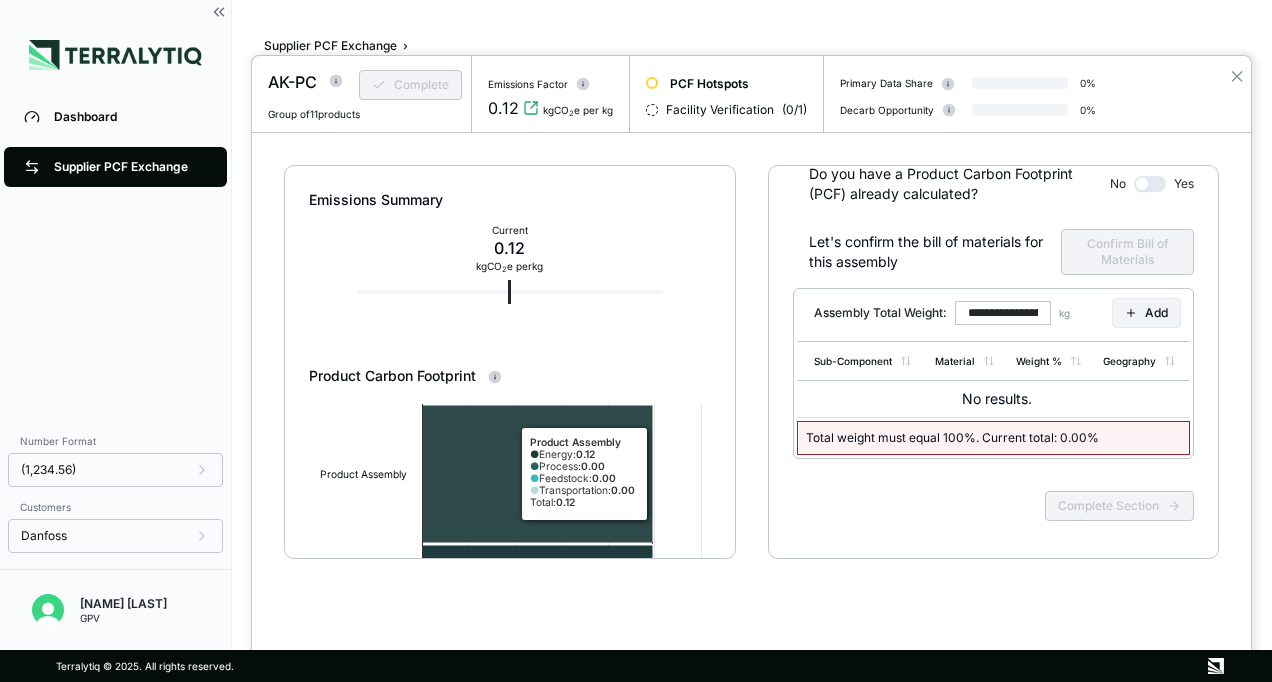 scroll, scrollTop: 0, scrollLeft: 0, axis: both 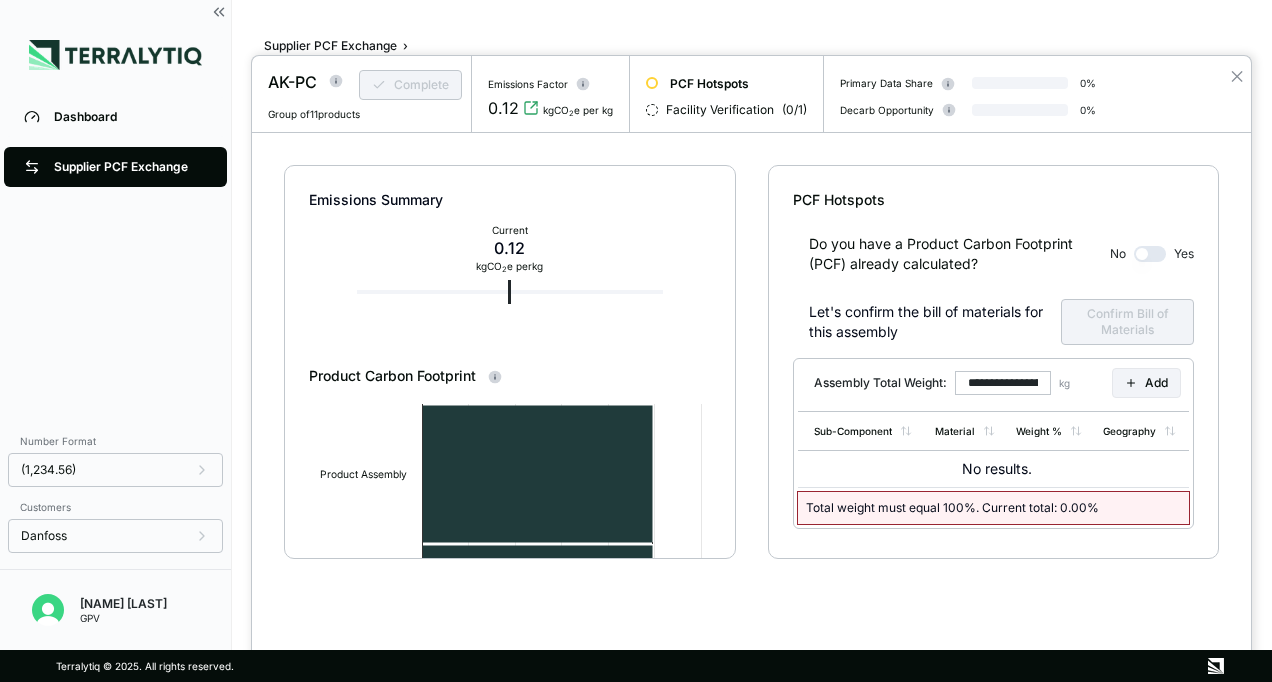 click at bounding box center [1150, 254] 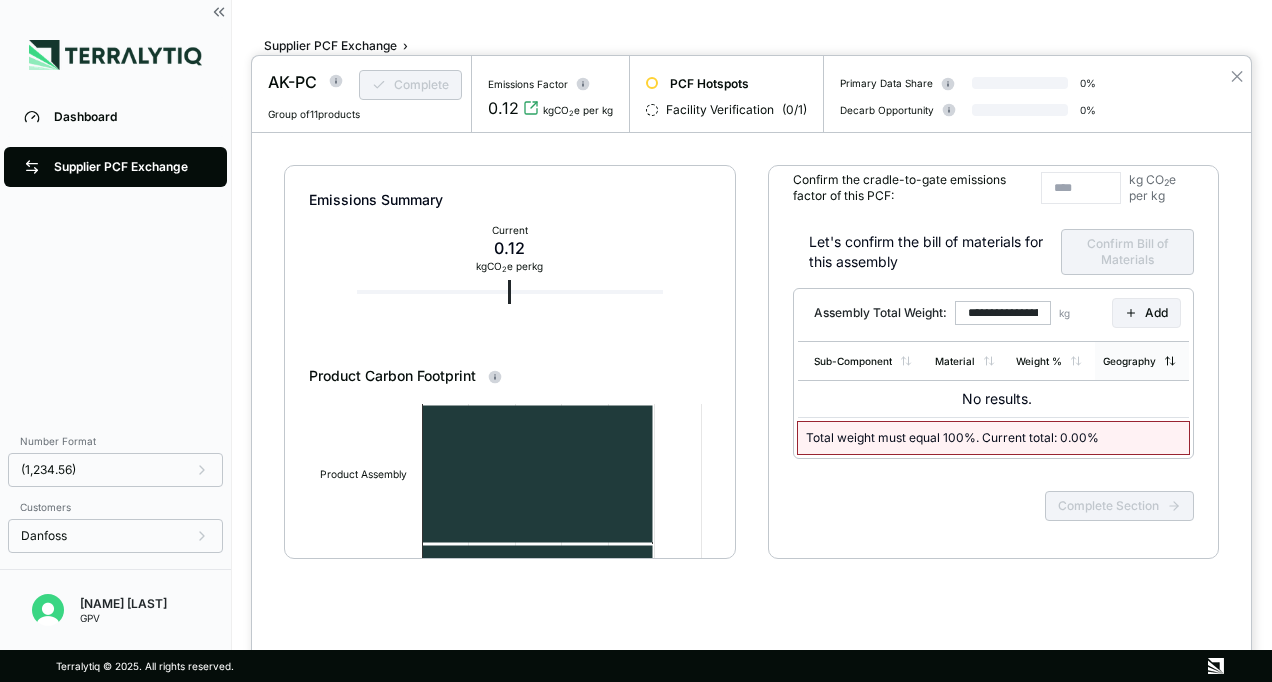 scroll, scrollTop: 0, scrollLeft: 0, axis: both 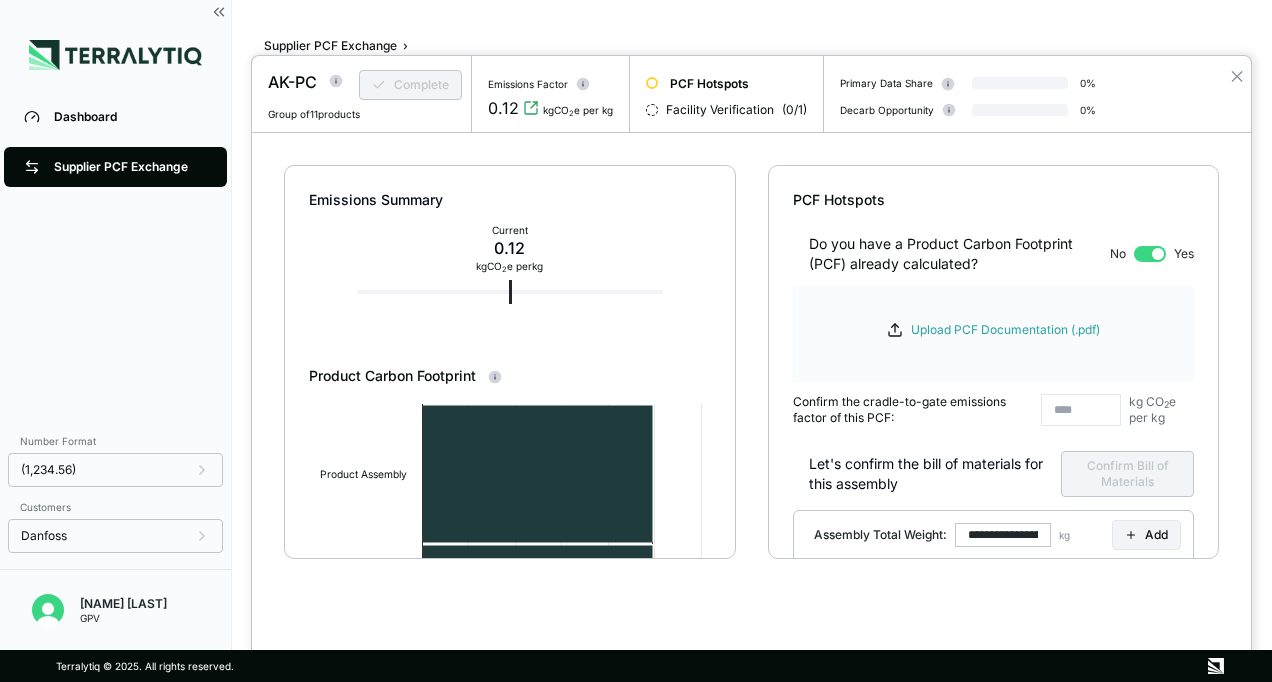 click at bounding box center [1150, 254] 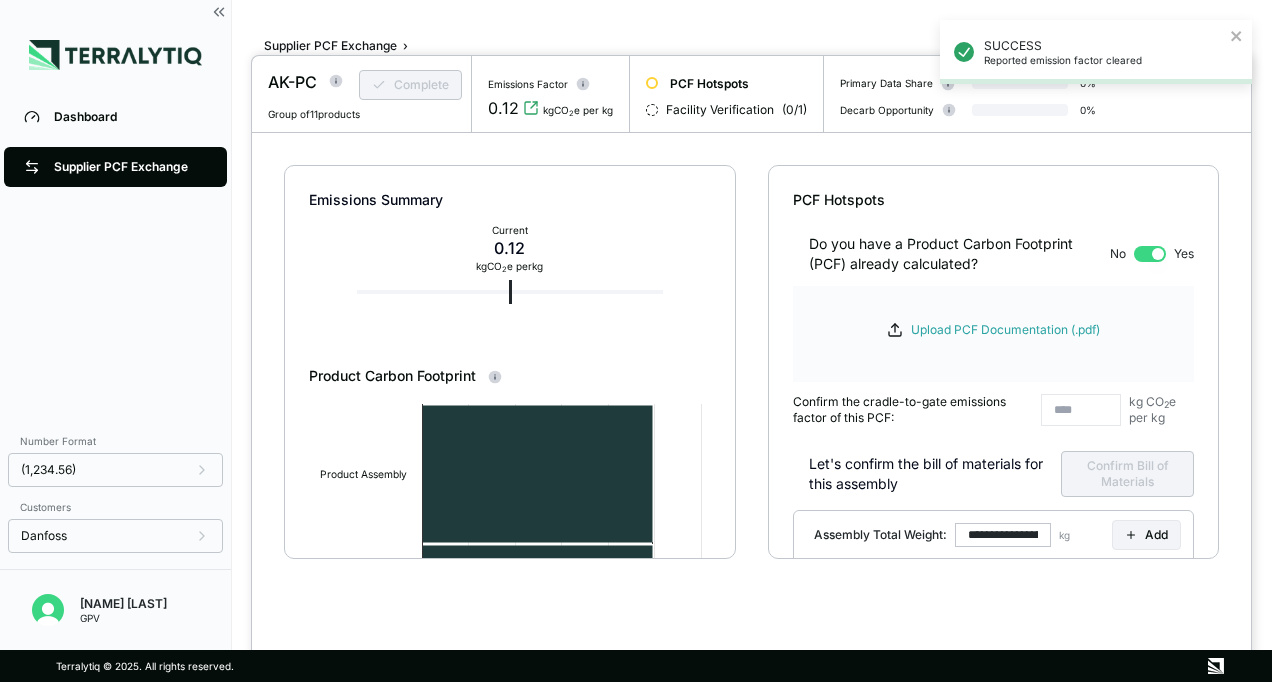 click at bounding box center (1150, 254) 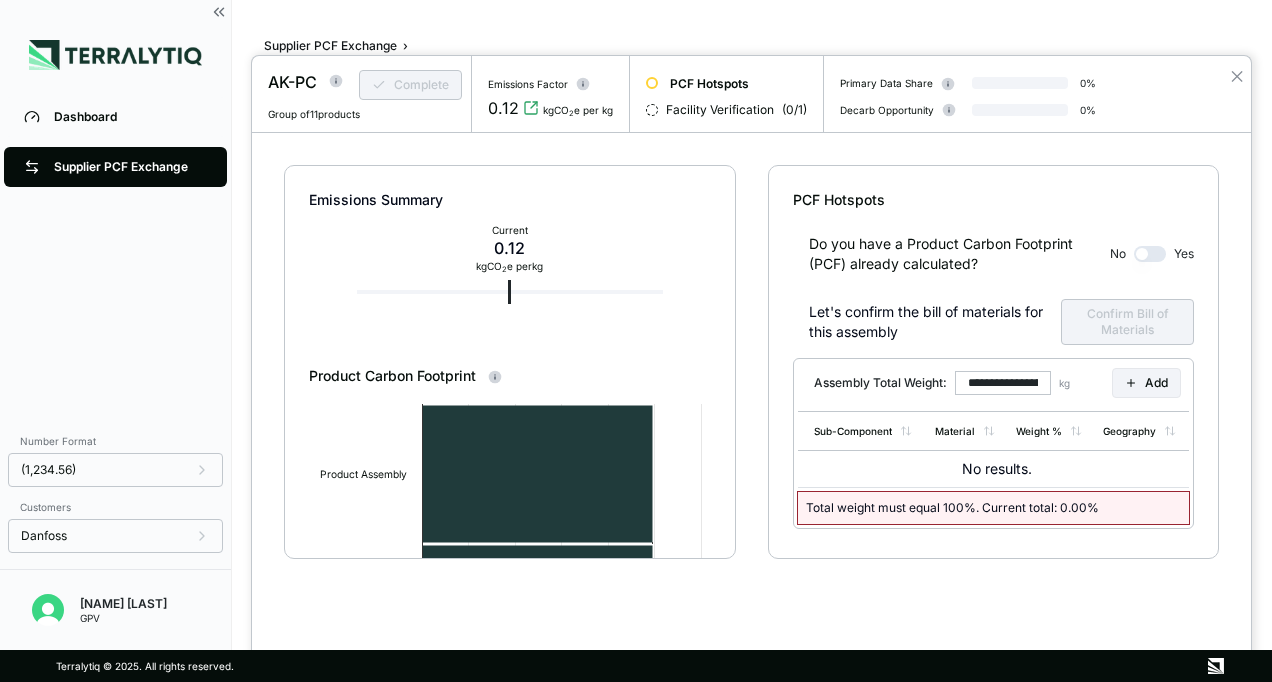click at bounding box center (636, 341) 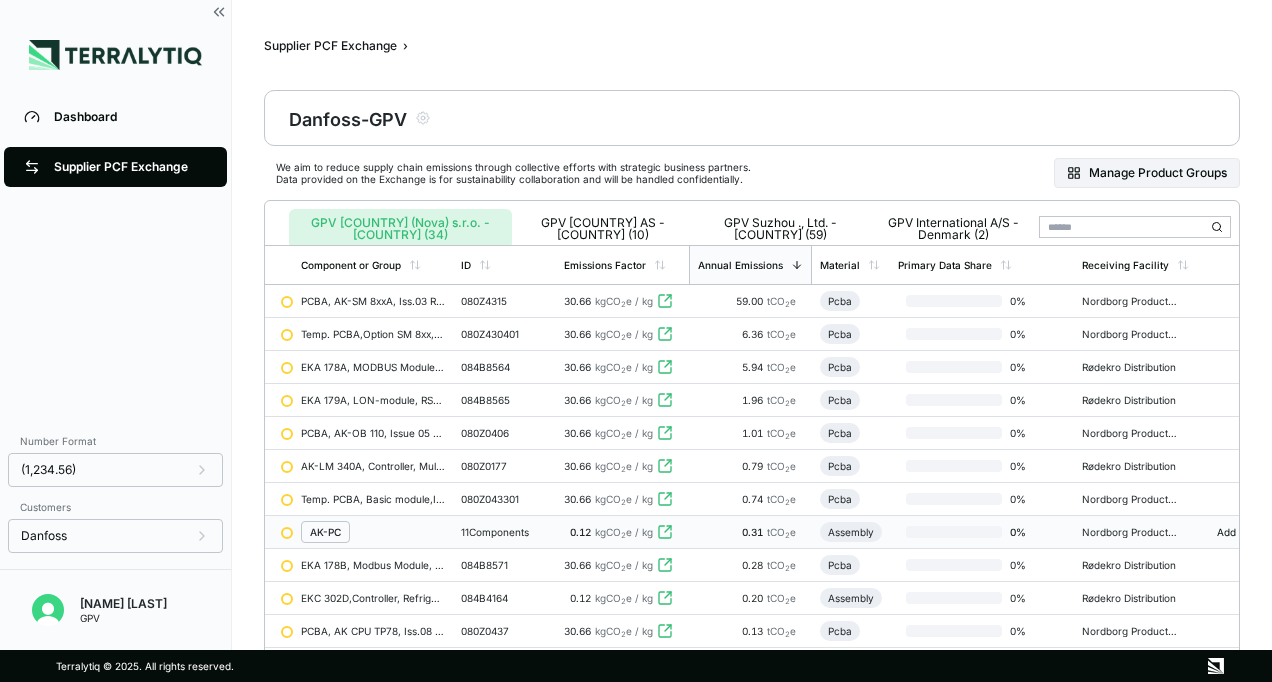 click on "Dashboard" at bounding box center [130, 117] 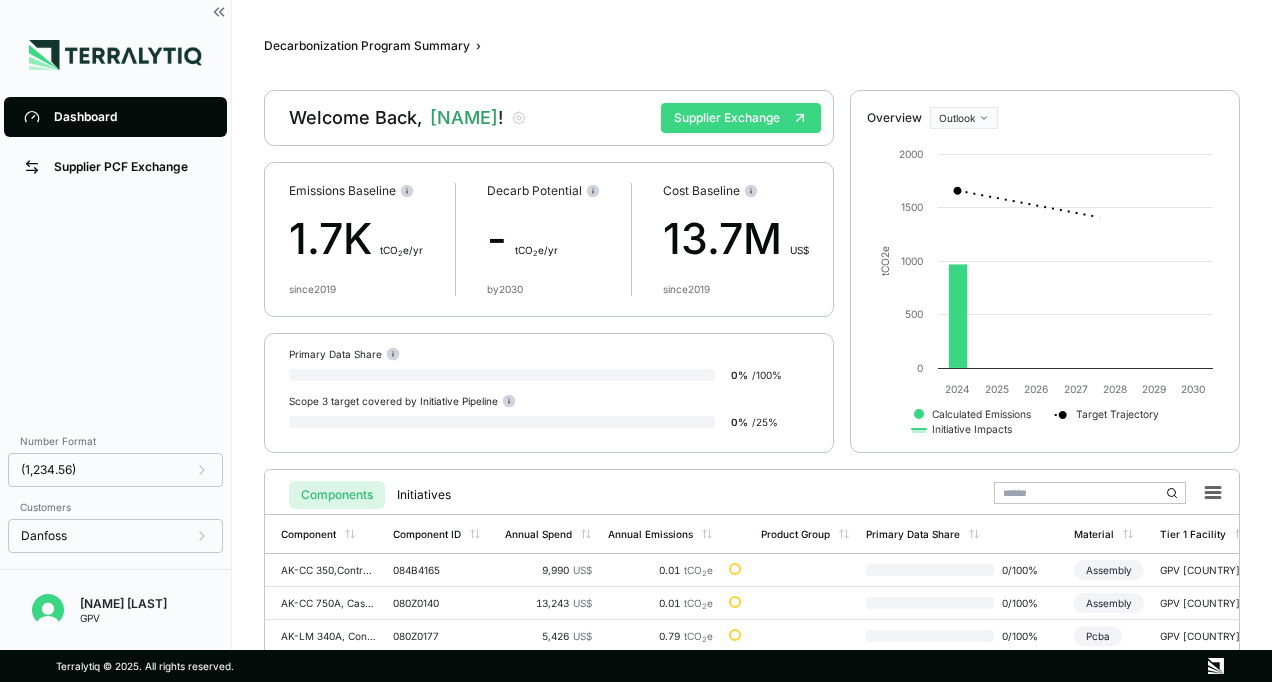 click on "Supplier Exchange" at bounding box center [741, 118] 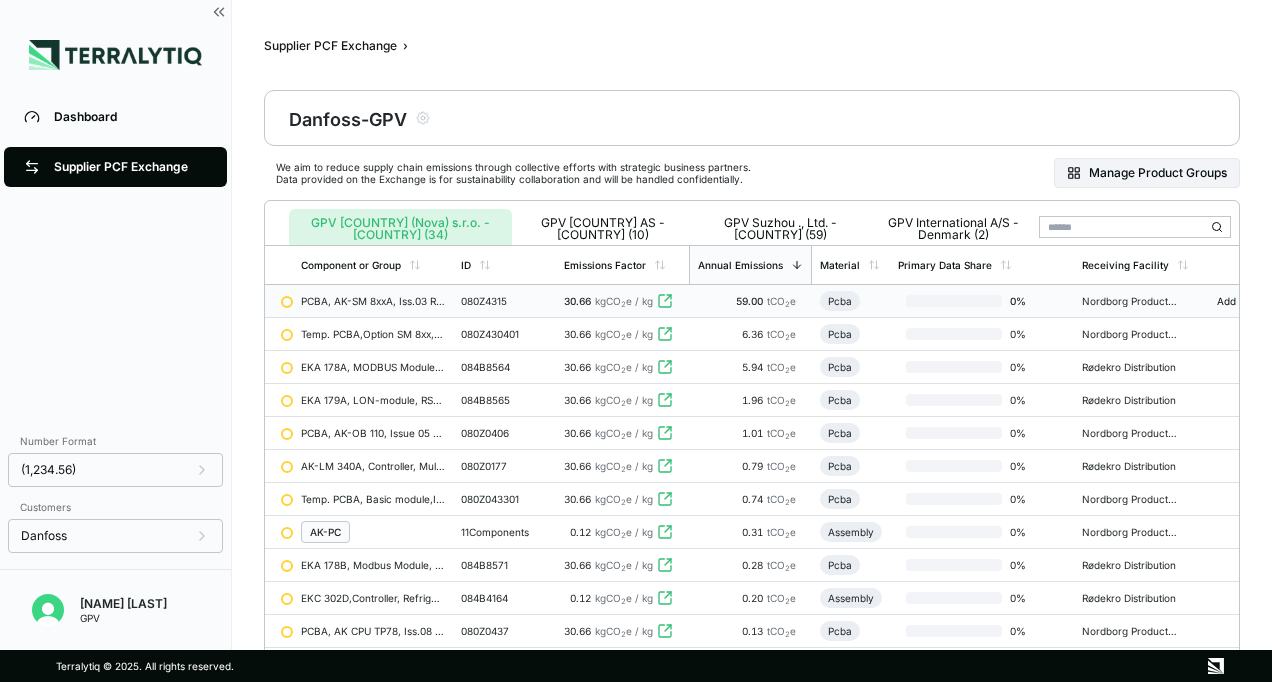 click on "080Z4315" at bounding box center (504, 301) 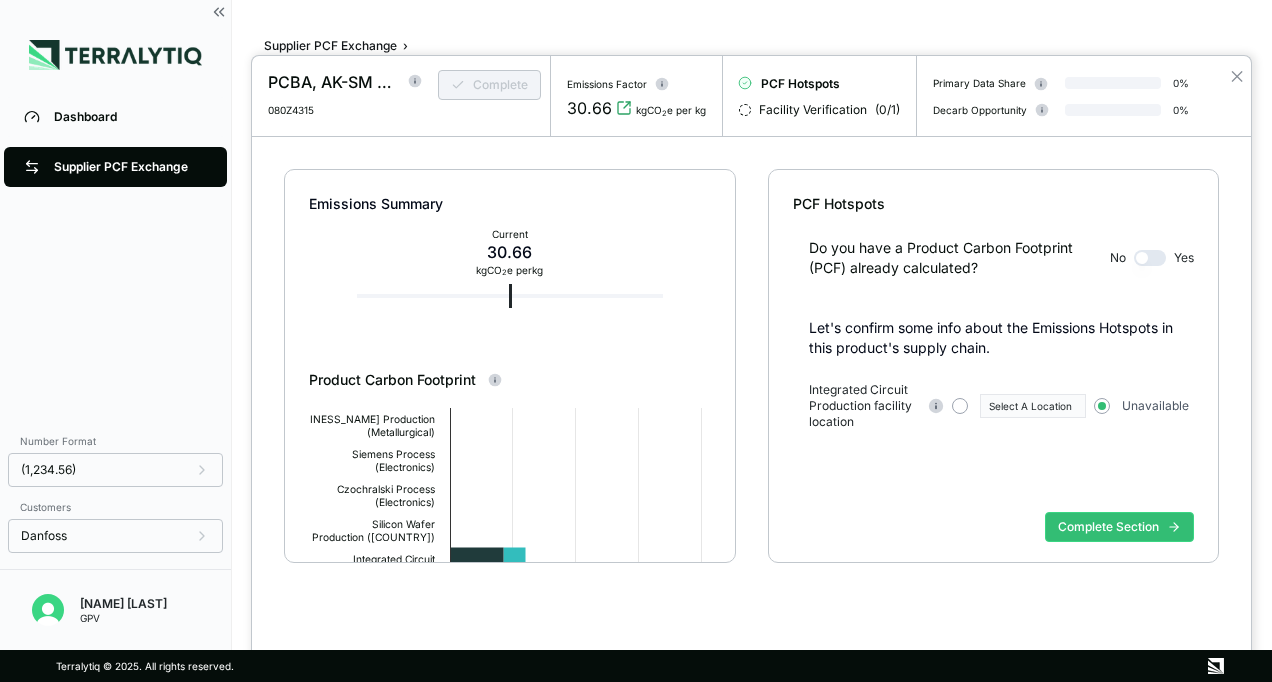 click at bounding box center [636, 341] 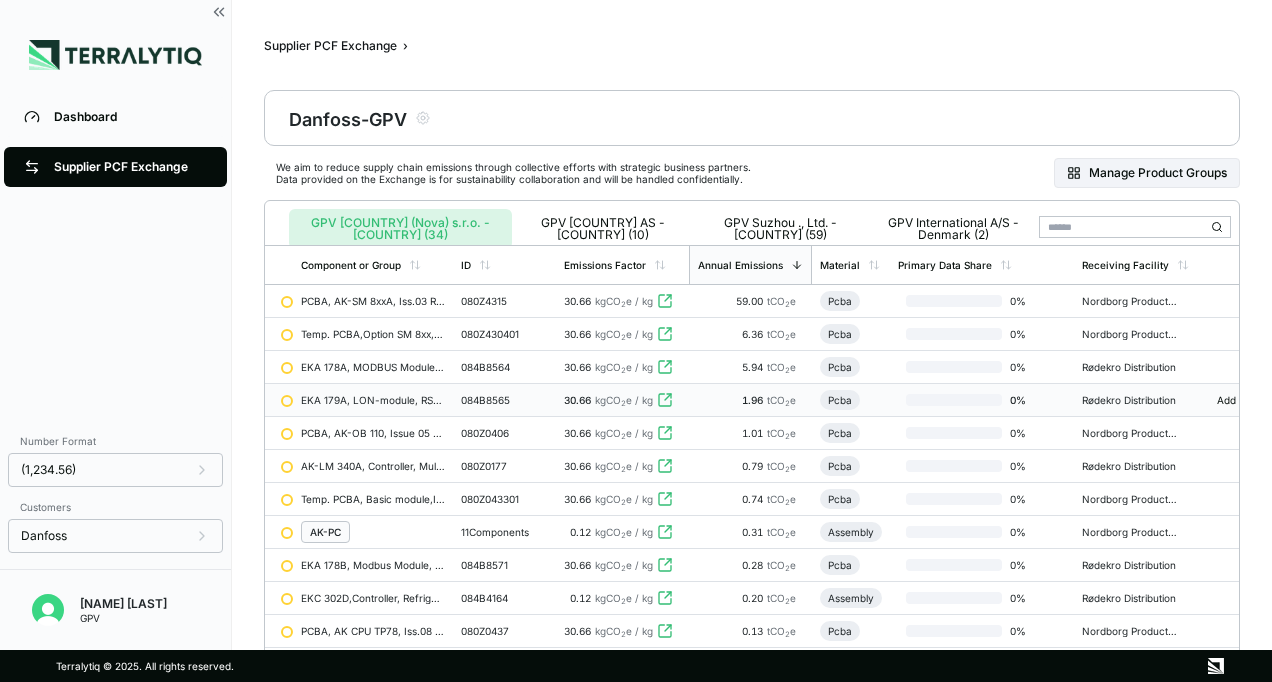 scroll, scrollTop: 0, scrollLeft: 0, axis: both 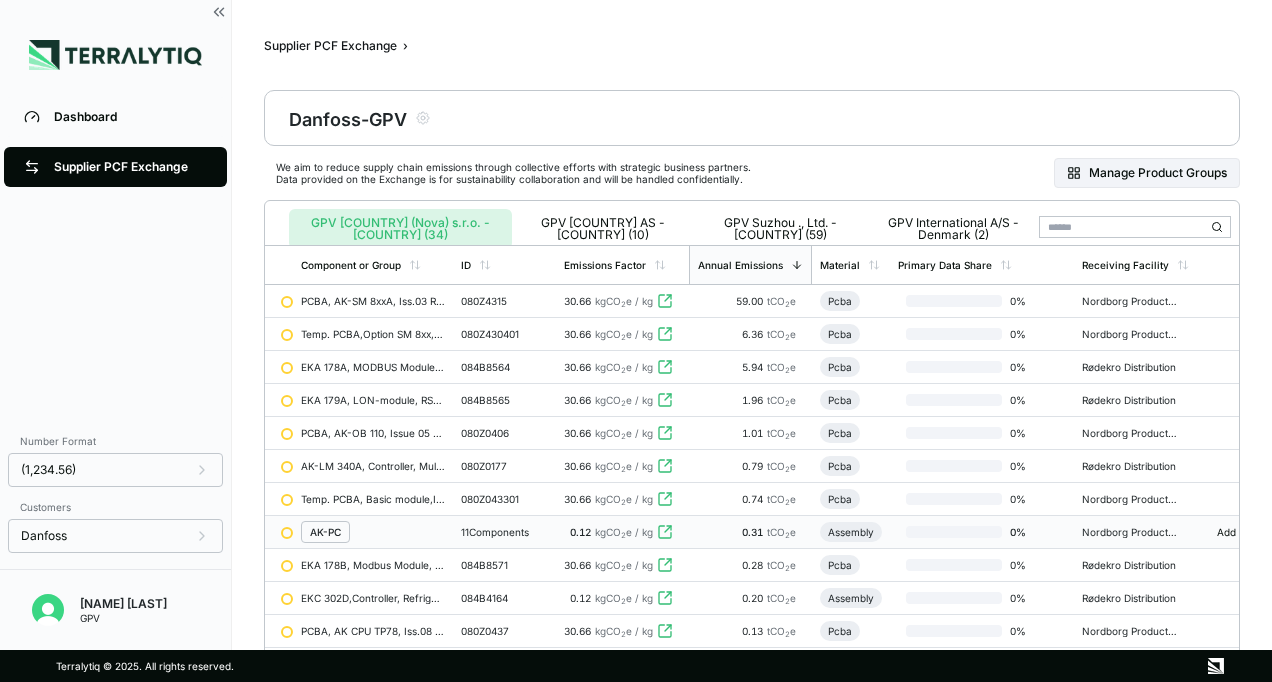 click on "11  Components" at bounding box center [504, 532] 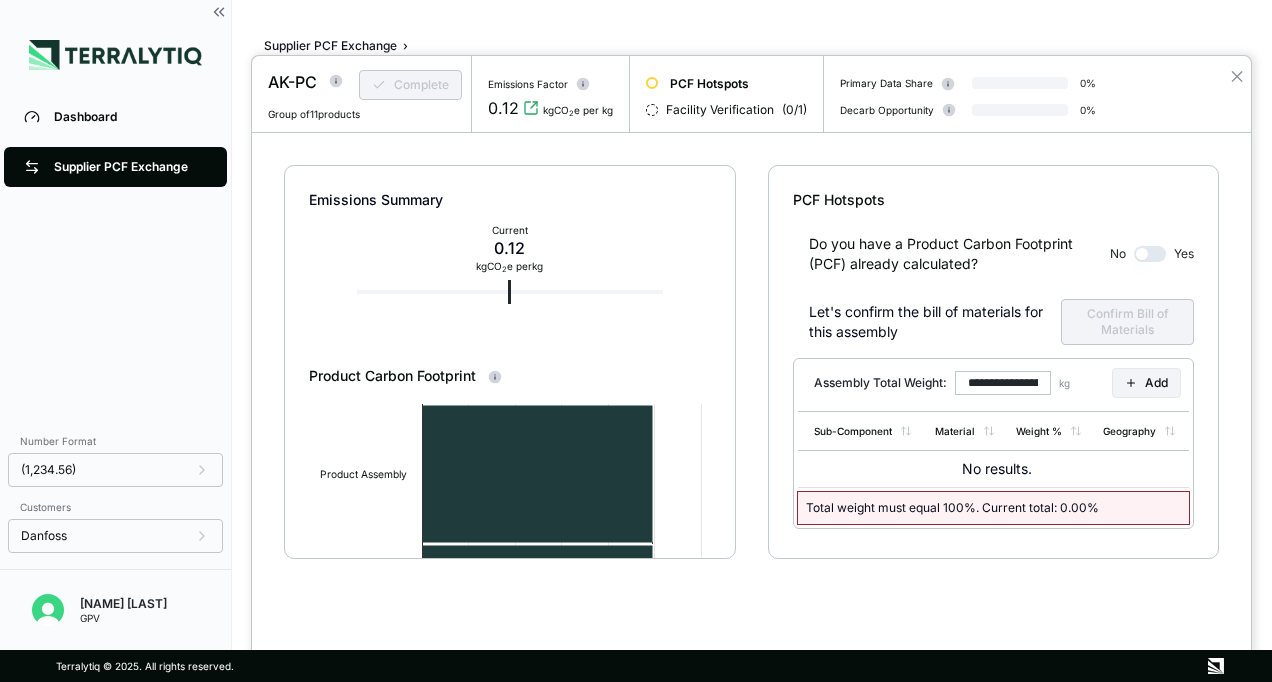 click at bounding box center [636, 341] 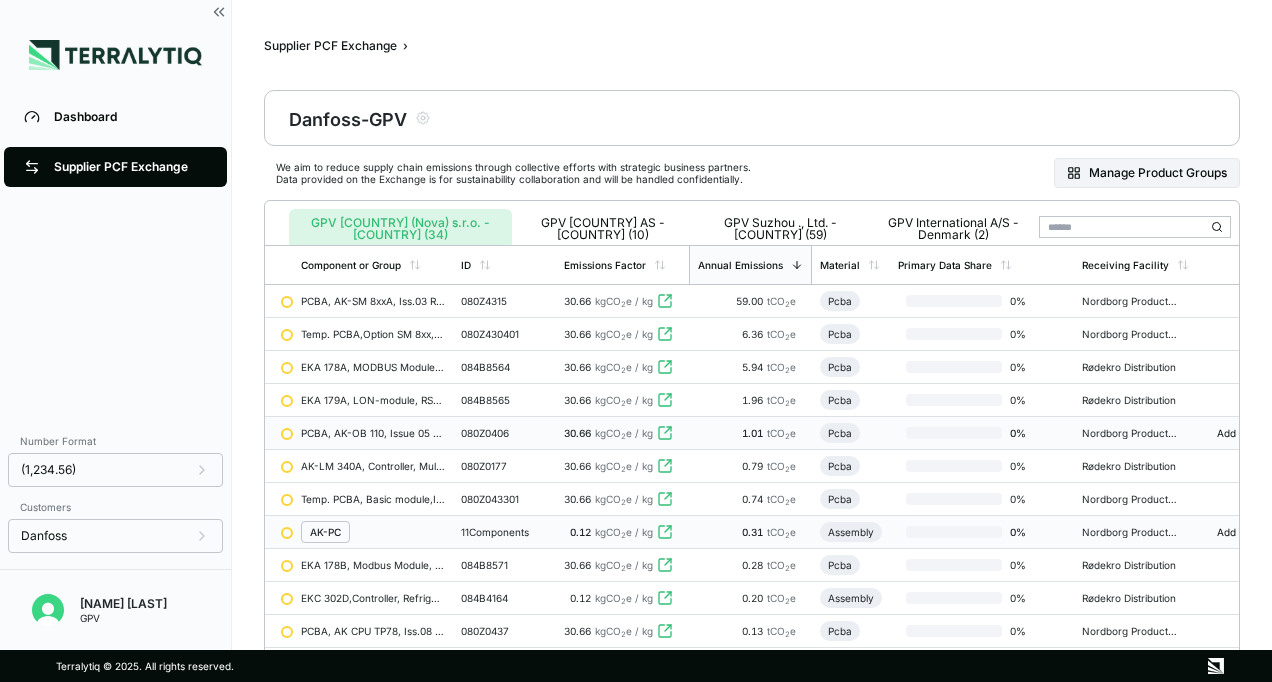 click on "080Z0406" at bounding box center [504, 433] 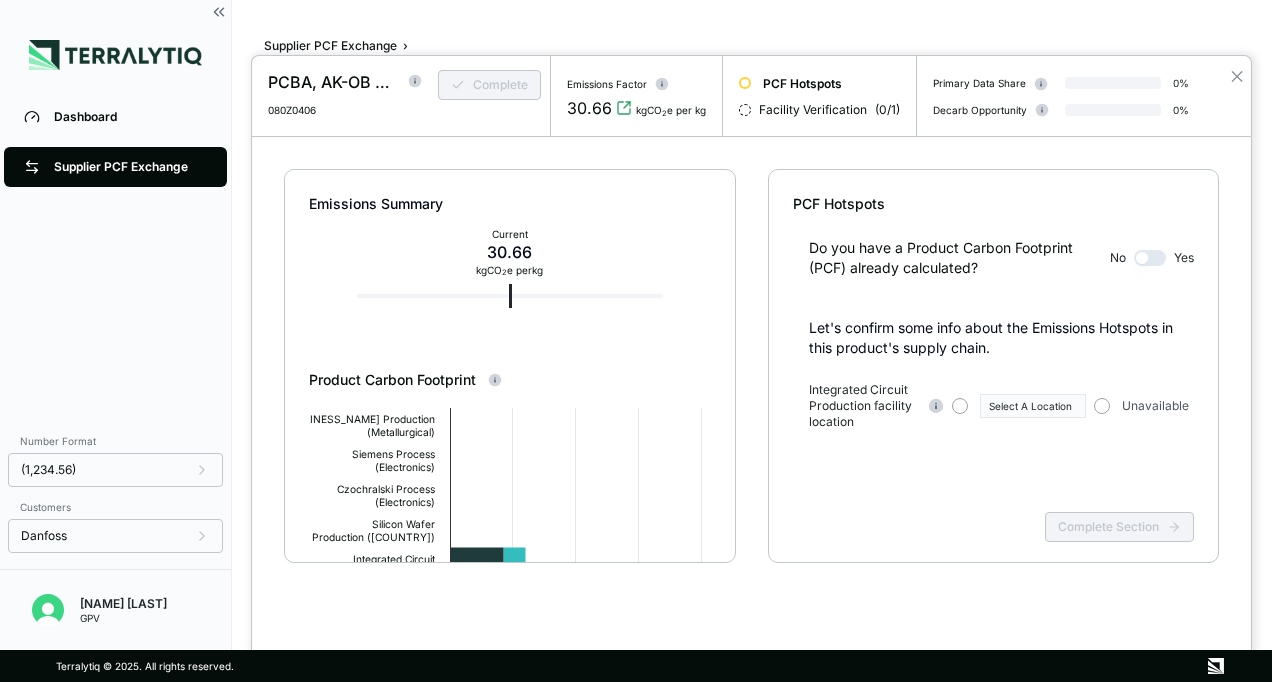 click at bounding box center (1150, 258) 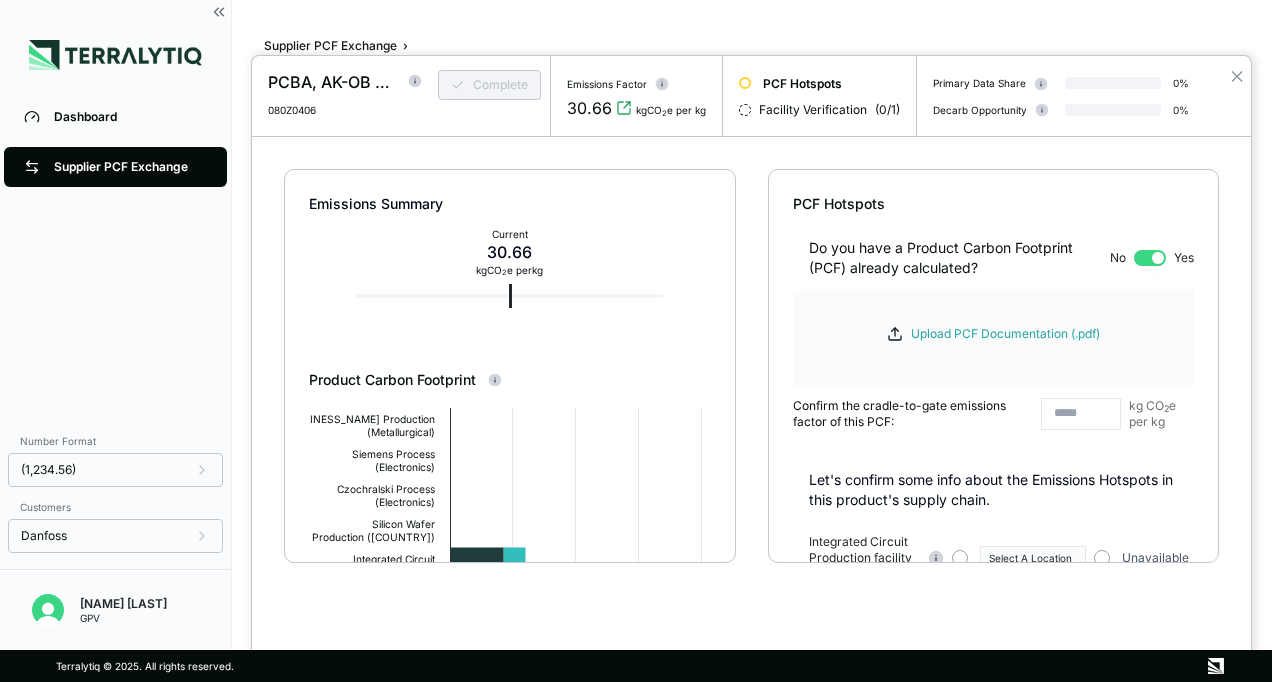 click at bounding box center (1150, 258) 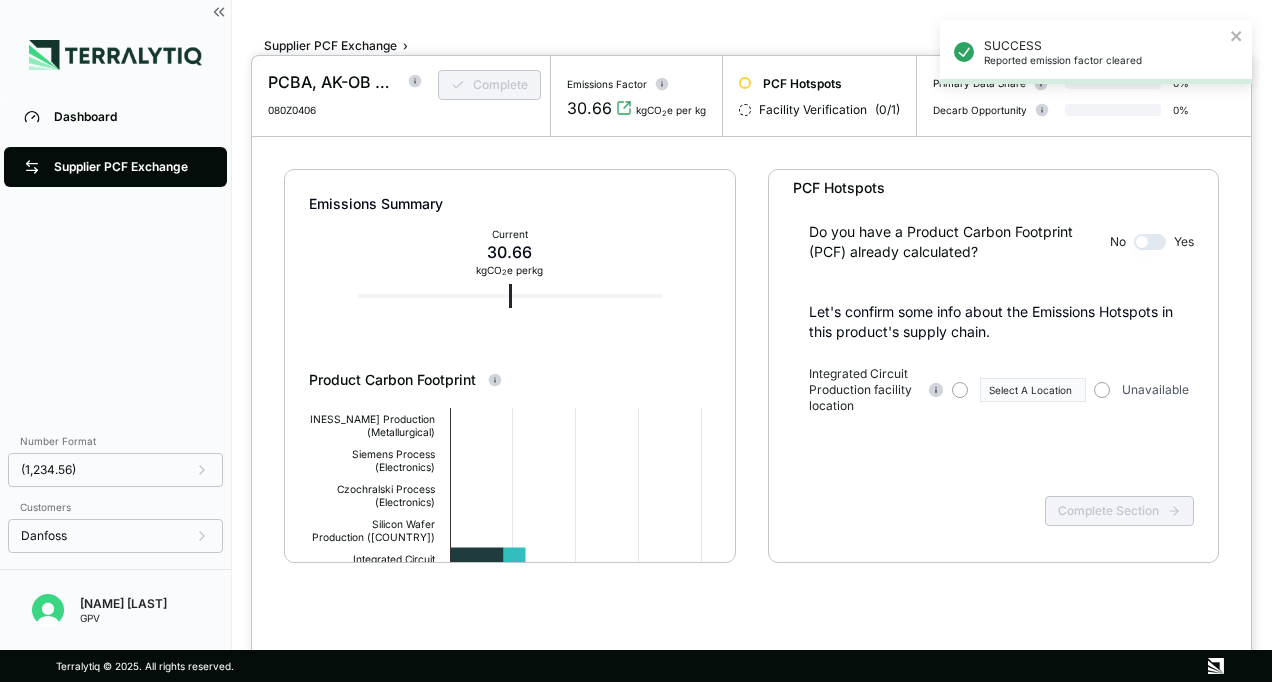 scroll, scrollTop: 20, scrollLeft: 0, axis: vertical 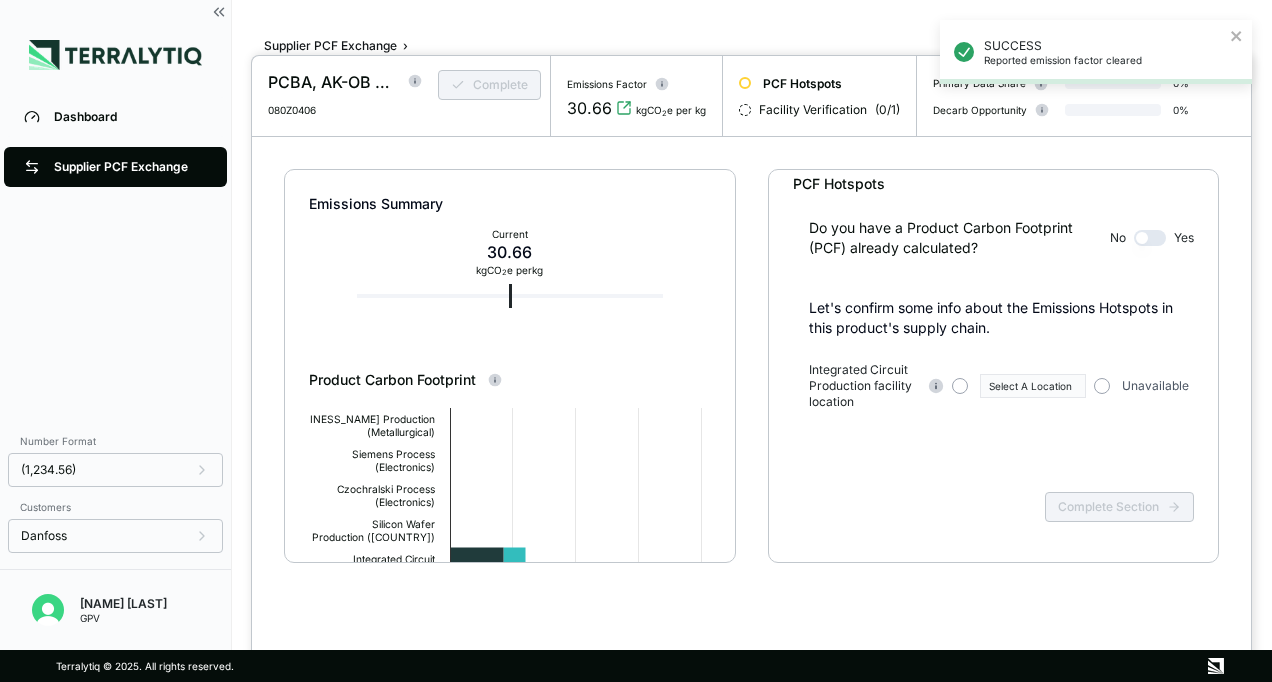 click at bounding box center [636, 341] 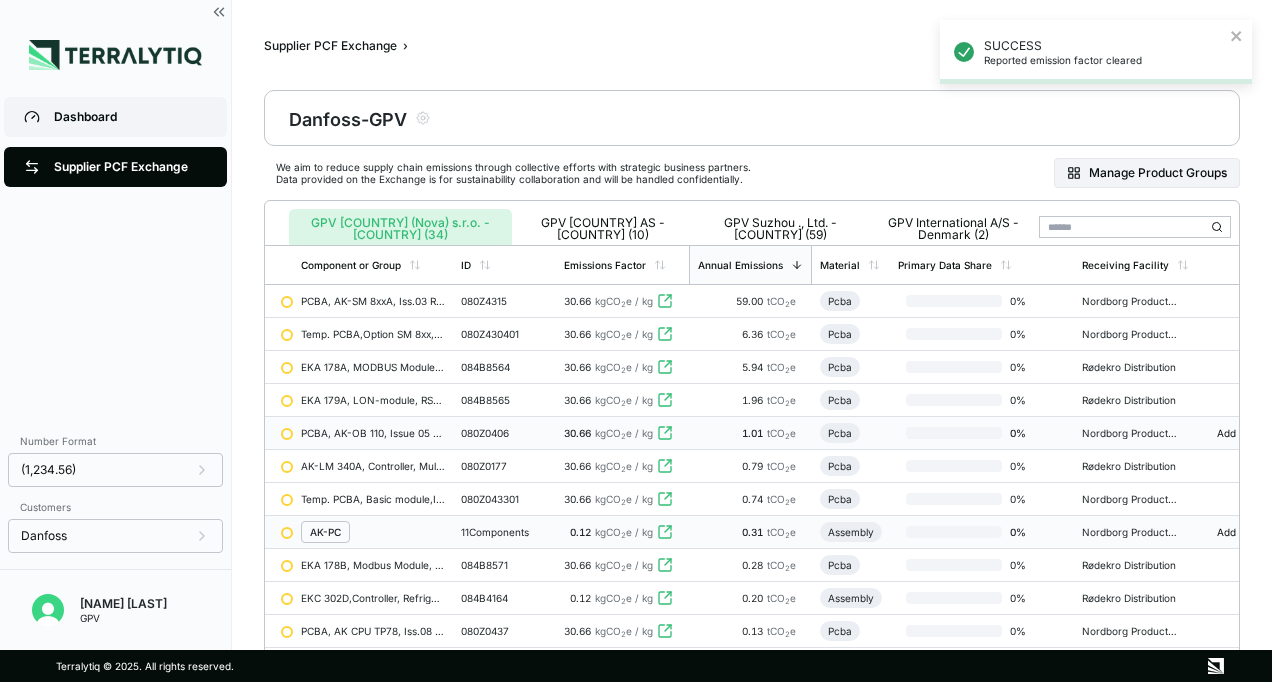 click on "Dashboard" at bounding box center [115, 117] 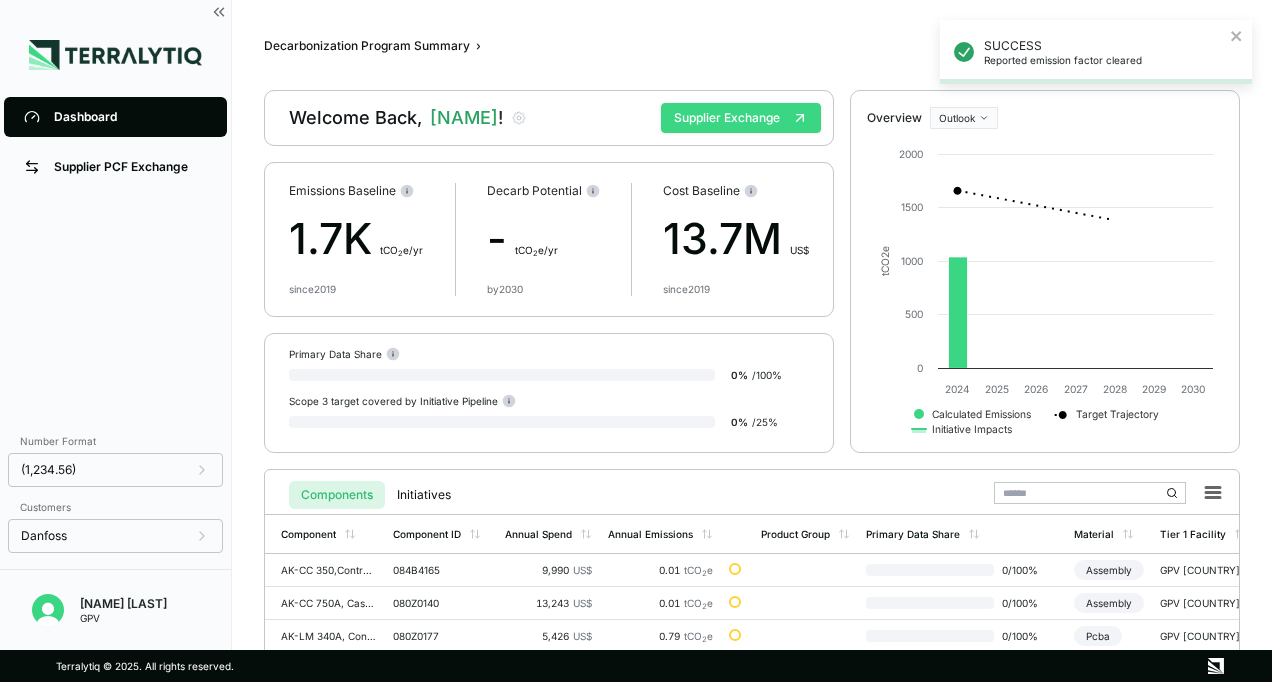click on "Supplier Exchange" at bounding box center [741, 118] 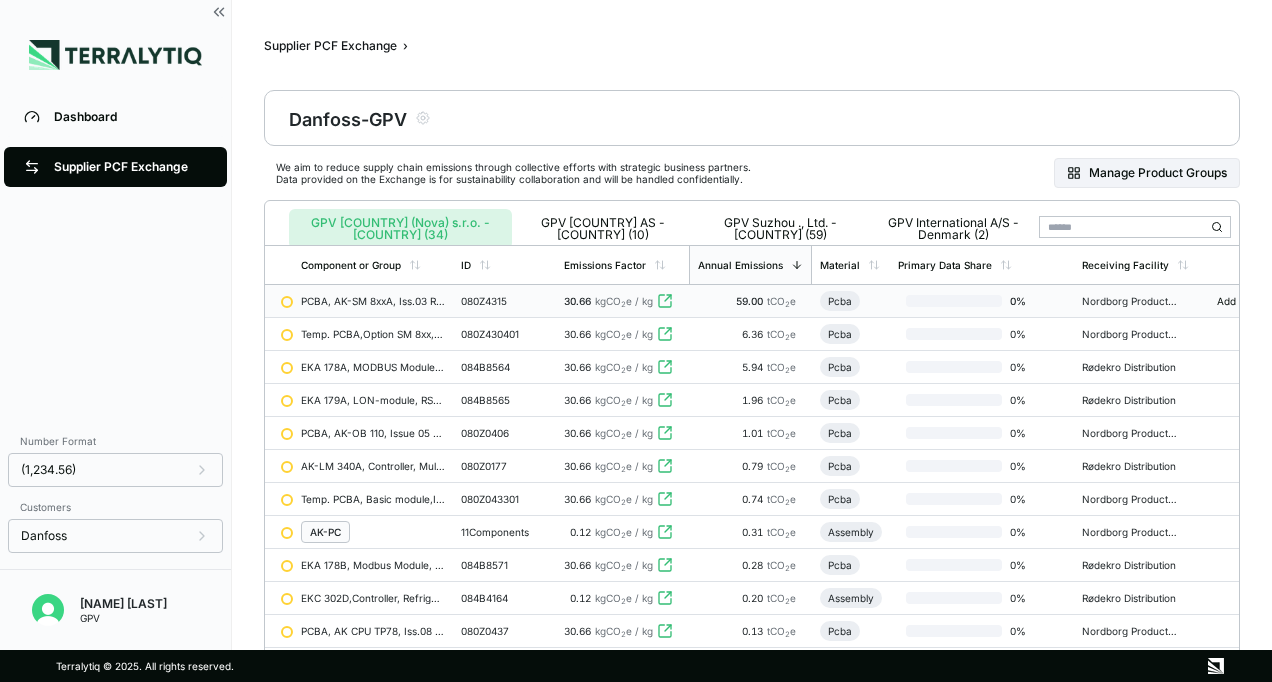 click on "080Z4315" at bounding box center (504, 301) 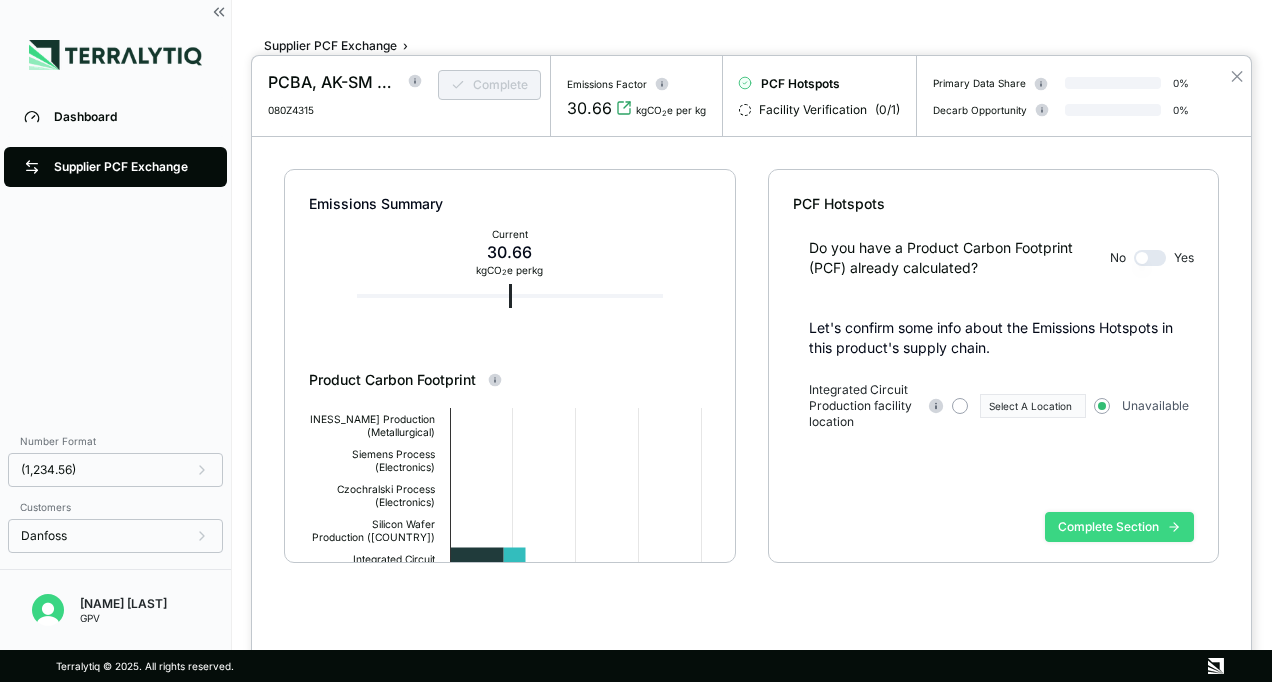 click on "Complete Section" at bounding box center (1119, 527) 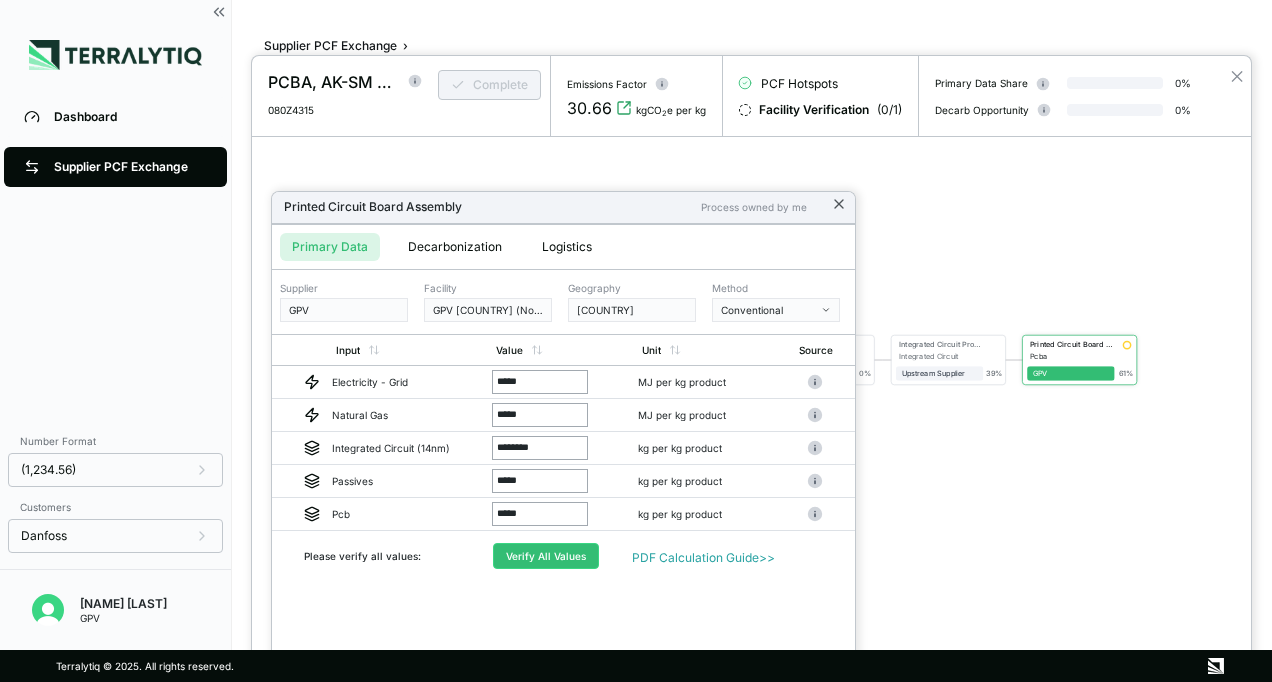 click 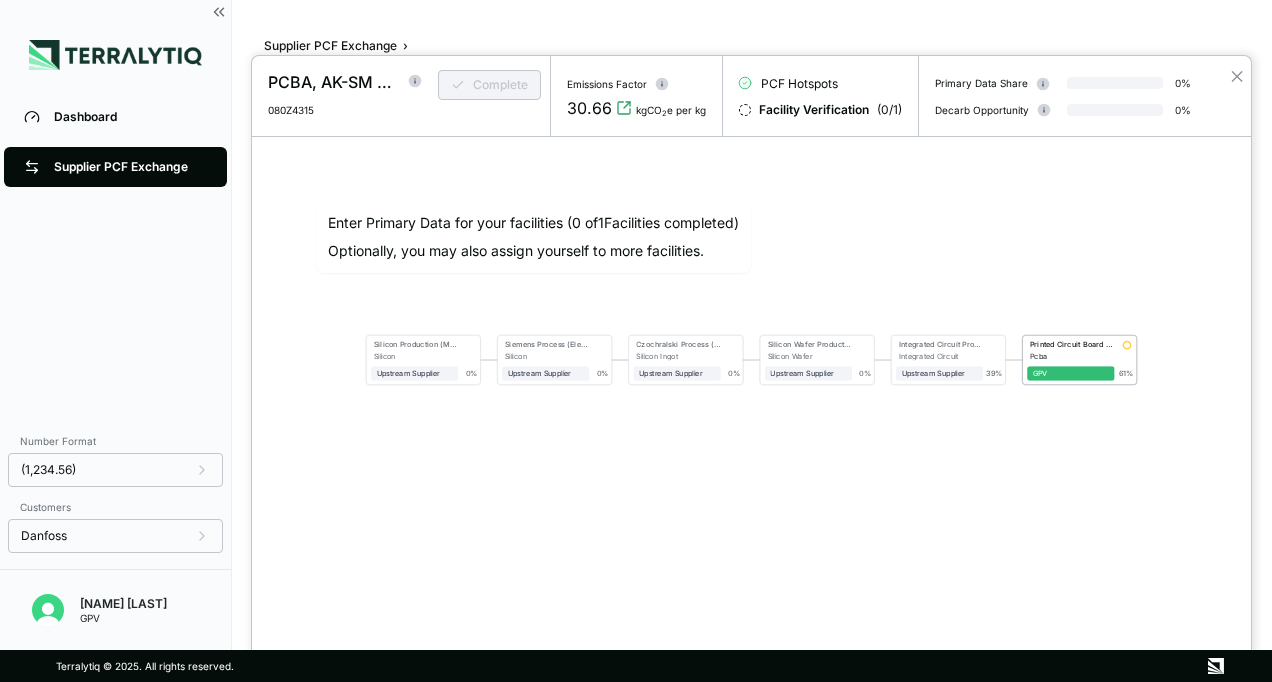 click at bounding box center (636, 341) 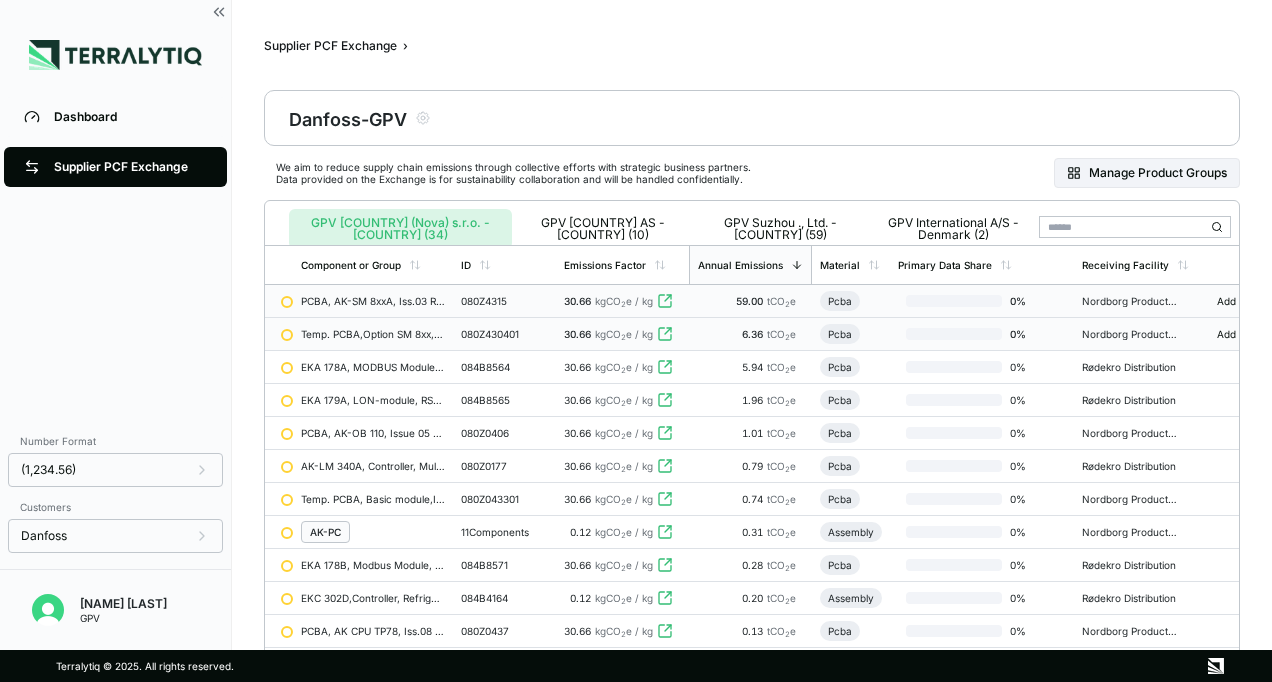 click on "080Z430401" at bounding box center (504, 334) 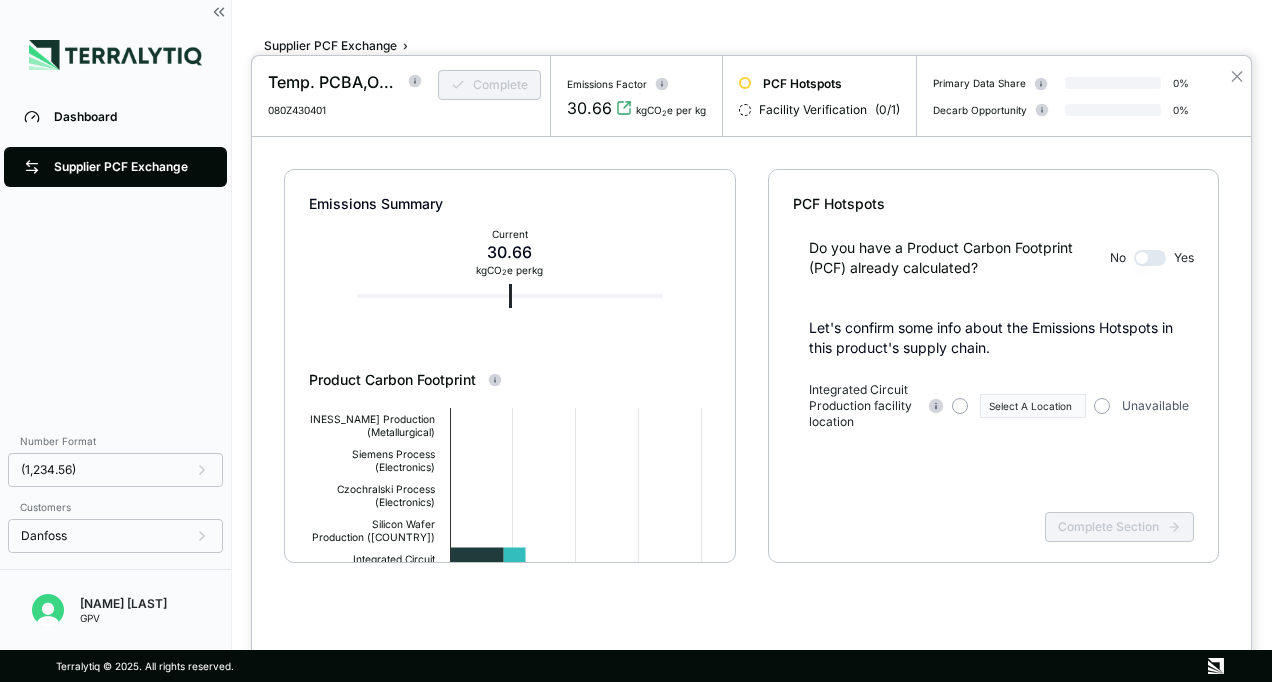 click at bounding box center [636, 341] 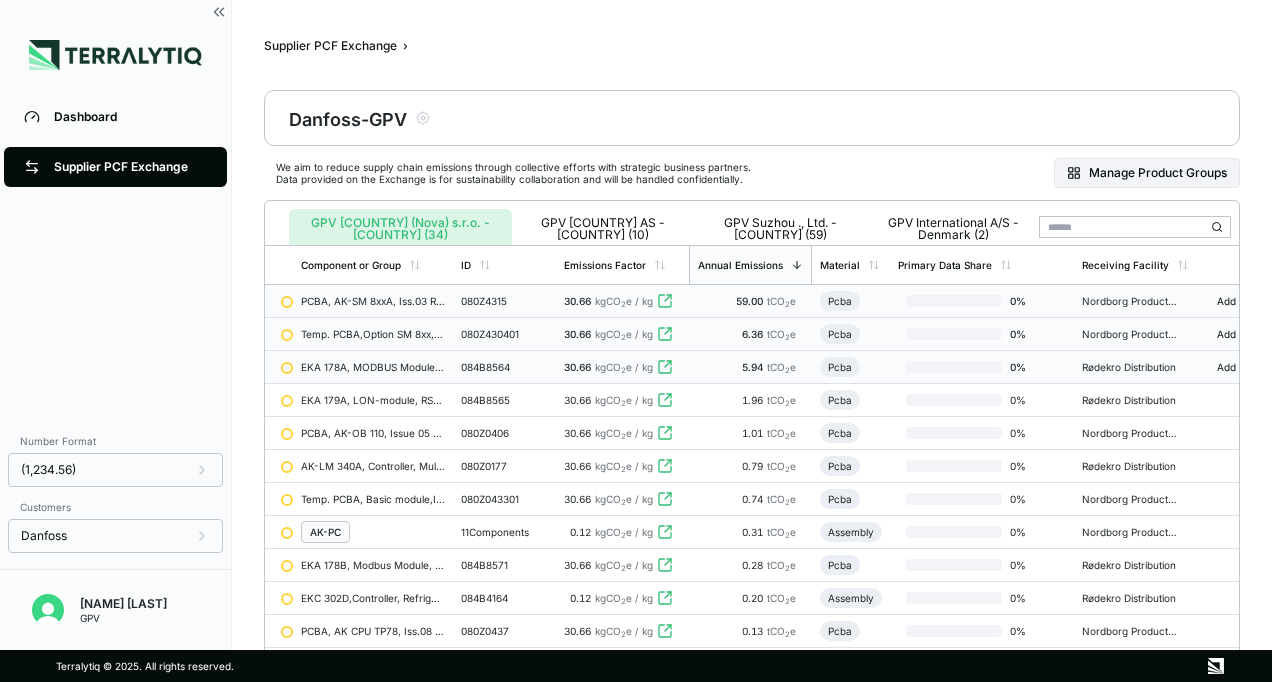 click on "084B8564" at bounding box center (504, 367) 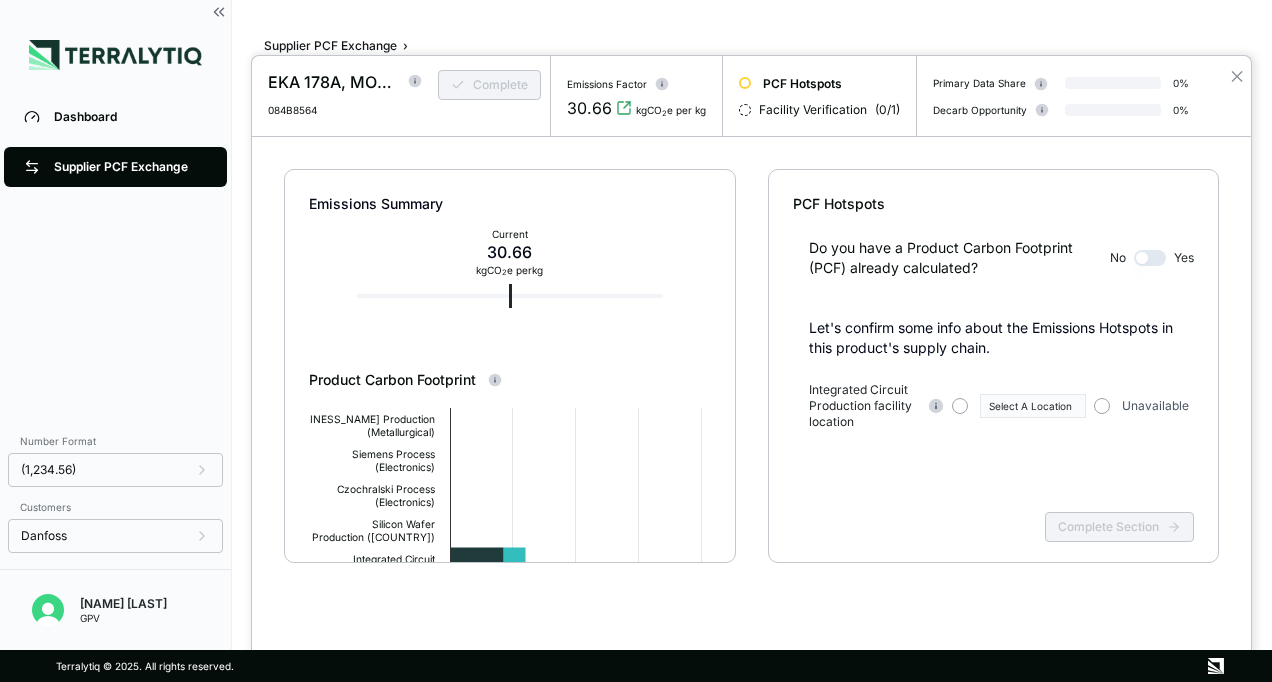 click at bounding box center (636, 341) 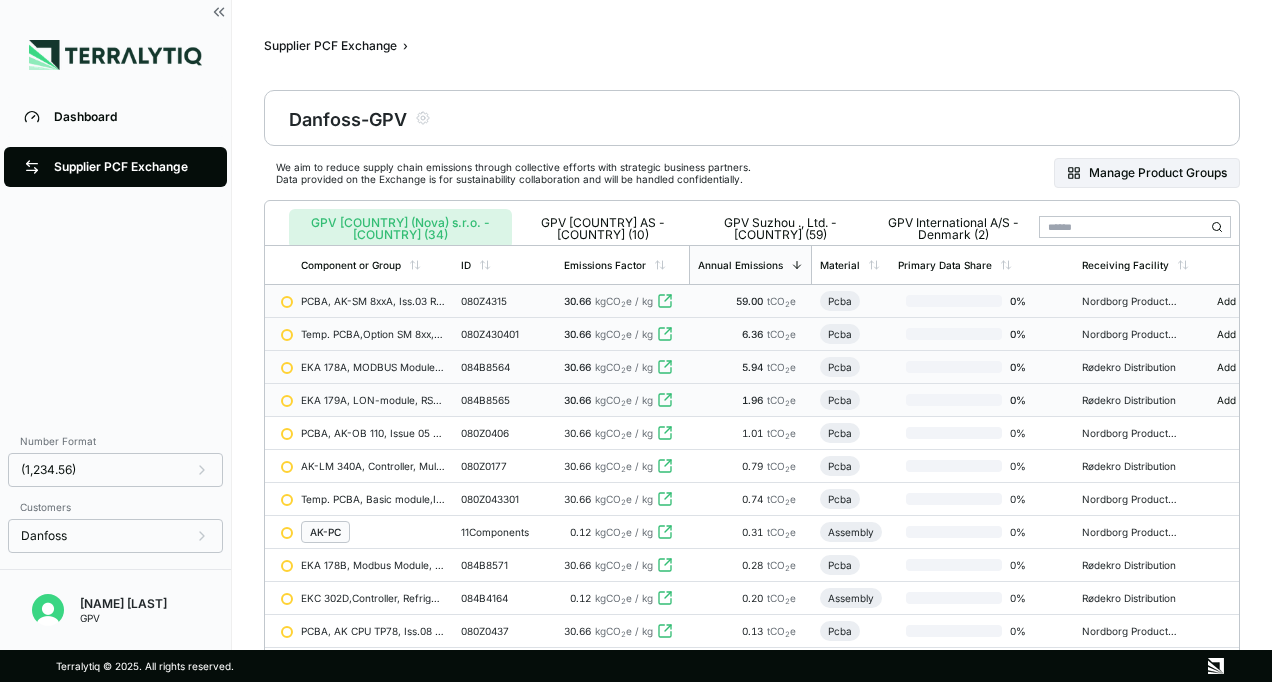 click on "084B8565" at bounding box center [504, 400] 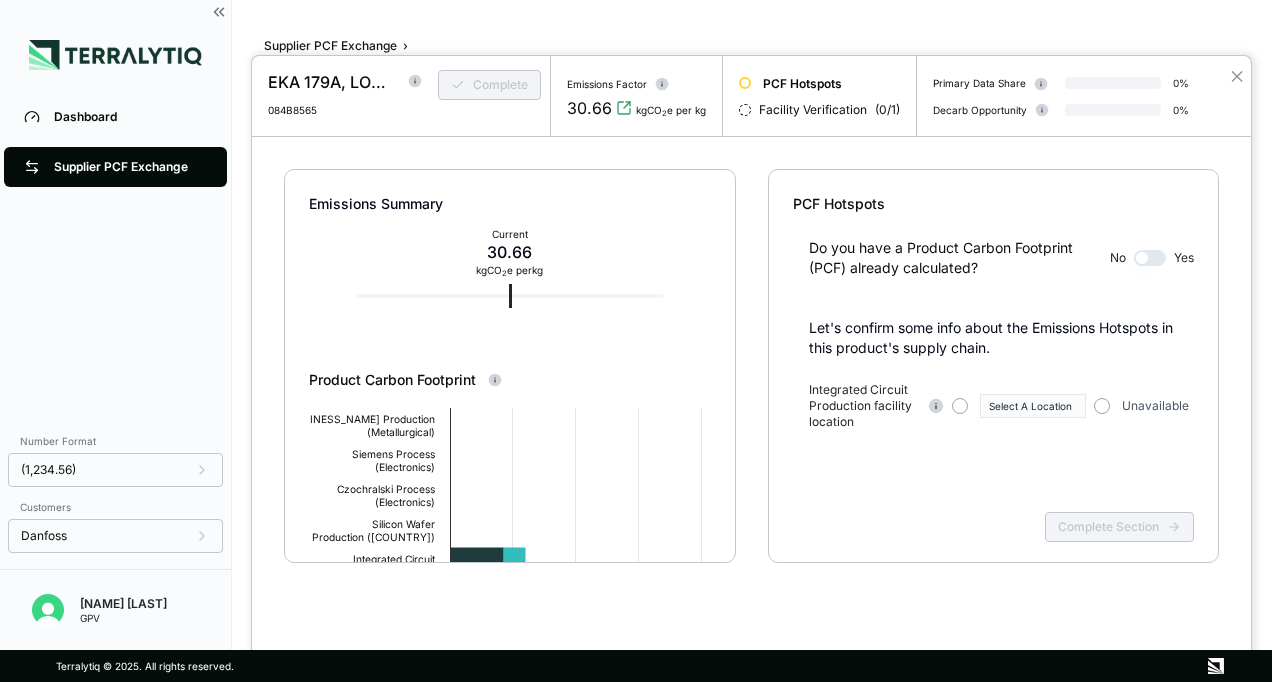 click at bounding box center (636, 341) 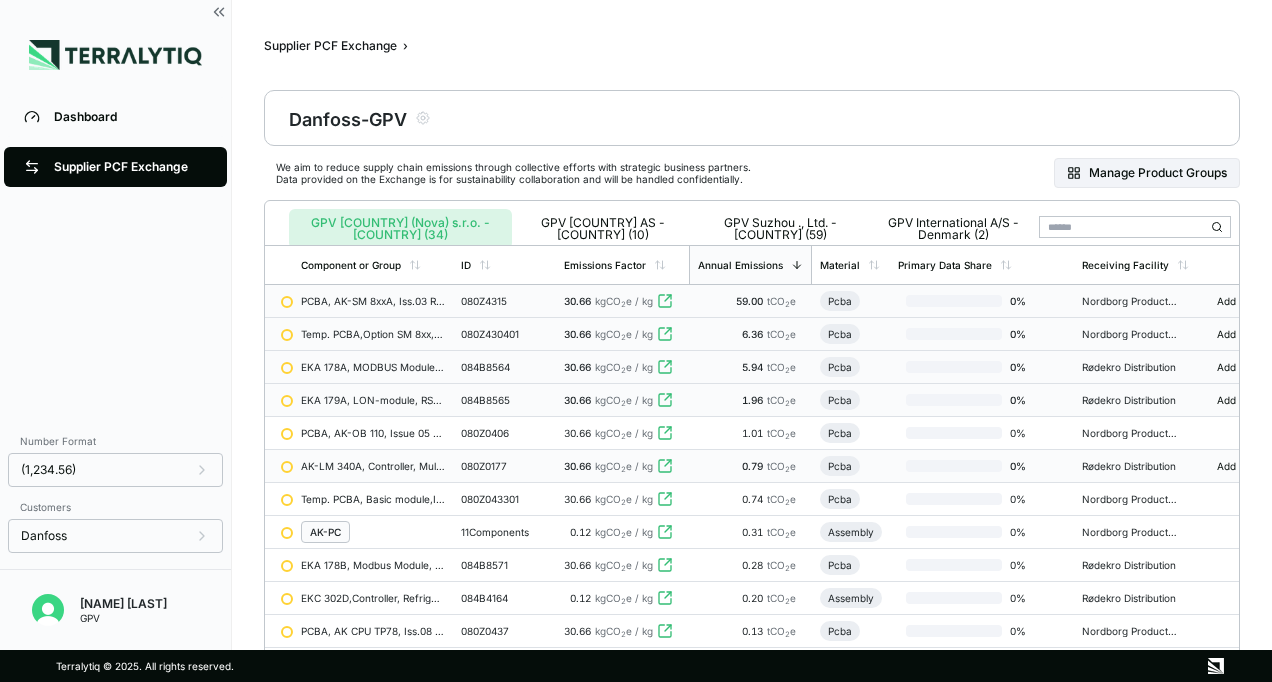 click on "080Z0177" at bounding box center (504, 466) 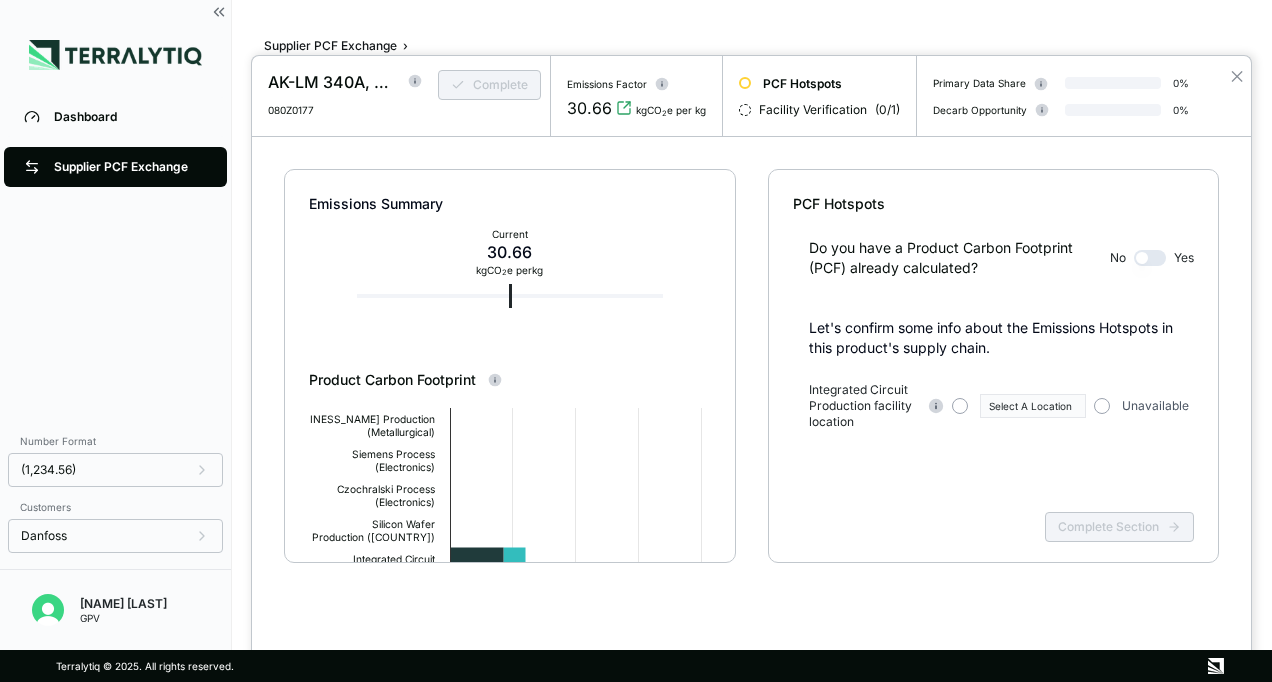 click at bounding box center (636, 341) 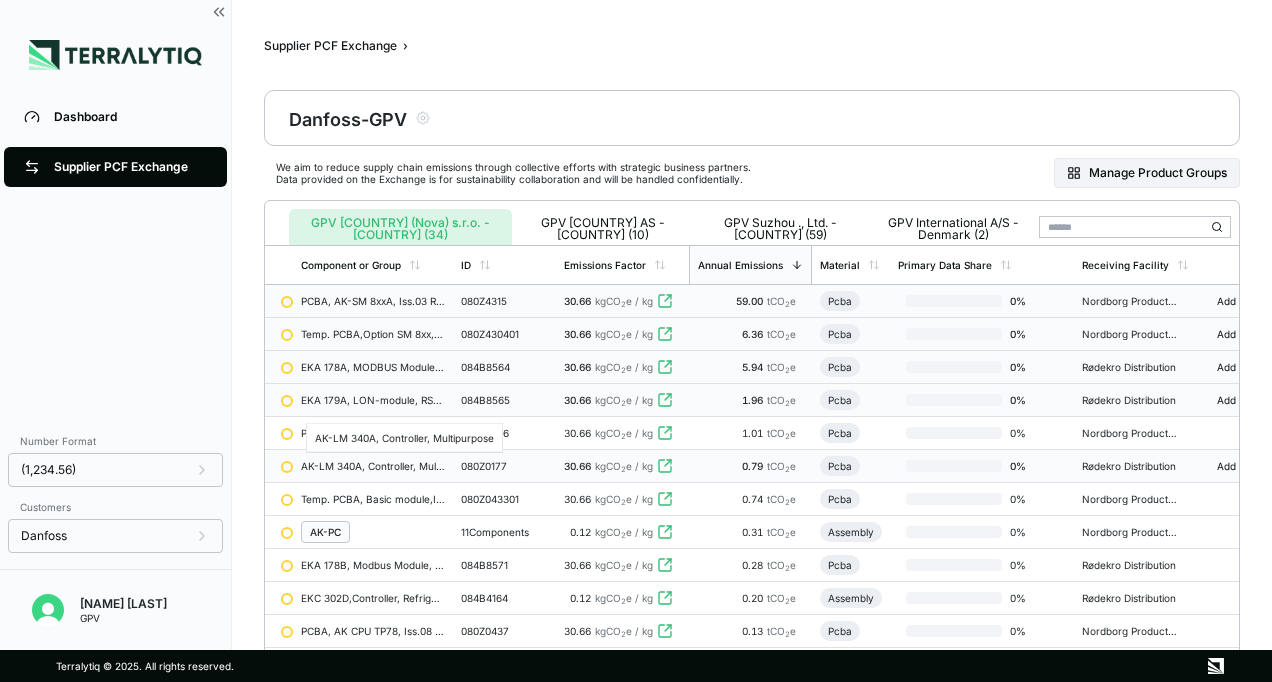 scroll, scrollTop: 0, scrollLeft: 0, axis: both 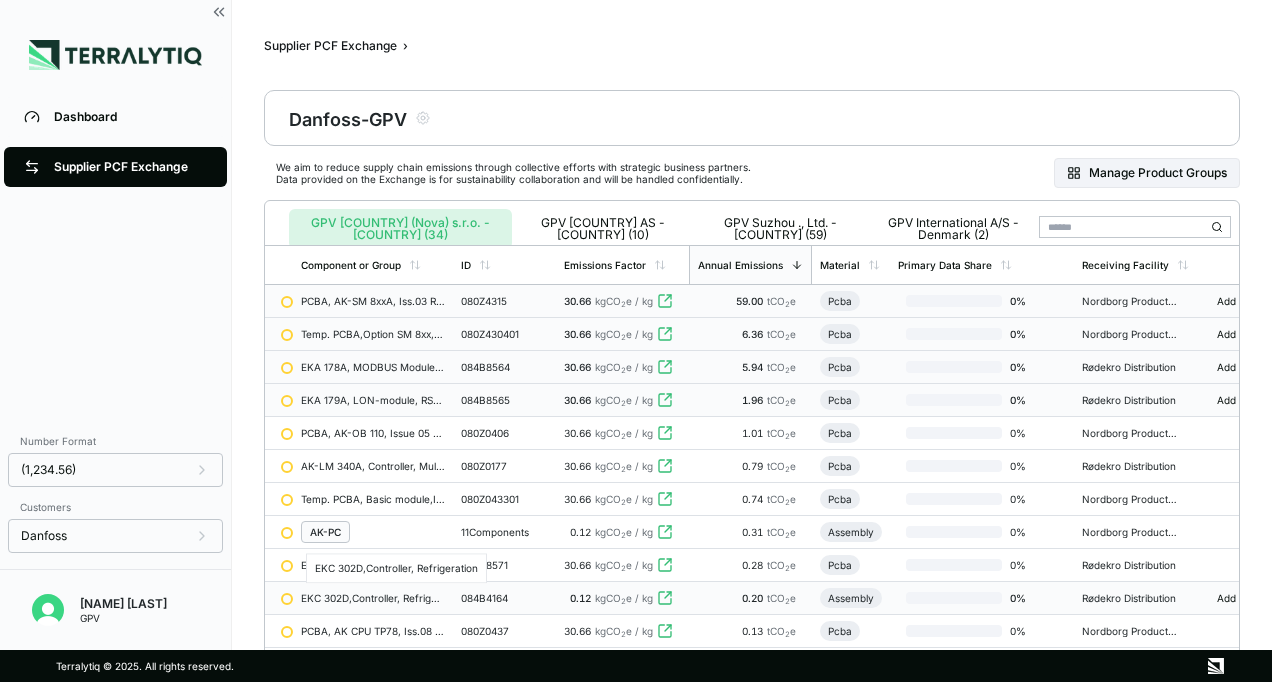 click on "EKC 302D,Controller, Refrigeration" at bounding box center [373, 598] 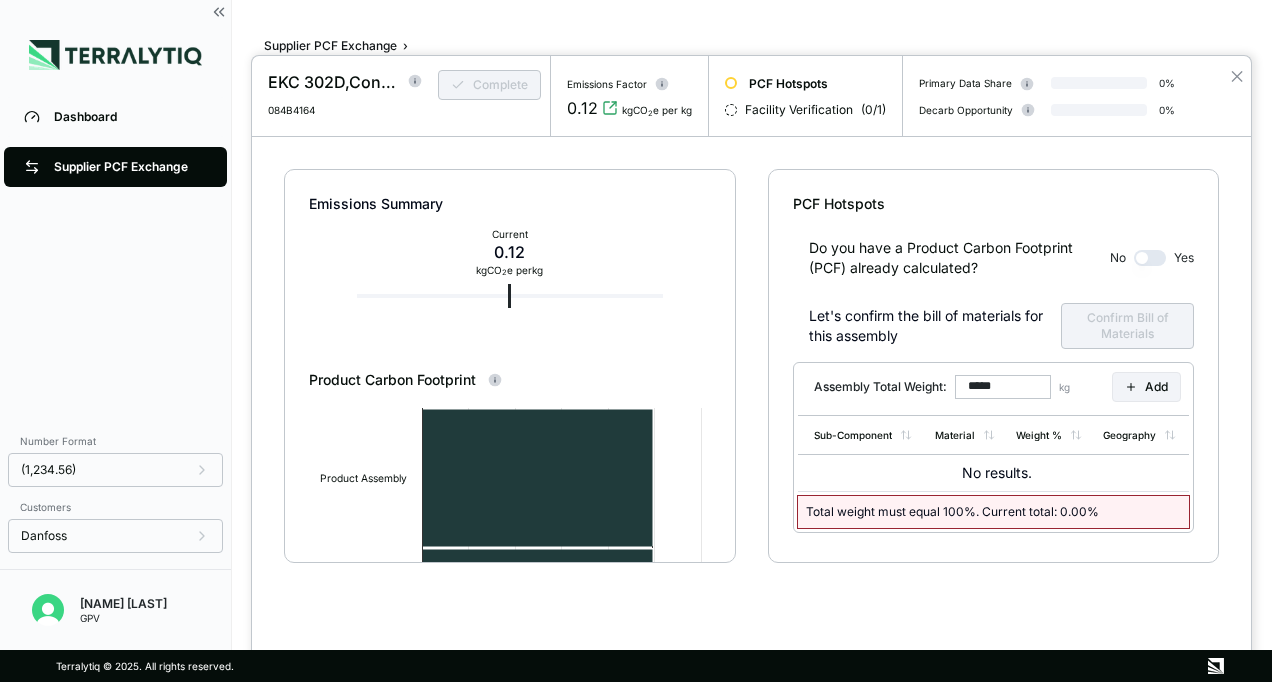 click at bounding box center (636, 341) 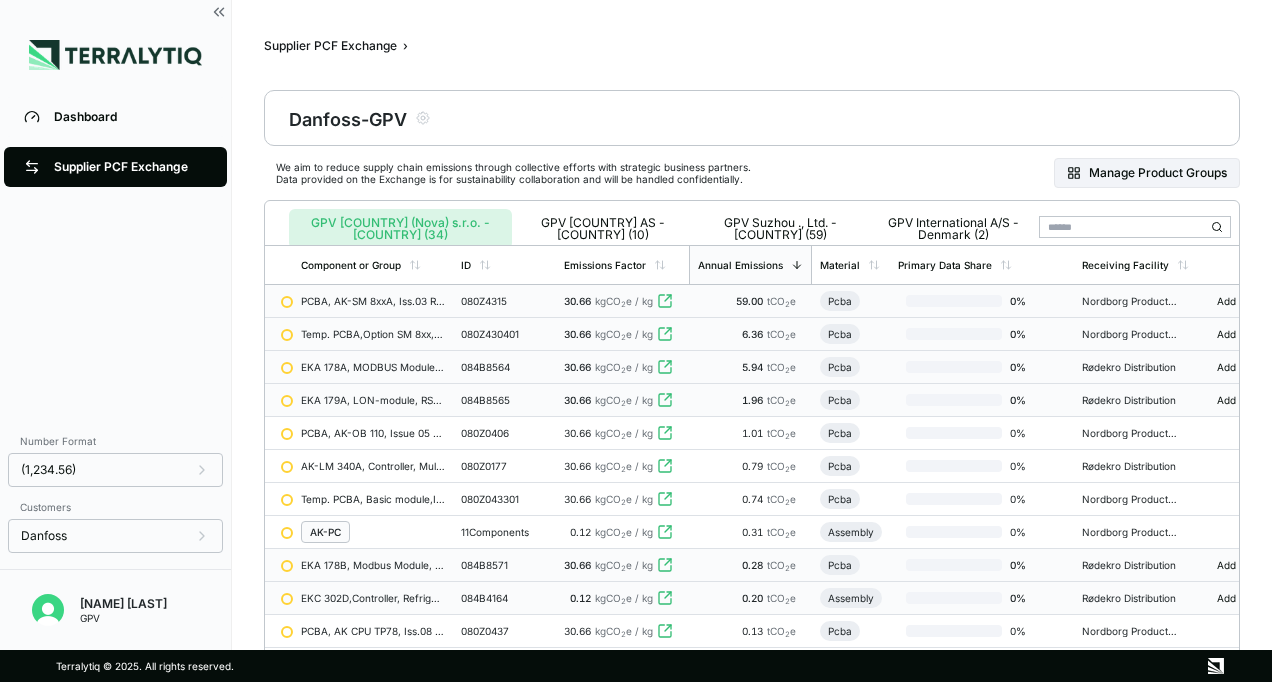 click on "084B8571" at bounding box center [504, 565] 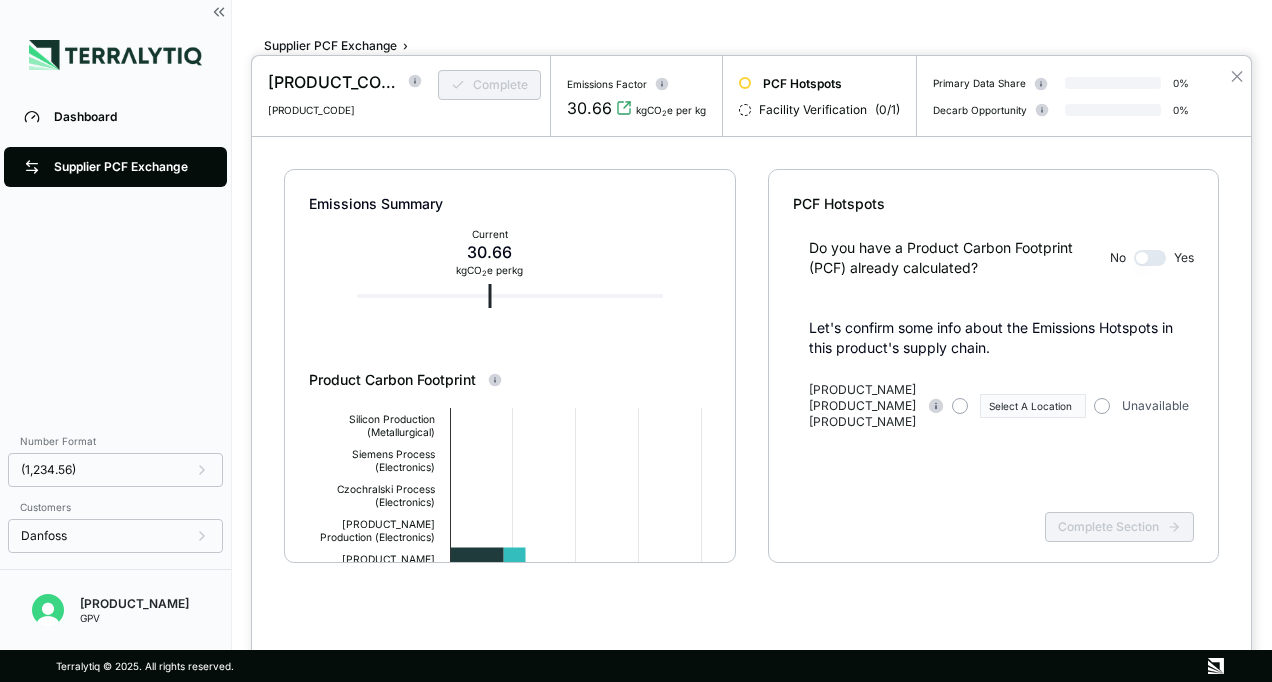 scroll, scrollTop: 0, scrollLeft: 0, axis: both 